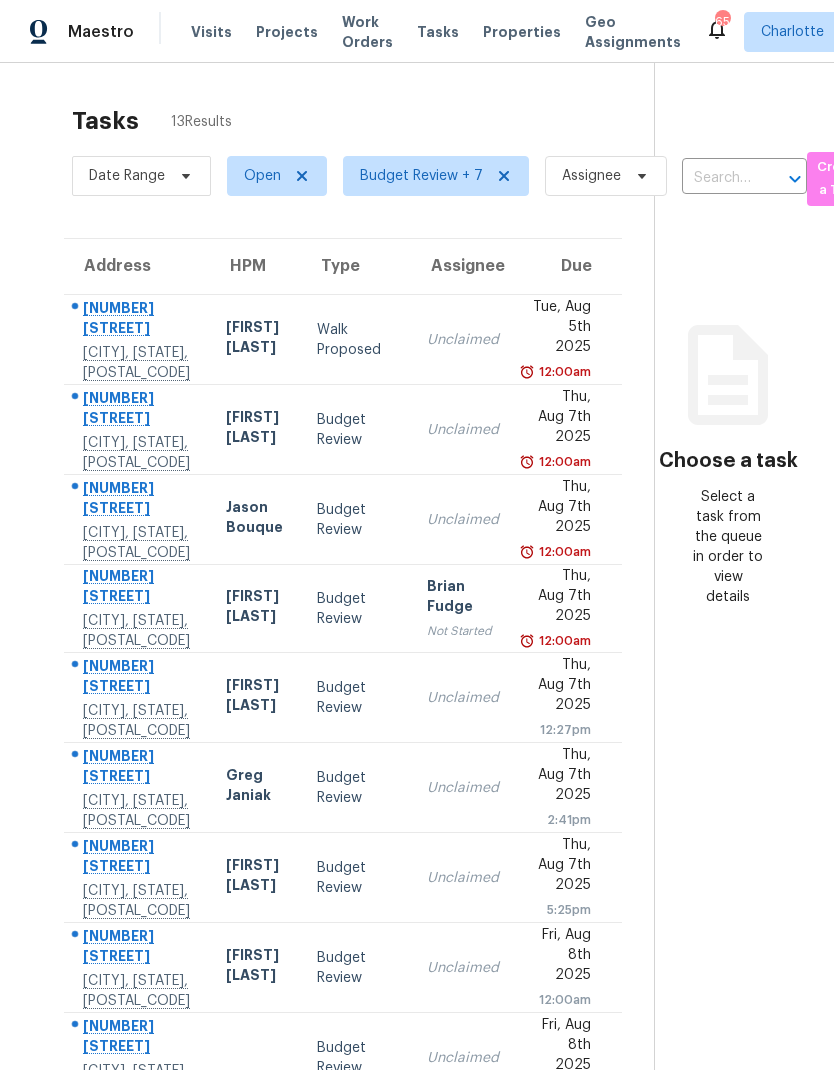 scroll, scrollTop: 0, scrollLeft: 0, axis: both 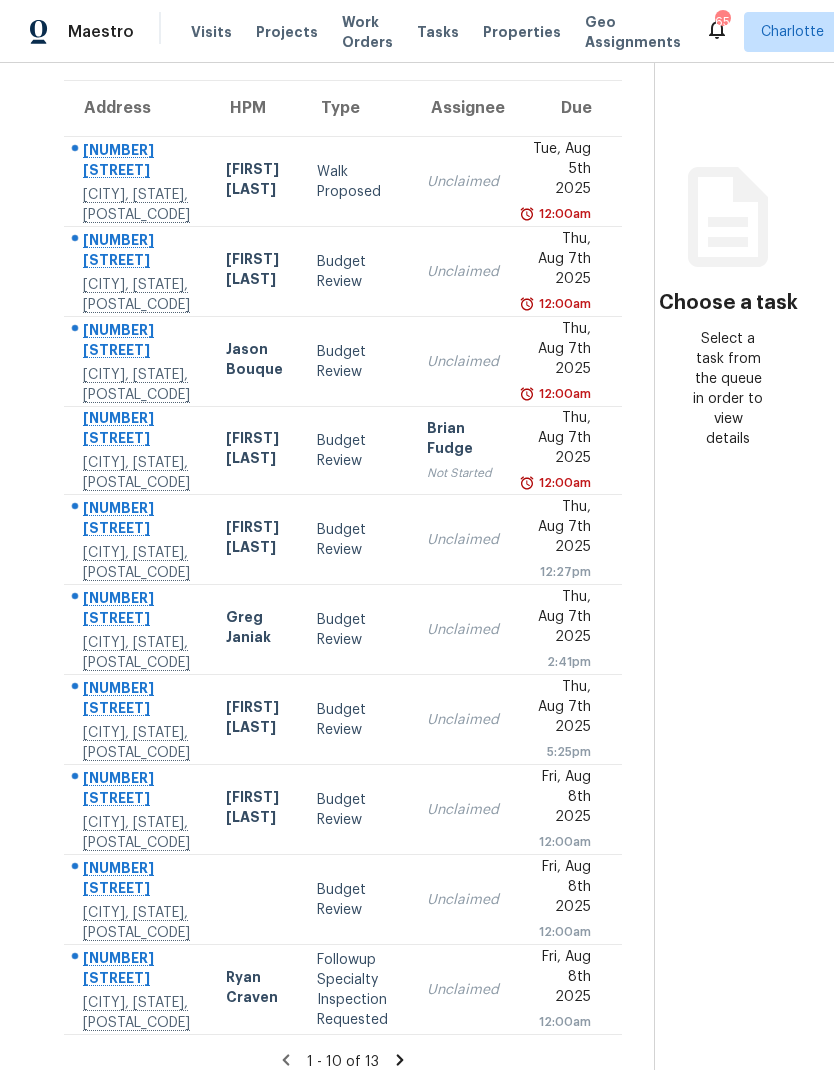 click 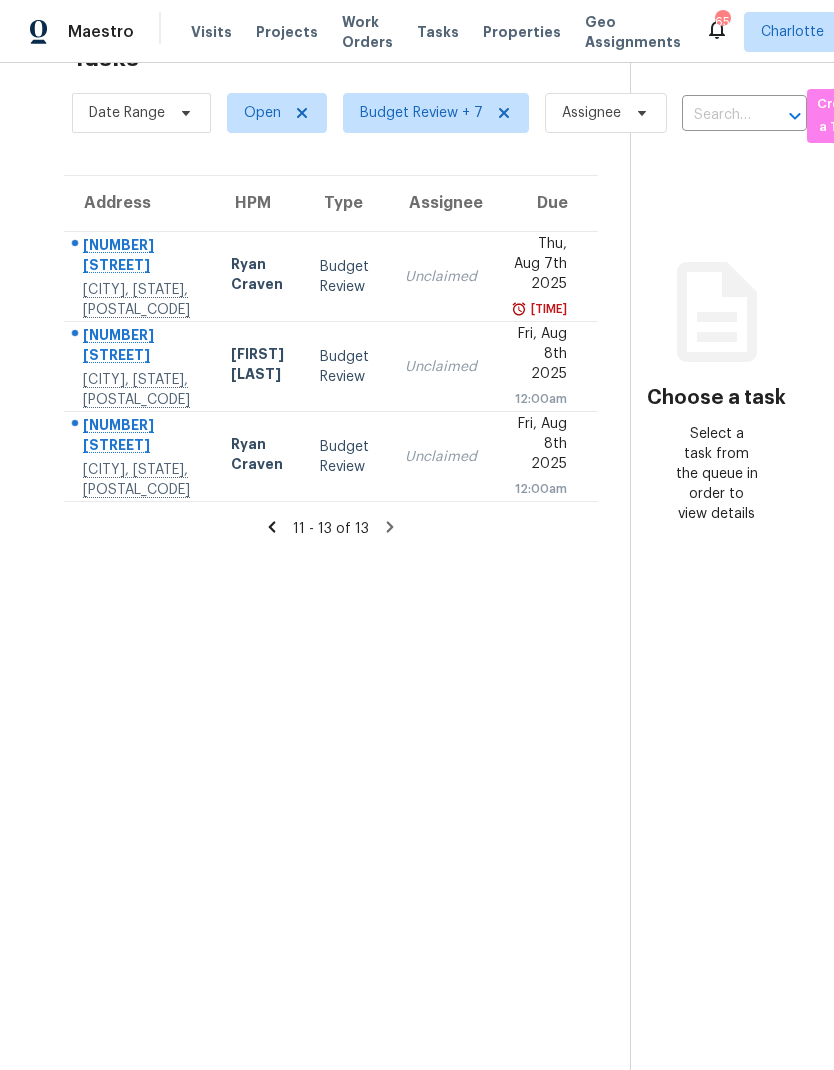 click 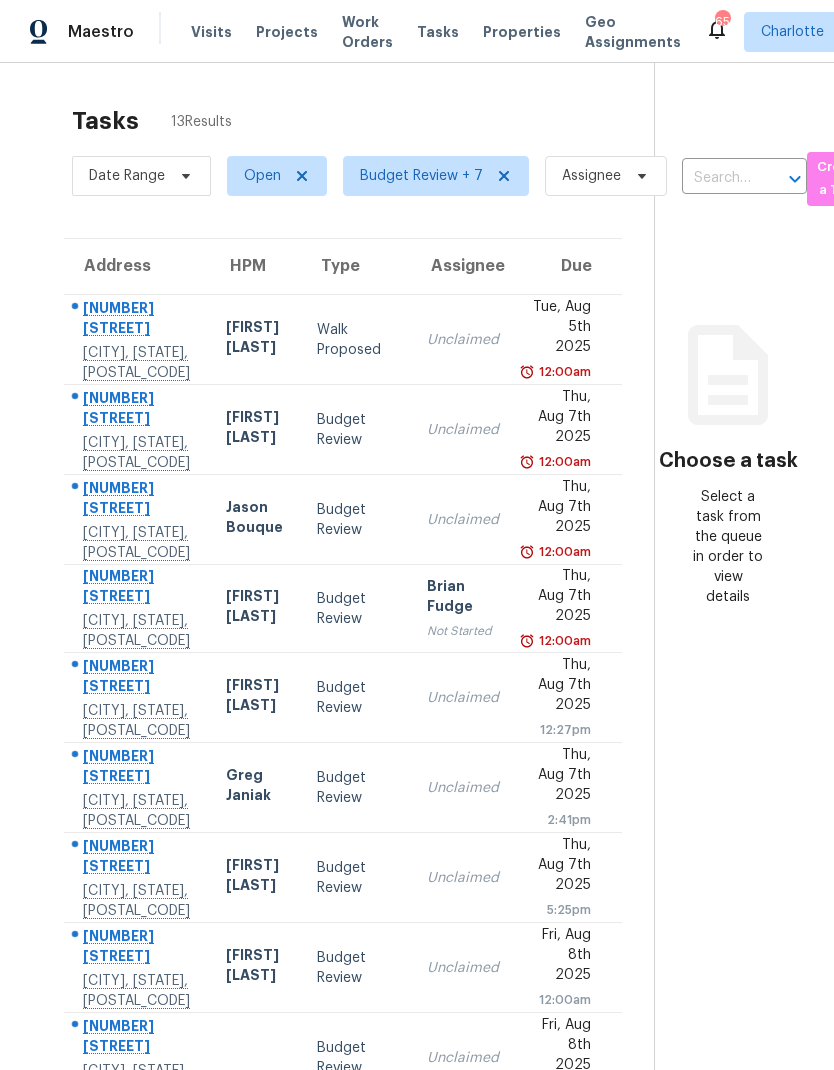 scroll, scrollTop: 0, scrollLeft: 0, axis: both 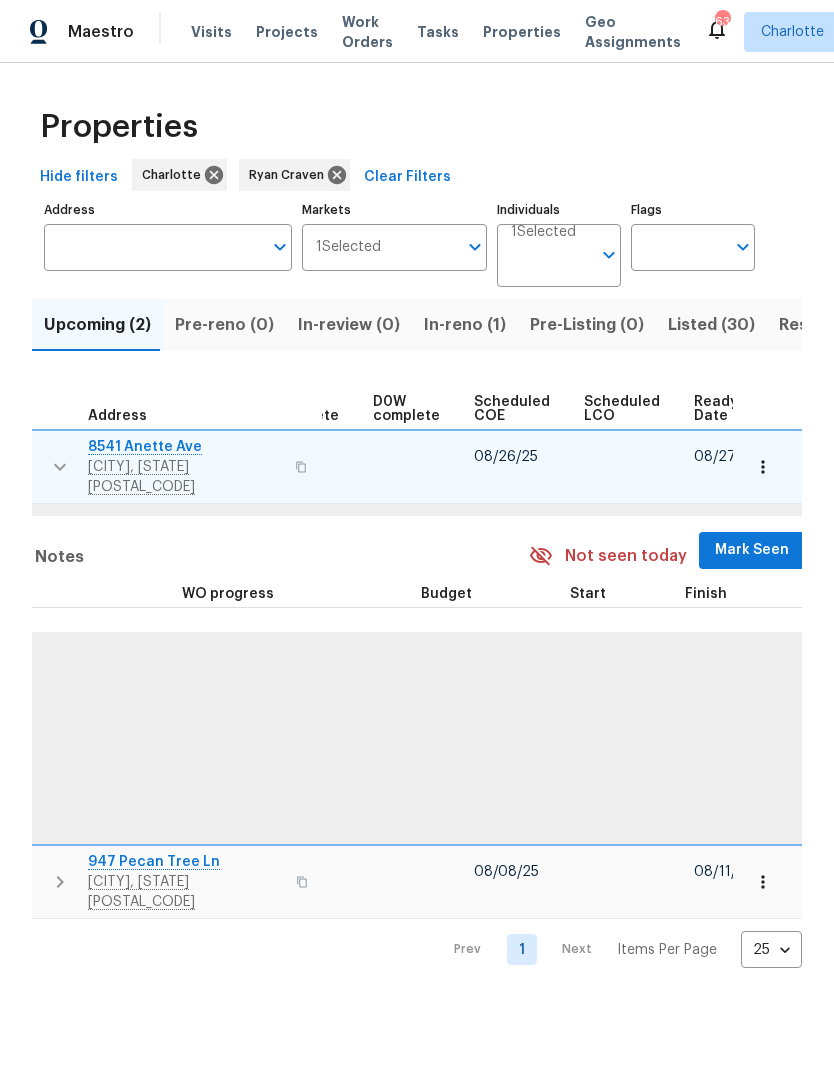 click on "Mark Seen" at bounding box center [752, 550] 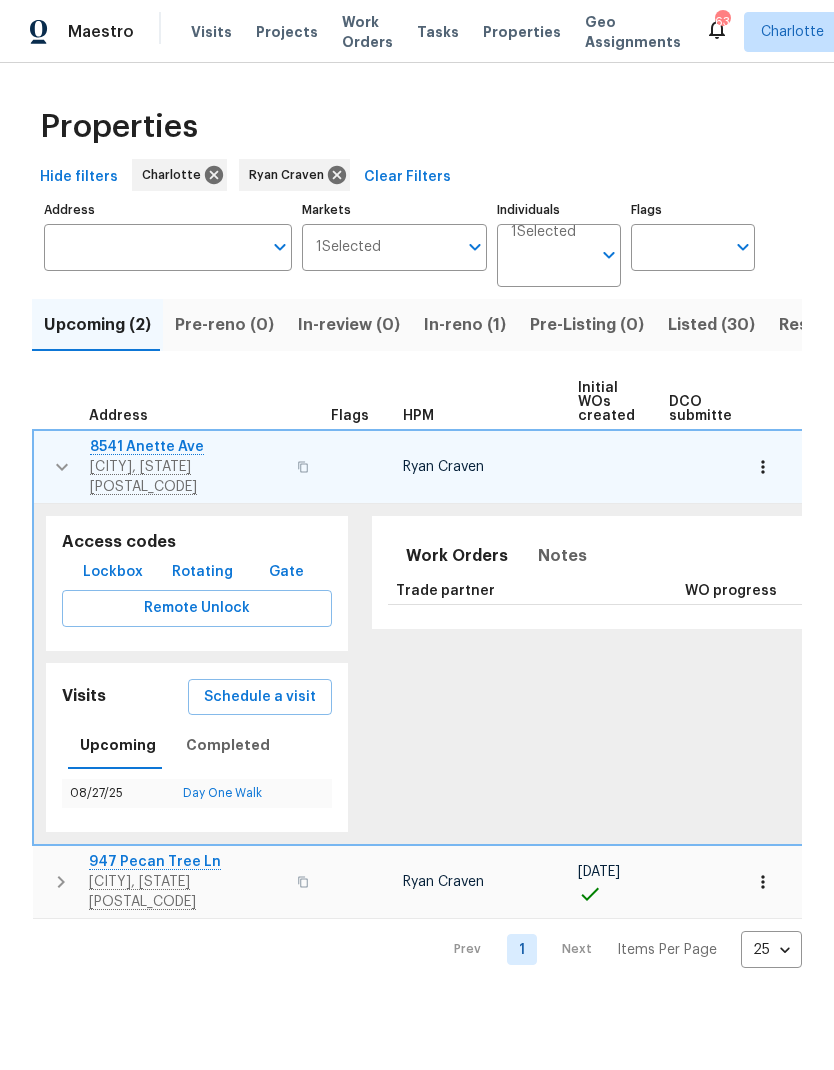 scroll, scrollTop: 0, scrollLeft: 0, axis: both 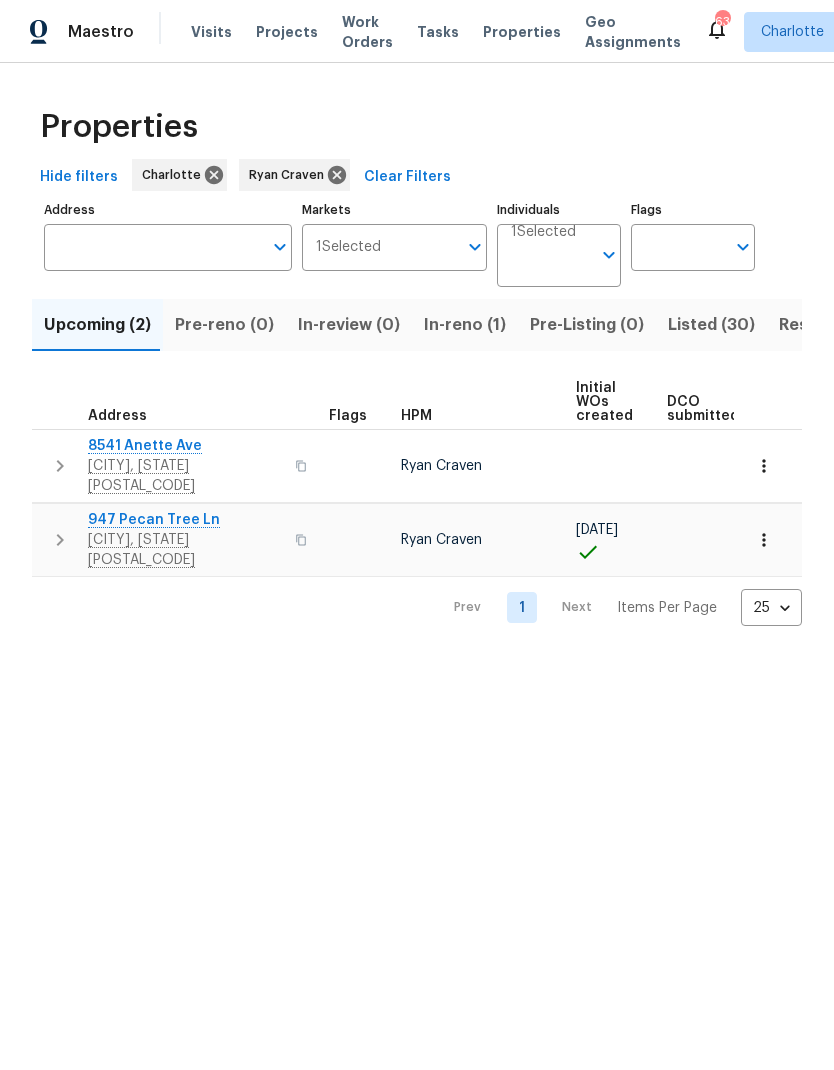 click at bounding box center [60, 540] 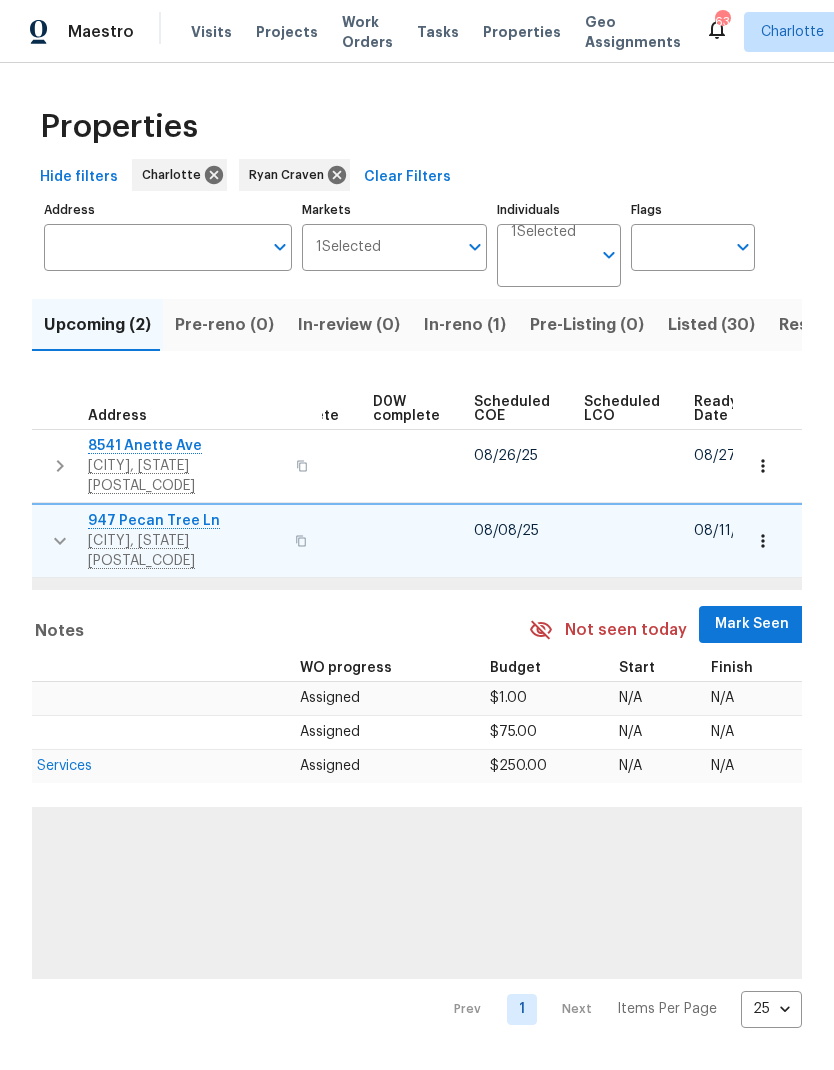 click on "Mark Seen" at bounding box center [752, 624] 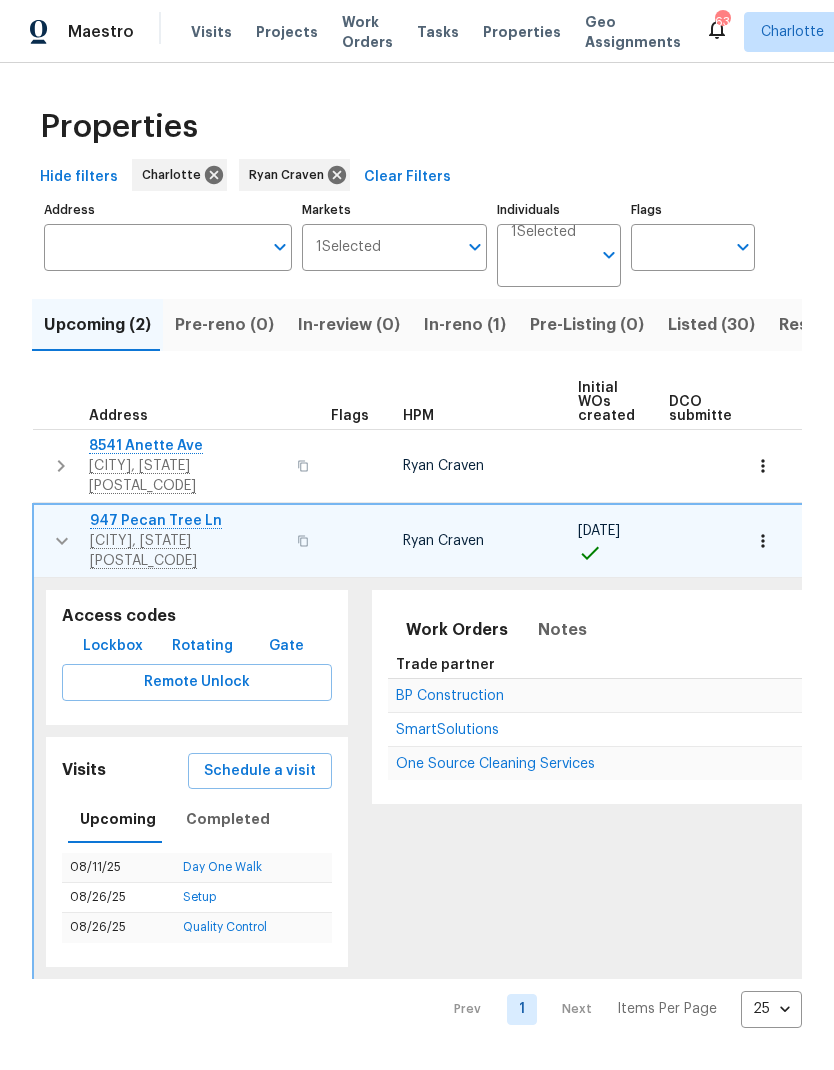 scroll, scrollTop: 0, scrollLeft: 0, axis: both 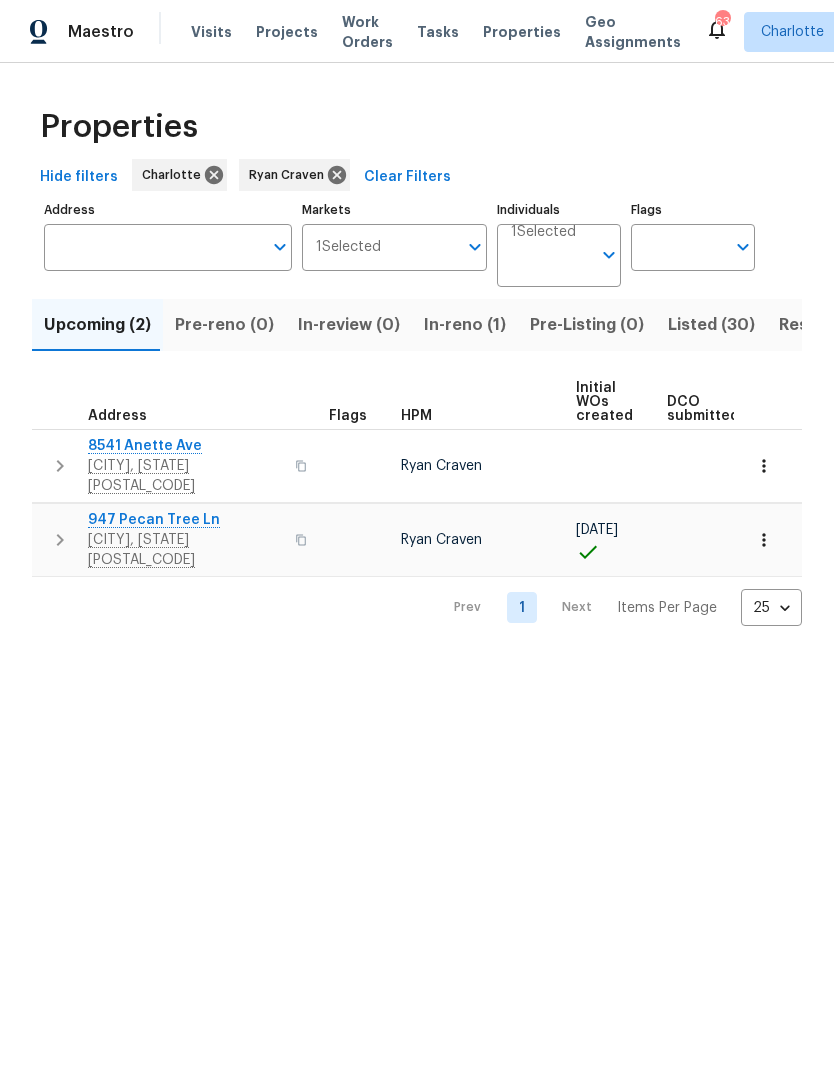 click on "In-reno (1)" at bounding box center [465, 325] 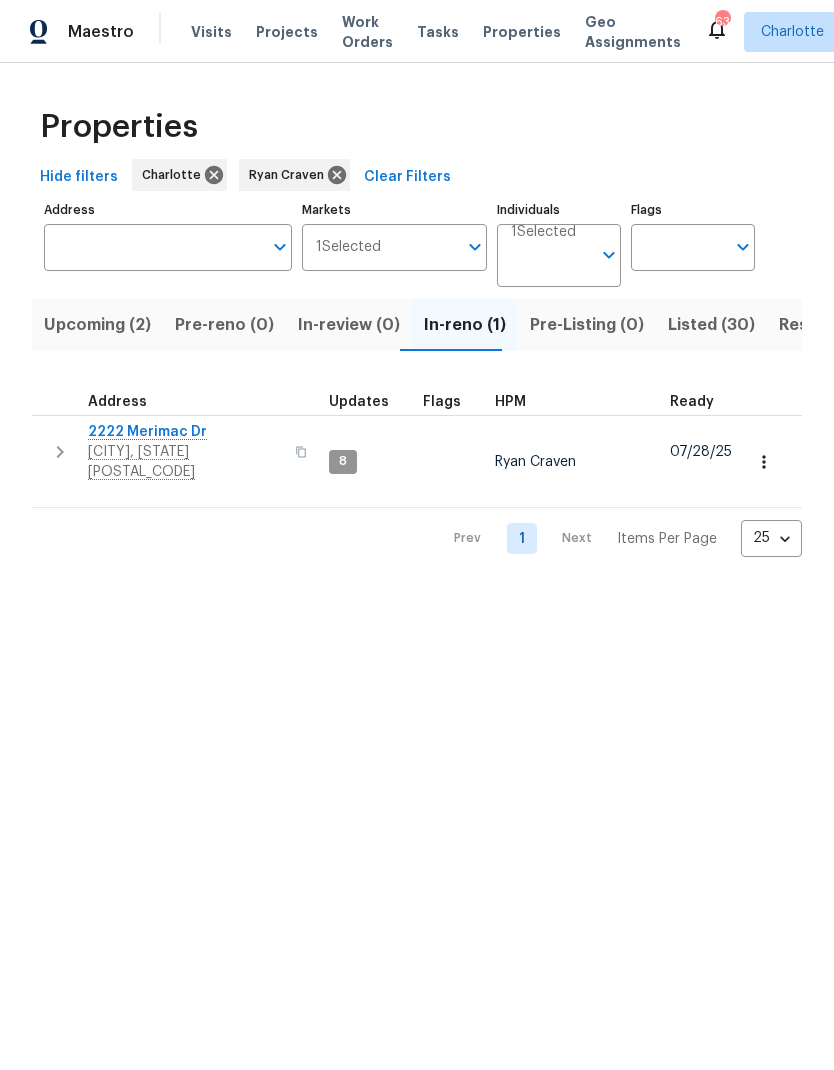 click 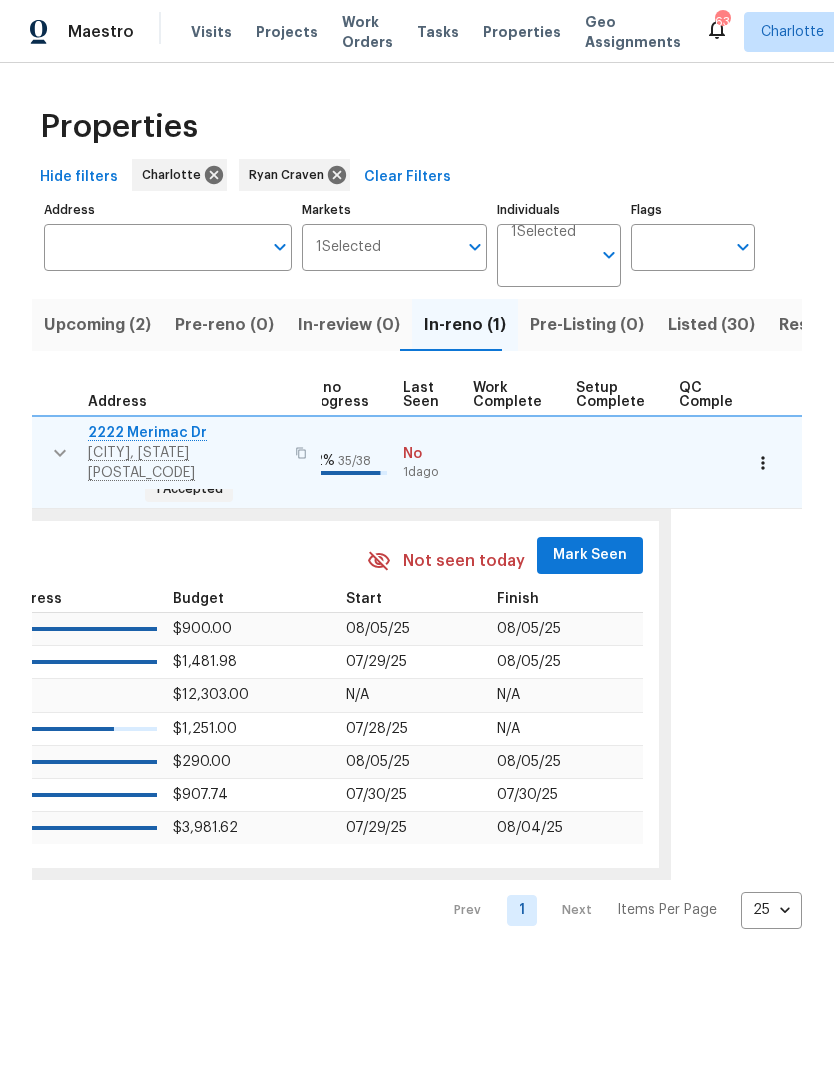 scroll, scrollTop: 0, scrollLeft: 925, axis: horizontal 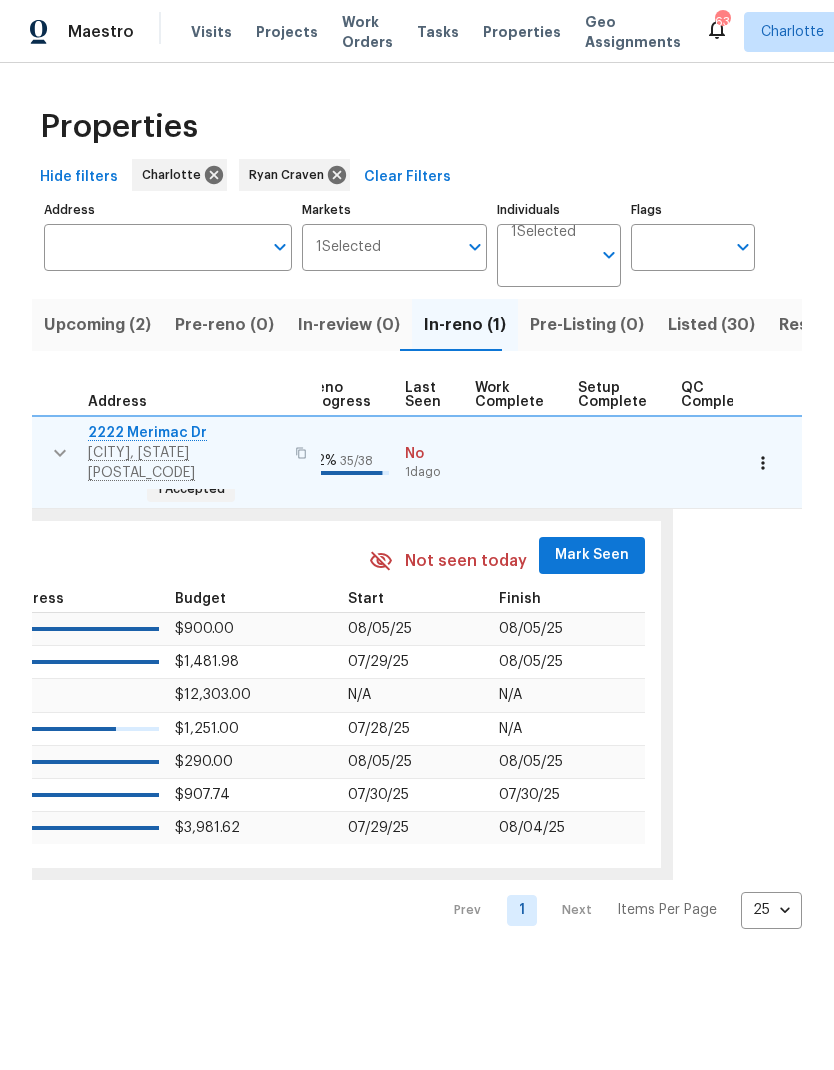 click on "Work Orders Notes Not seen today Mark Seen Trade partner WO progress Budget Start Finish Rightway Resurfacing Inc. 1 $900.00 [DATE] [DATE] RM Interiors 2 $1,481.98 [DATE] [DATE] SmartSolutions Assigned $12,303.00 N/A N/A SmartSolutions $1,251.00 [DATE] N/A Squeaki Maid Cleaning Service 5 $290.00 [DATE] [DATE] Centralized Purchasing $907.74 [DATE] [DATE] LFS Partners, Inc. $3,981.62 [DATE] [DATE]" at bounding box center (86, 694) 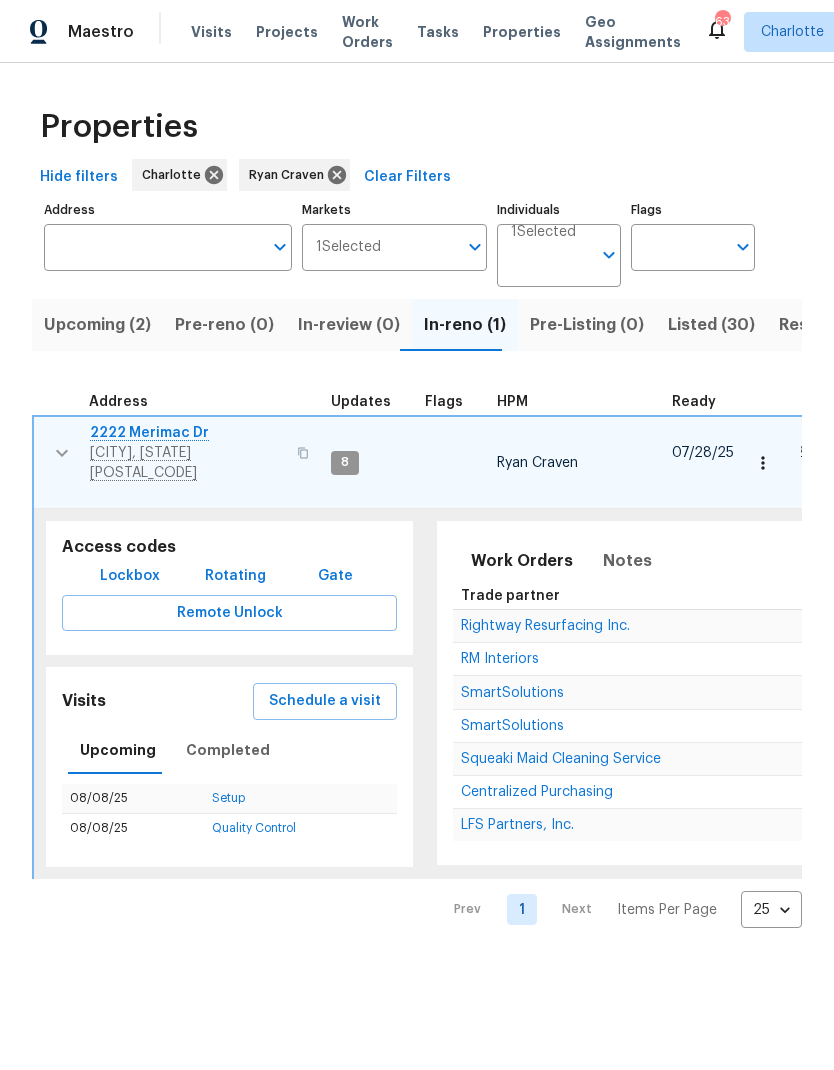 scroll, scrollTop: 0, scrollLeft: 0, axis: both 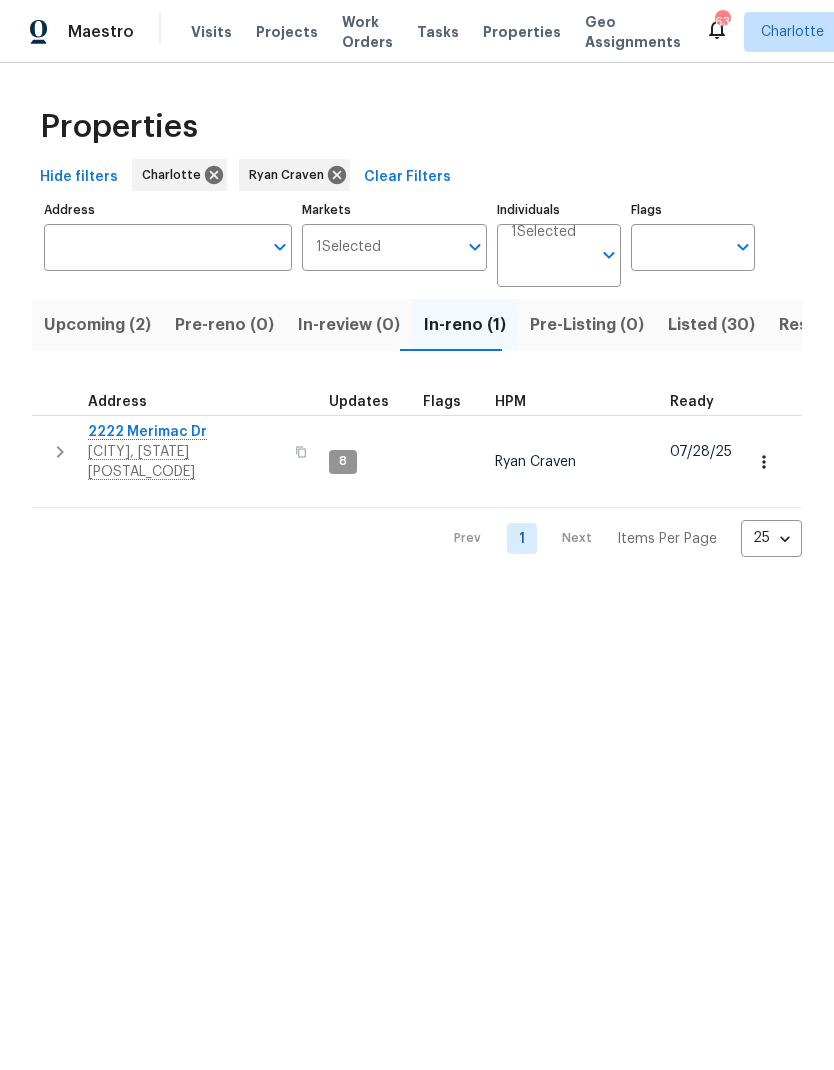 click on "Resale (4)" at bounding box center (819, 325) 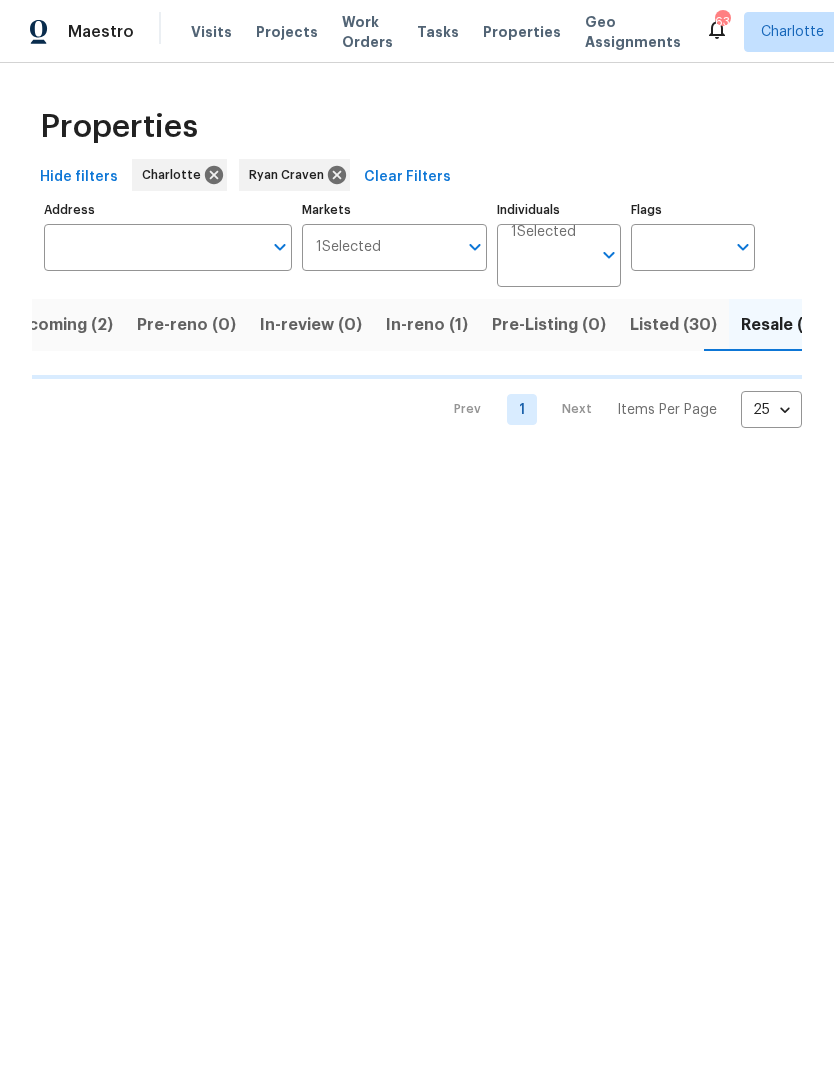 scroll, scrollTop: 0, scrollLeft: 39, axis: horizontal 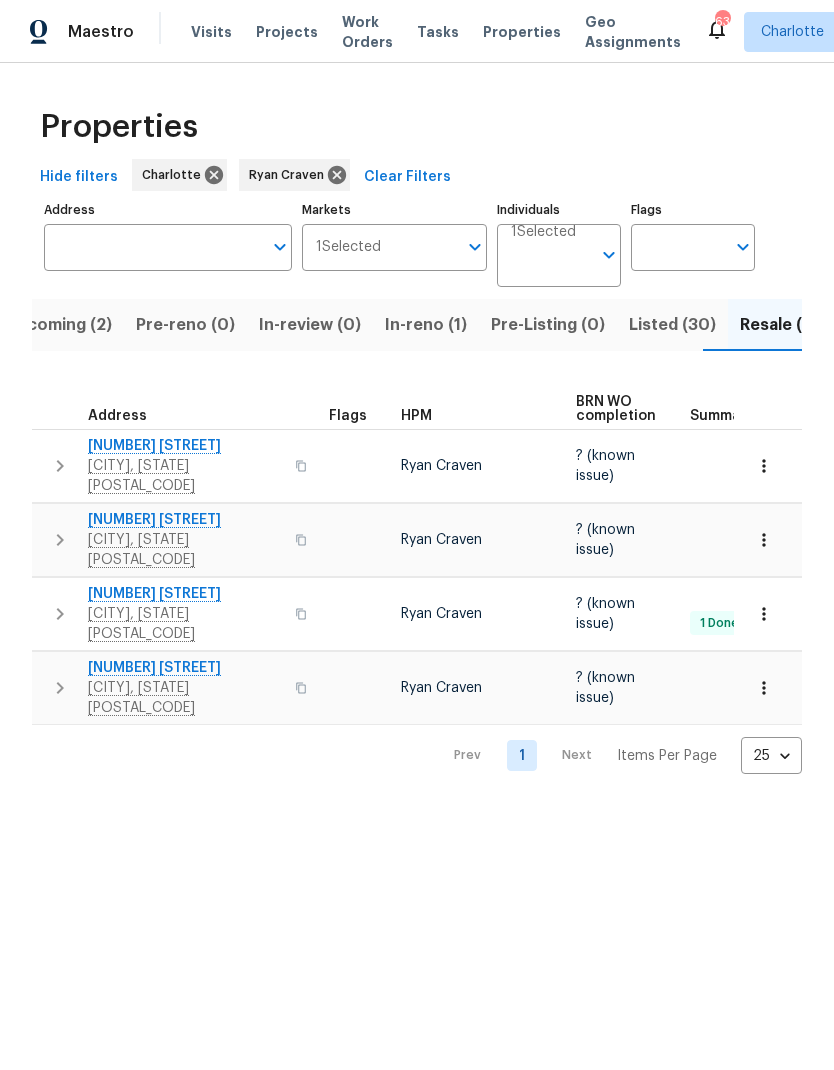 click 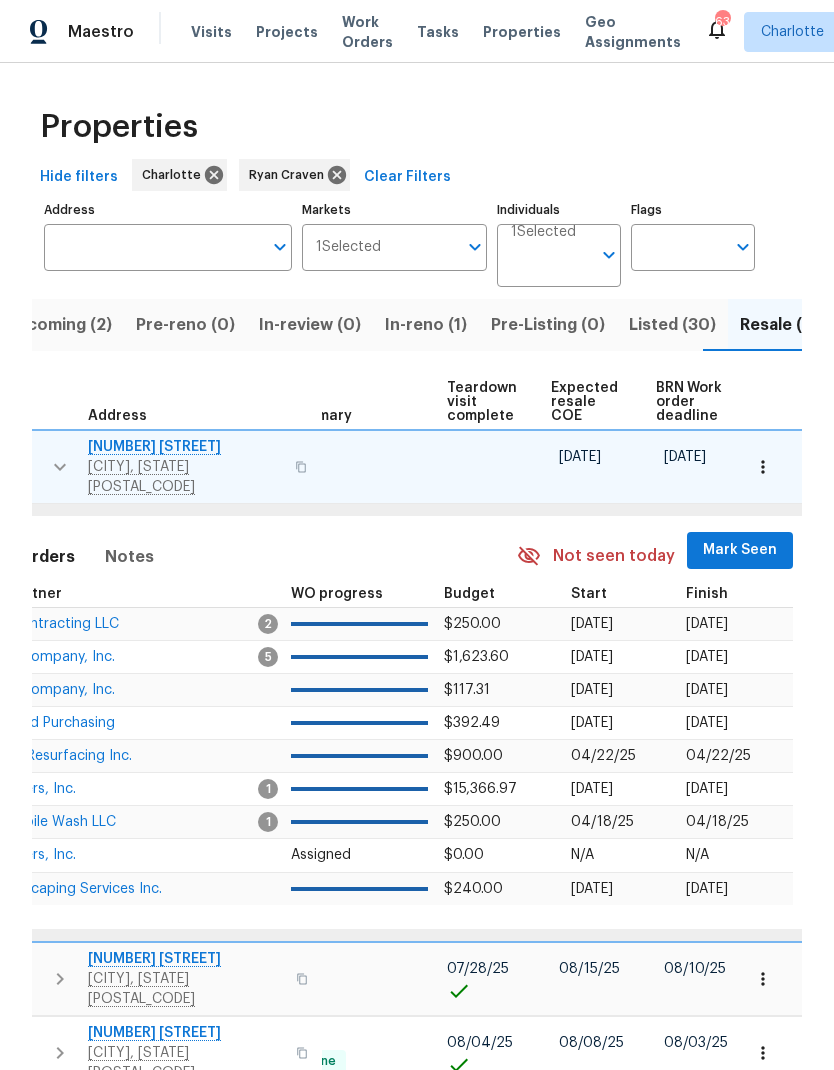 click on "Mark Seen" at bounding box center [740, 550] 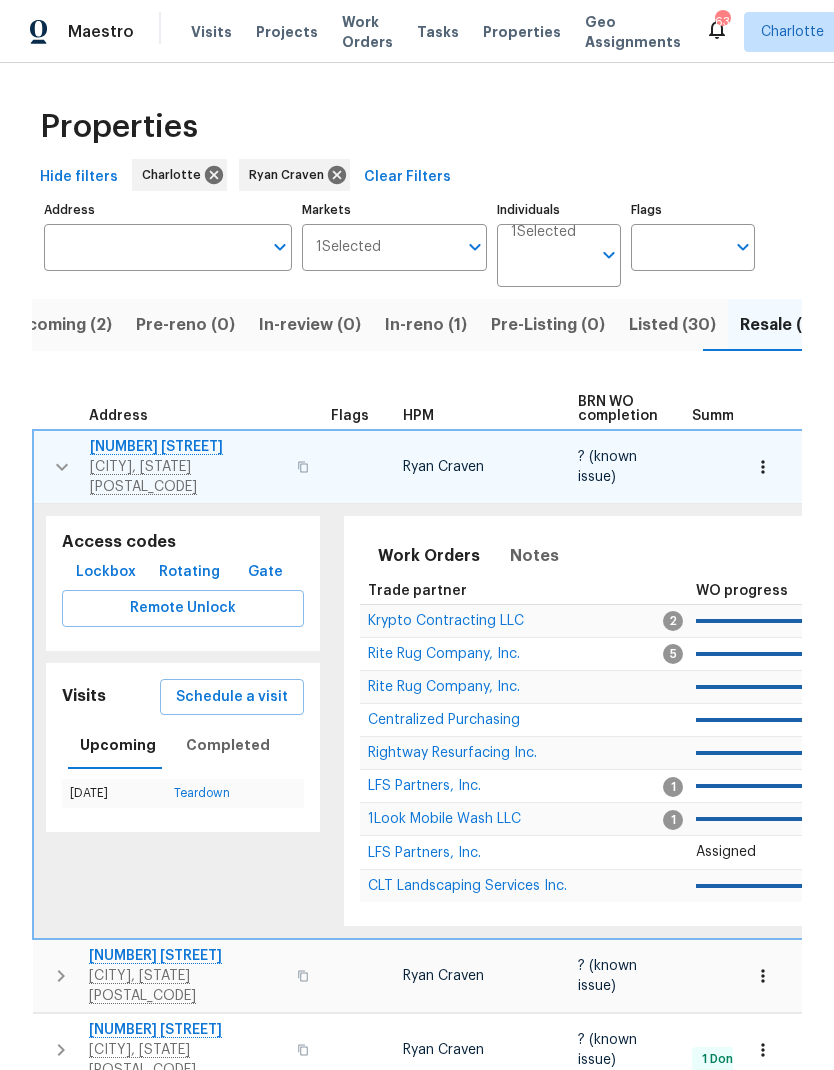 scroll, scrollTop: 0, scrollLeft: 0, axis: both 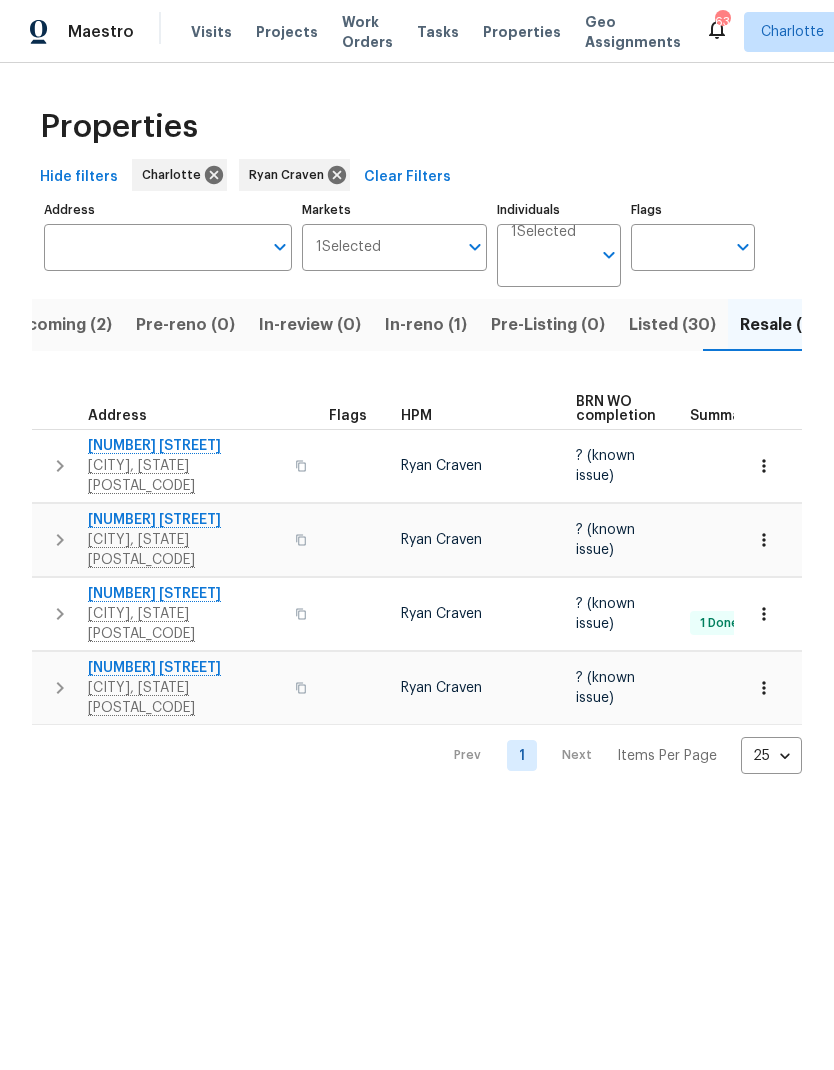 click at bounding box center [60, 540] 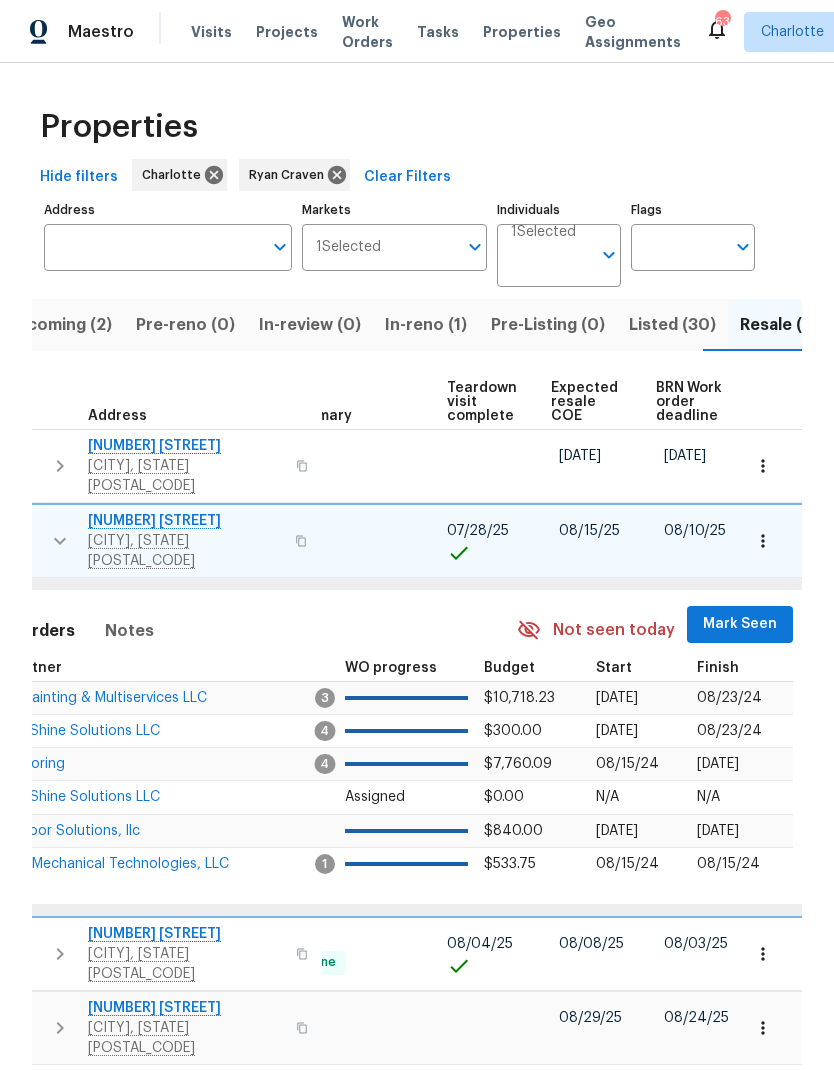 click on "Mark Seen" at bounding box center (740, 624) 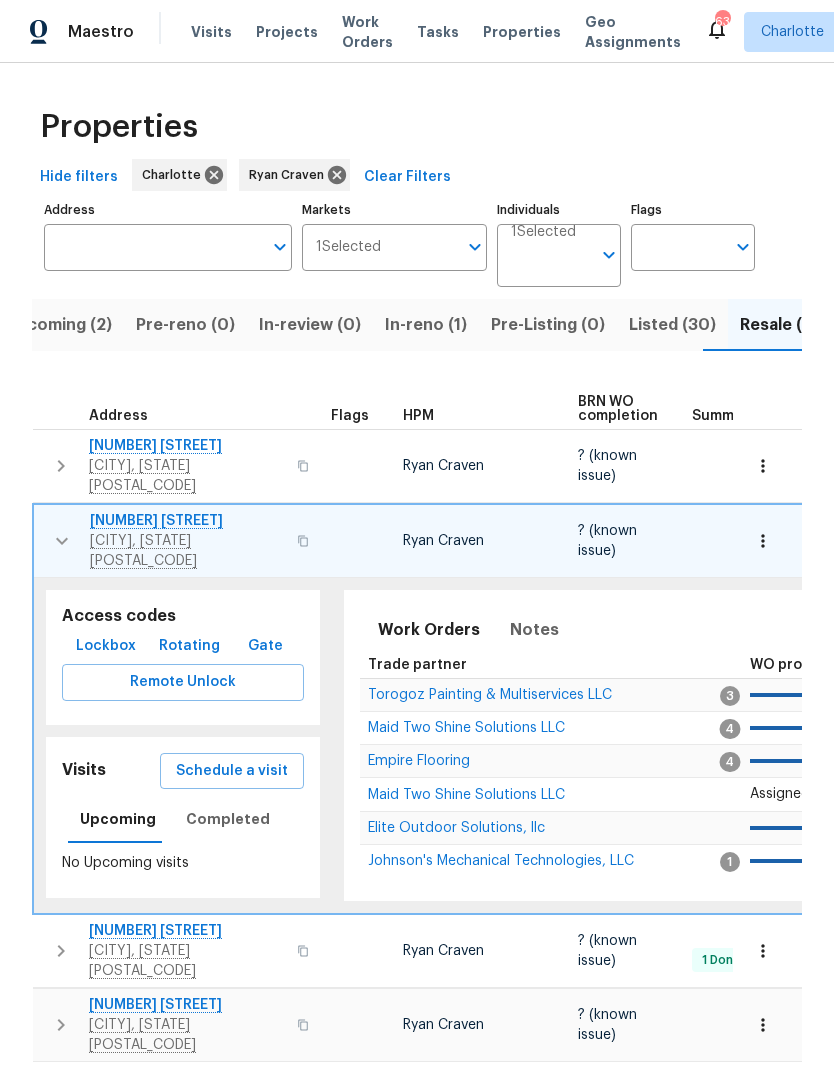 scroll, scrollTop: 0, scrollLeft: 0, axis: both 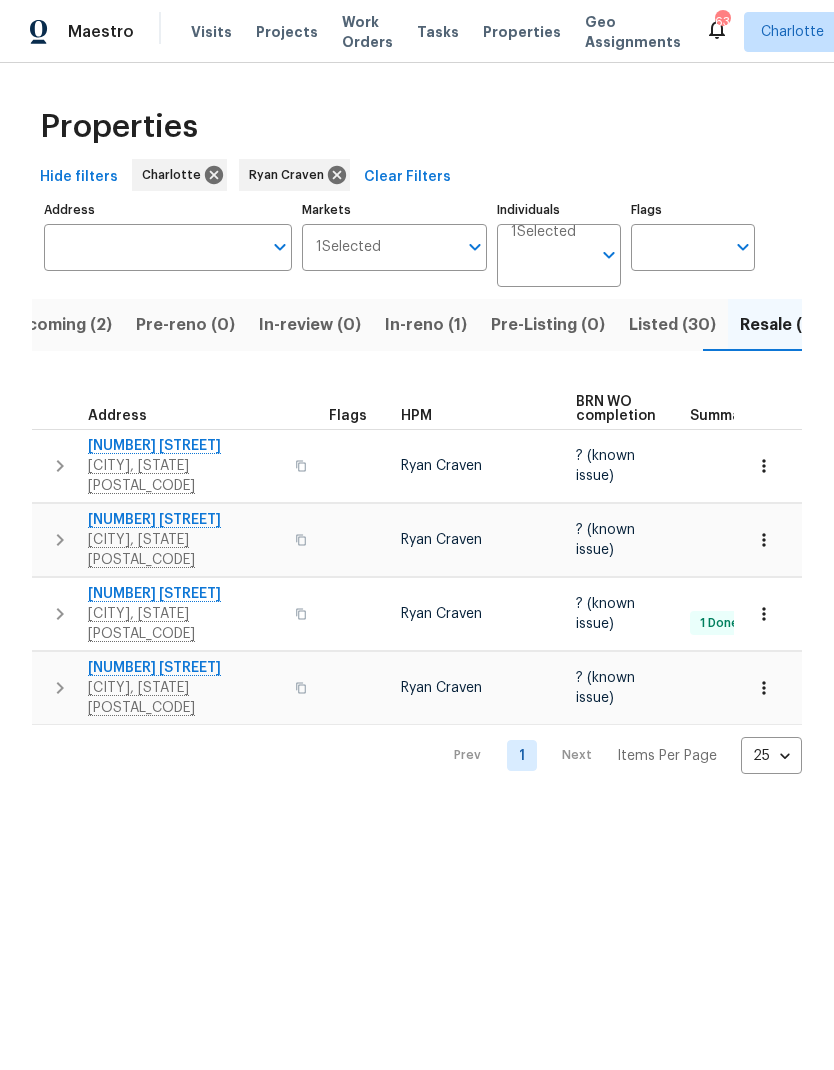 click at bounding box center (60, 614) 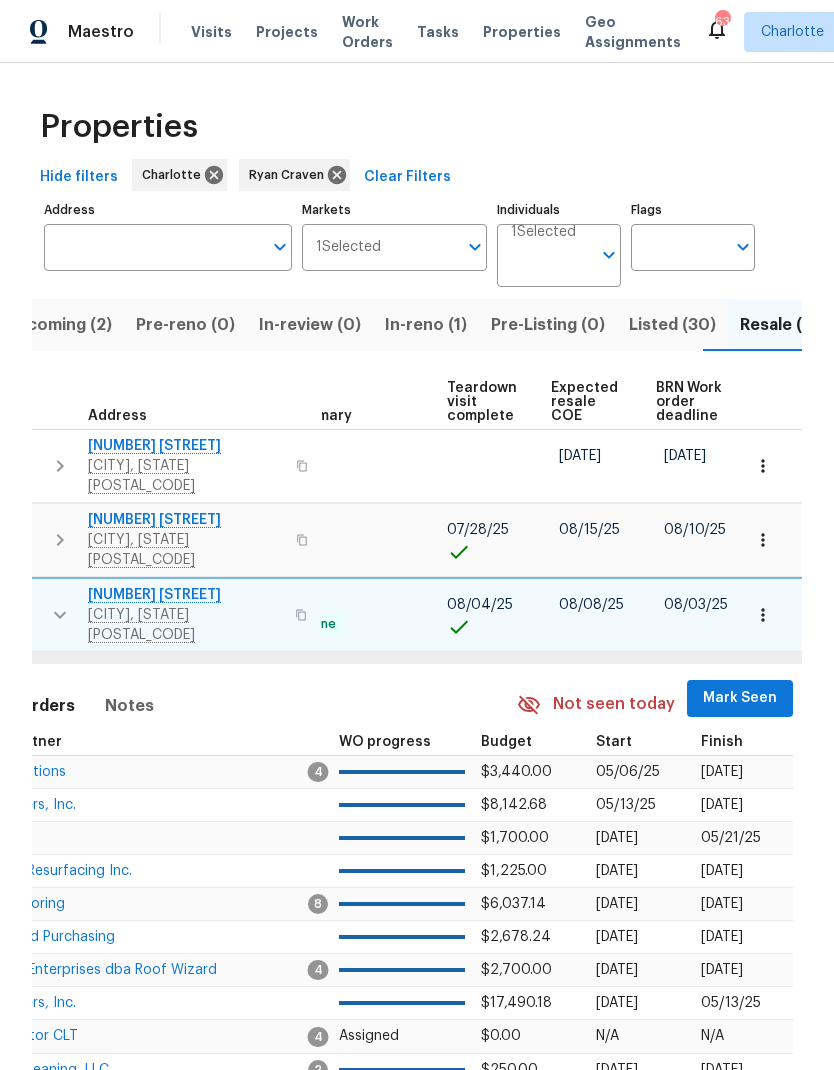click on "Mark Seen" at bounding box center [740, 698] 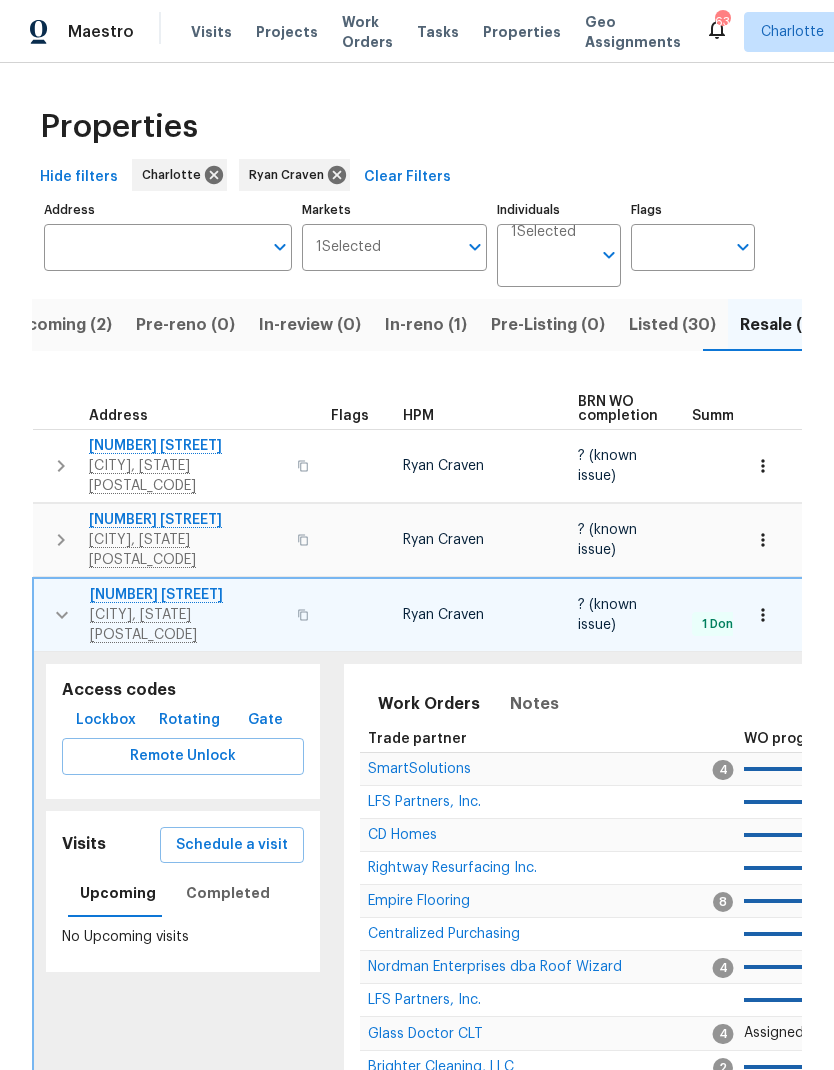 scroll, scrollTop: 0, scrollLeft: 0, axis: both 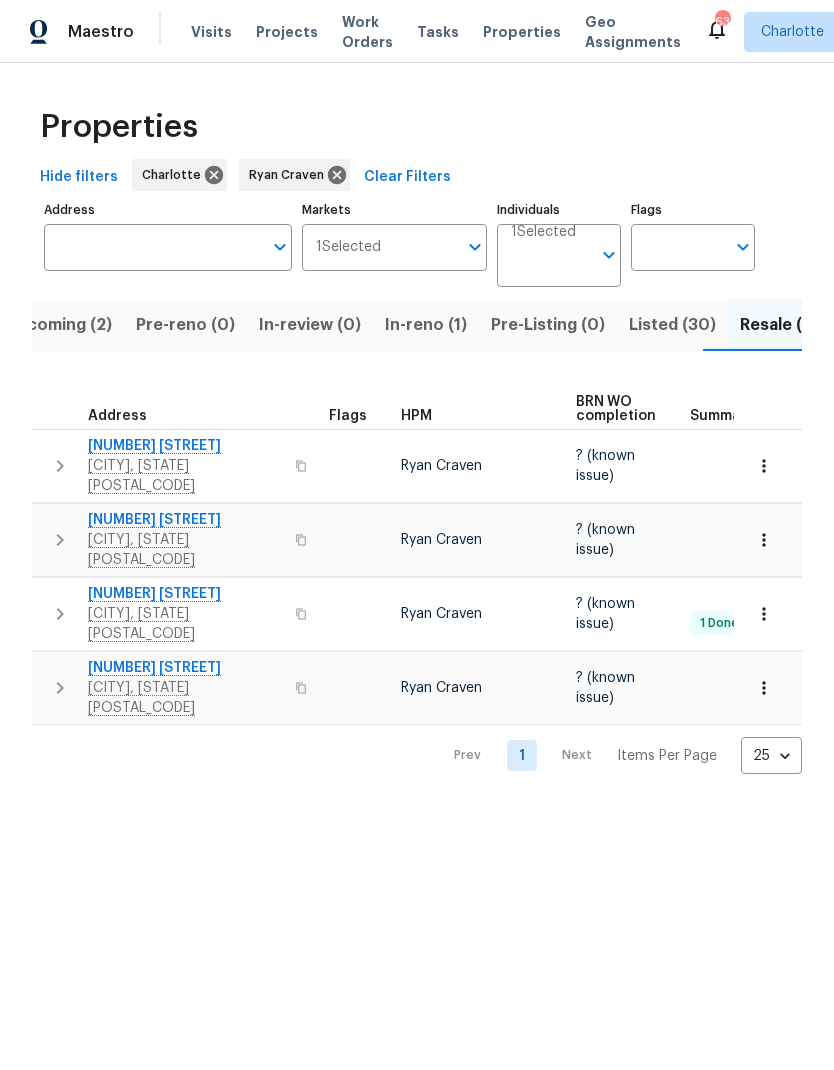 click 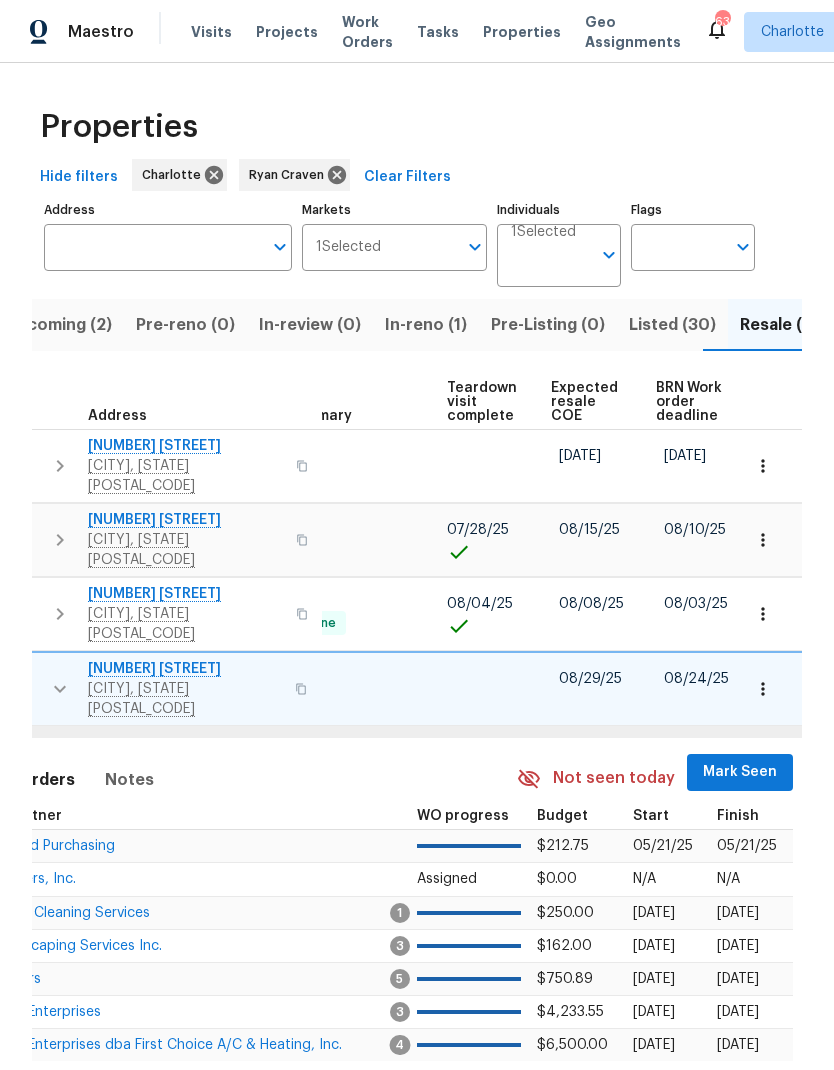 click on "Mark Seen" at bounding box center (740, 772) 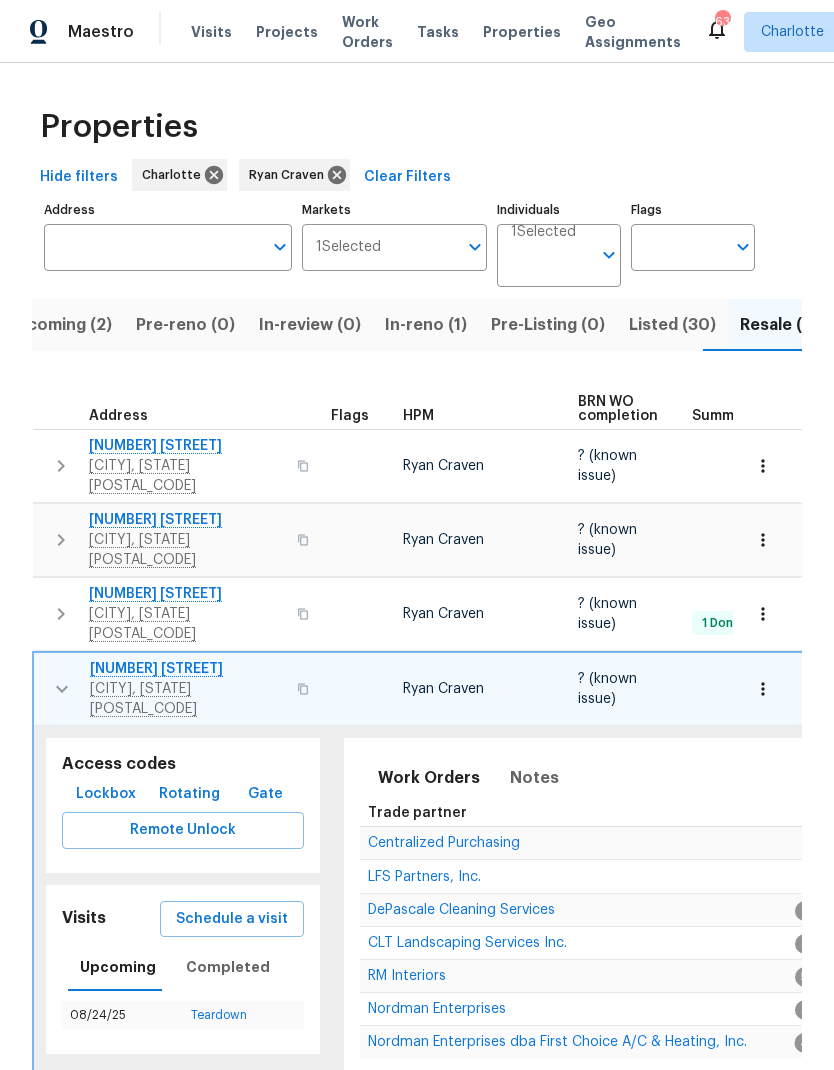 scroll, scrollTop: 0, scrollLeft: 0, axis: both 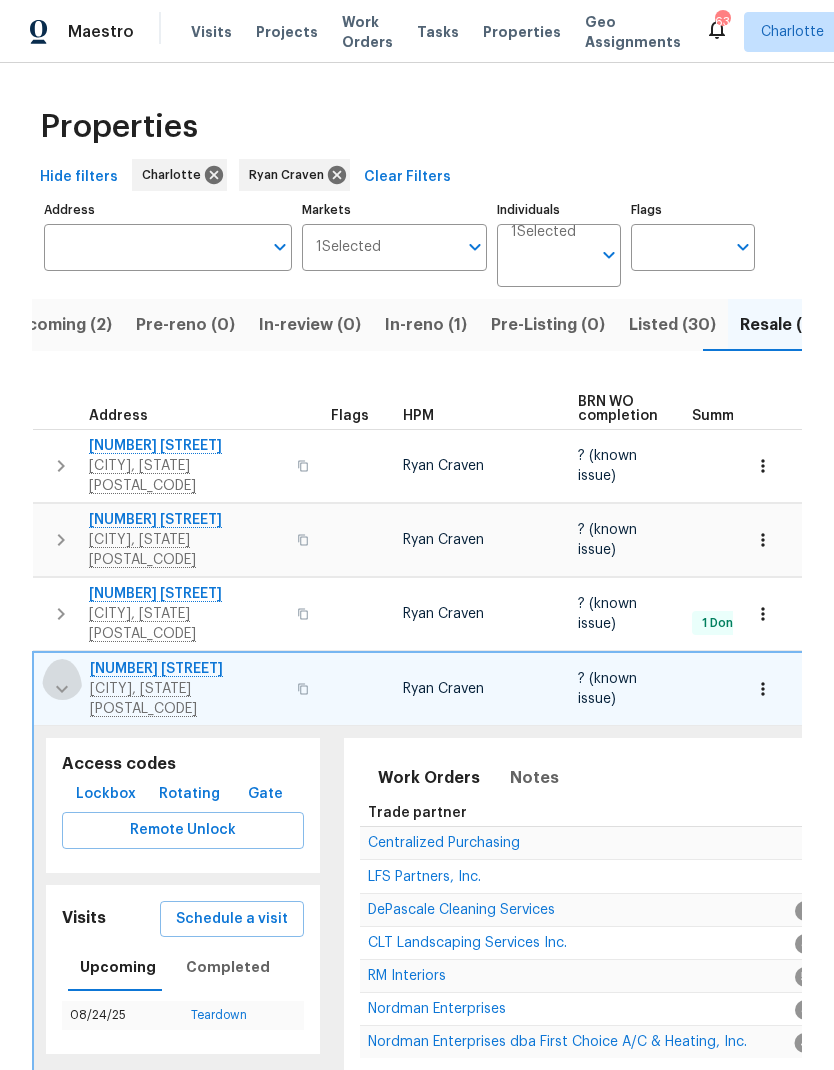 click at bounding box center [62, 689] 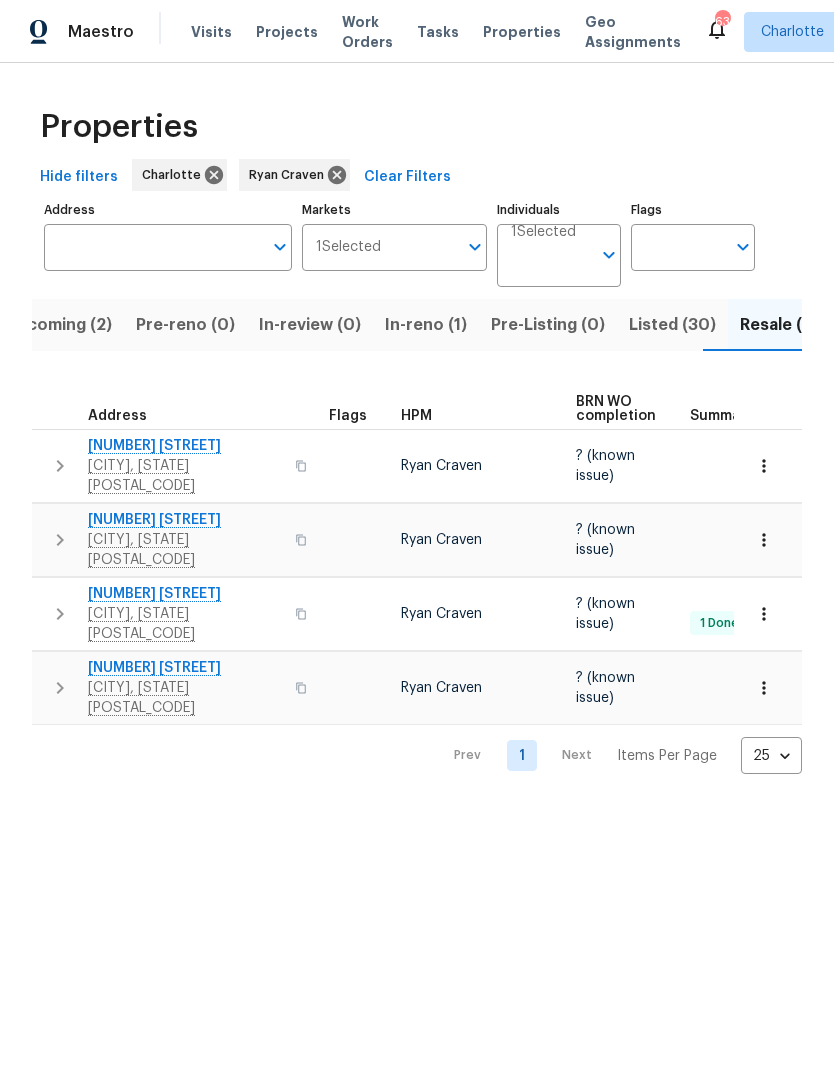 click on "Listed (30)" at bounding box center [672, 325] 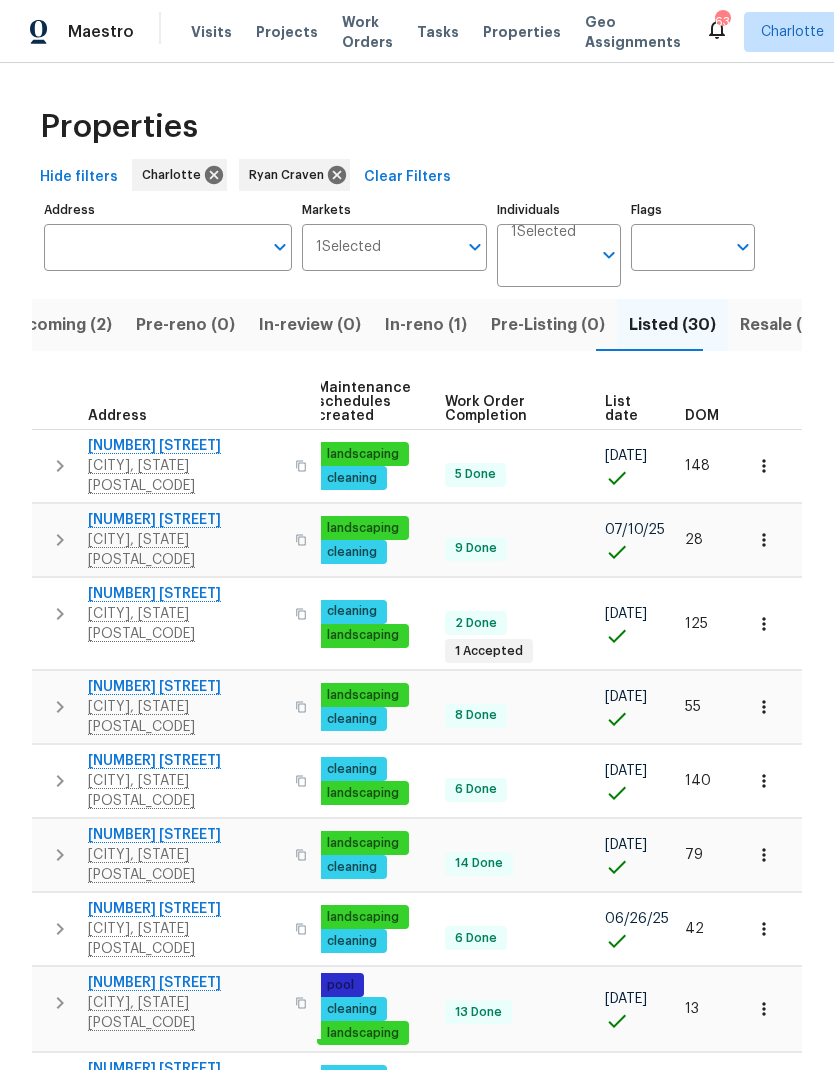 scroll, scrollTop: 0, scrollLeft: 292, axis: horizontal 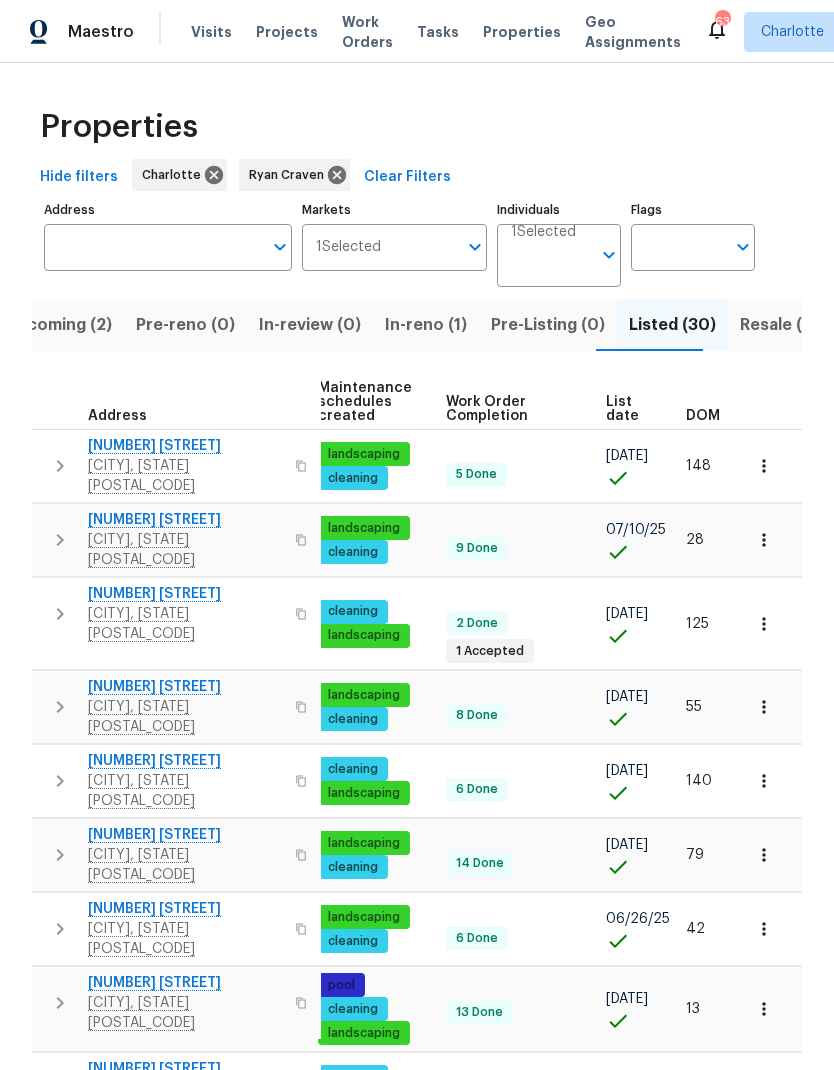click on "DOM" at bounding box center (703, 416) 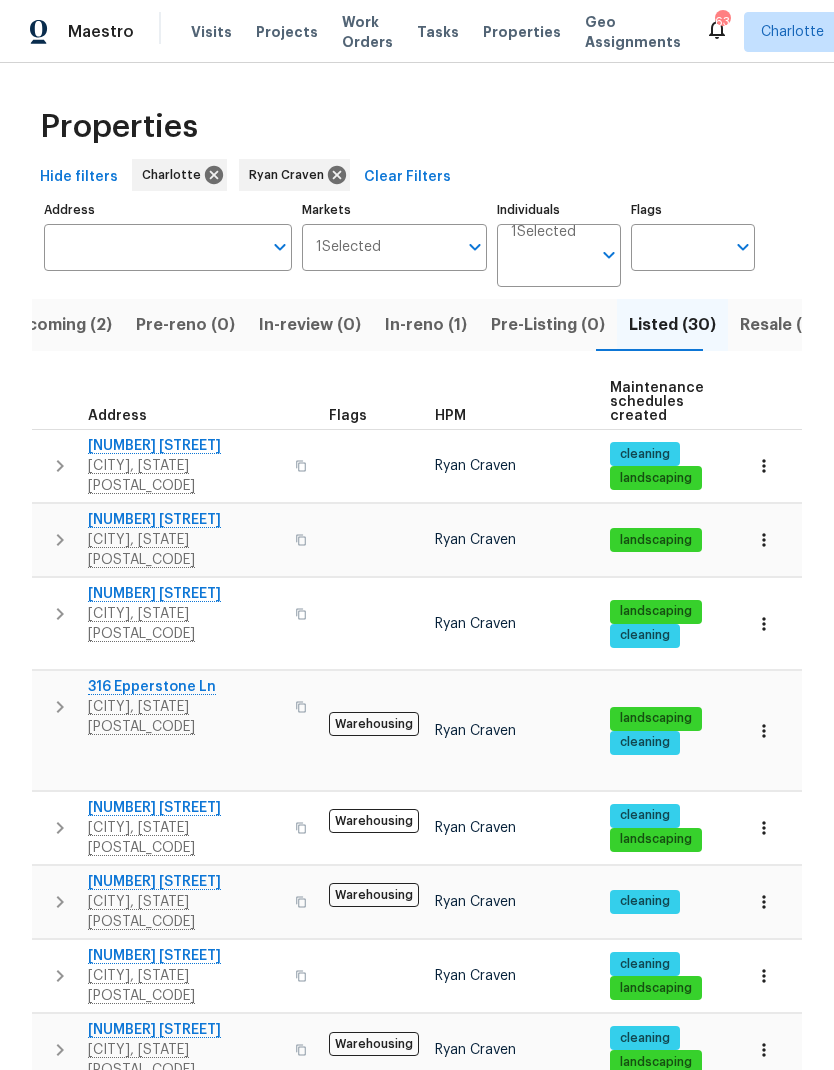 scroll, scrollTop: -7, scrollLeft: 0, axis: vertical 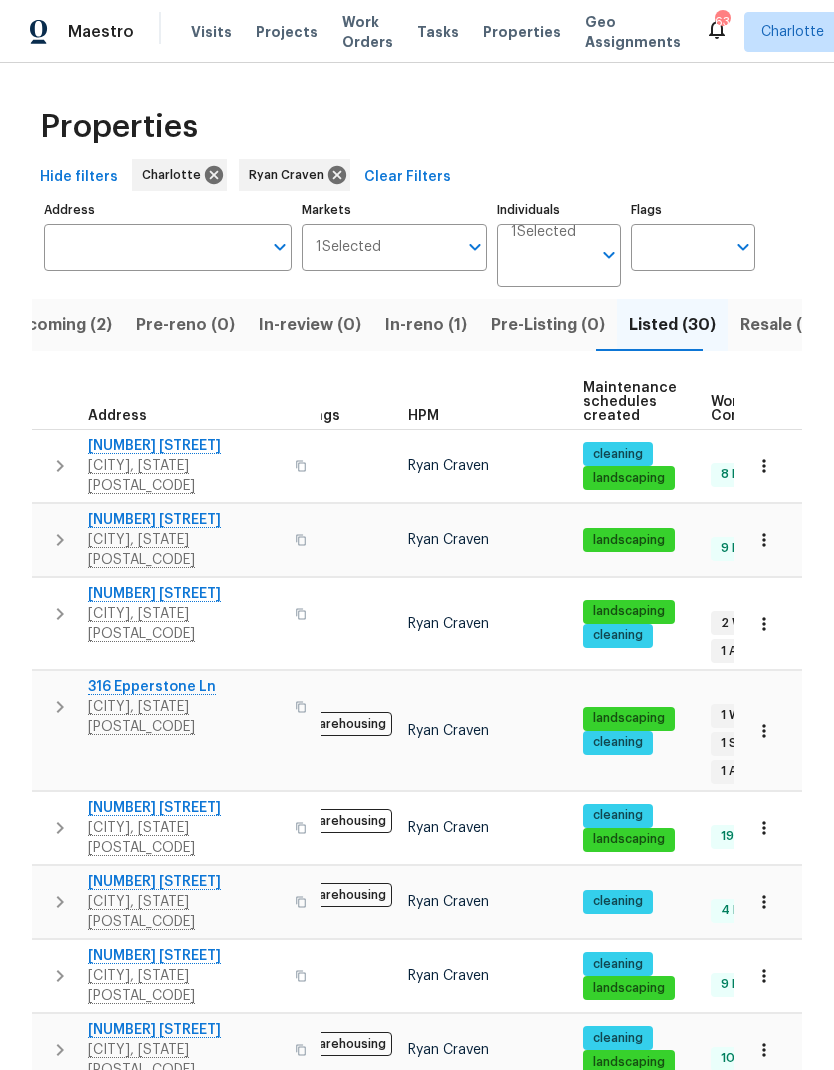 click on "In-reno (1)" at bounding box center (426, 325) 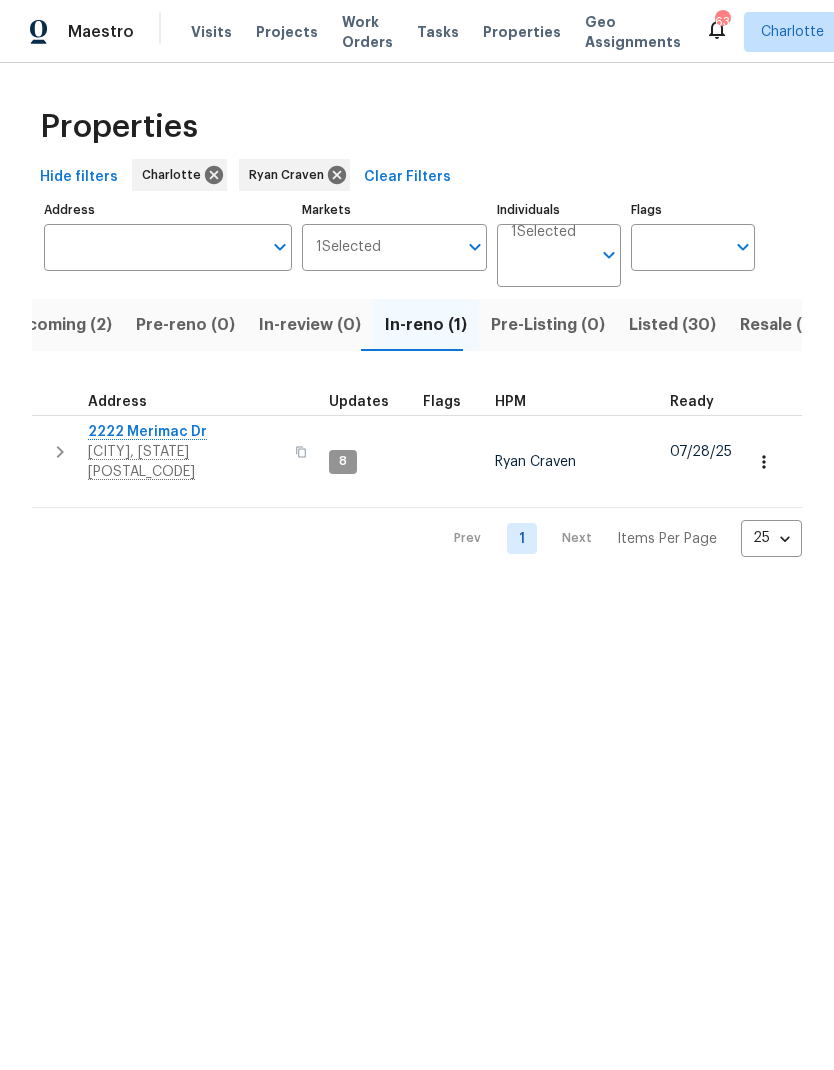 click on "Listed (30)" at bounding box center [672, 325] 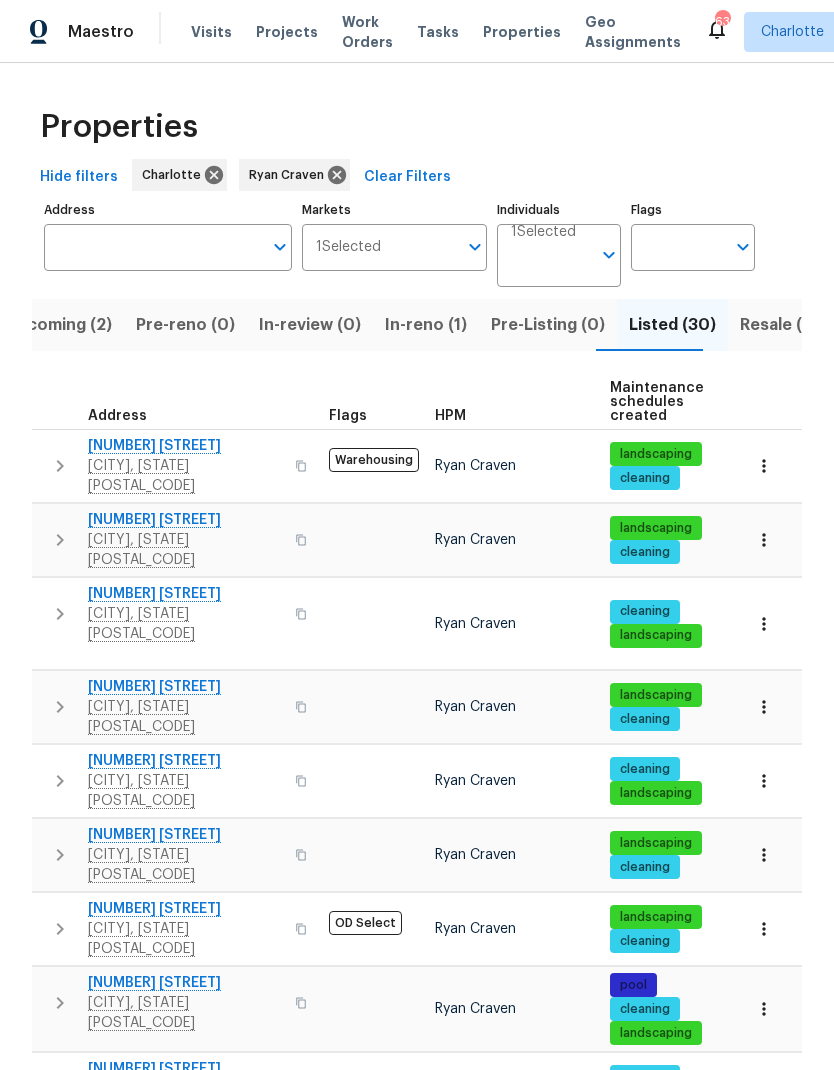 click at bounding box center [60, 466] 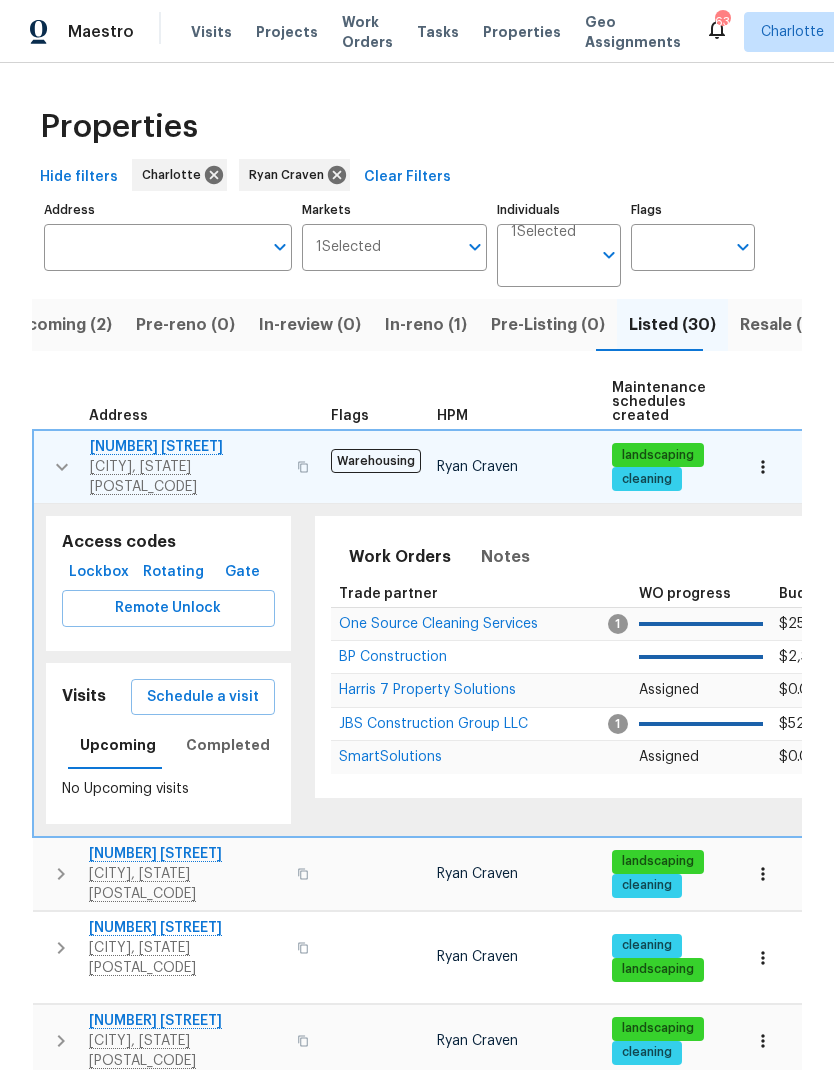 scroll, scrollTop: 0, scrollLeft: 1, axis: horizontal 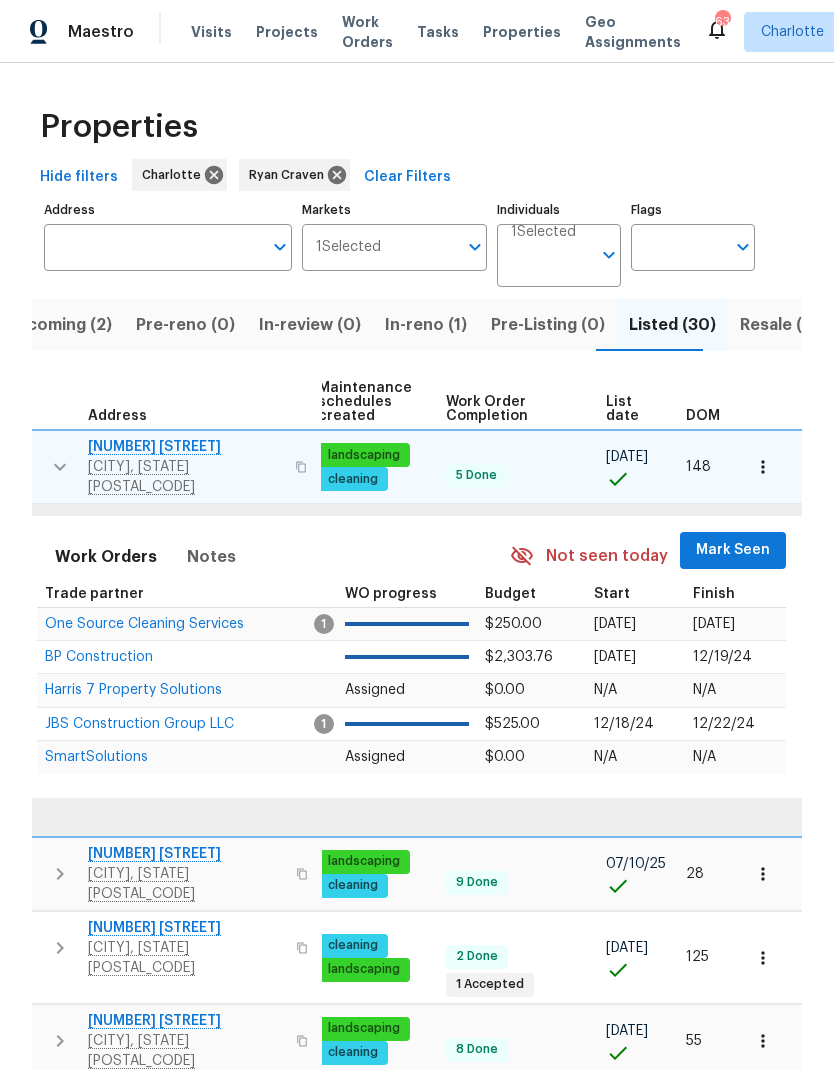 click on "Mark Seen" at bounding box center (733, 550) 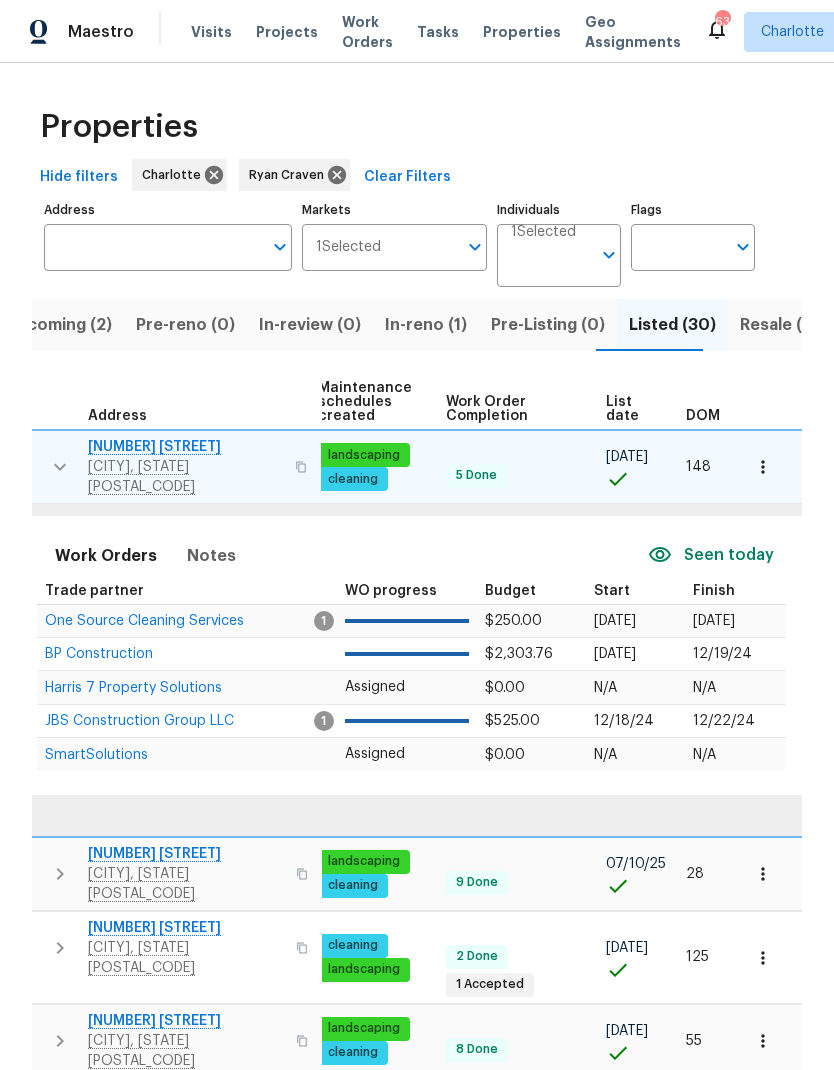 scroll, scrollTop: 0, scrollLeft: 0, axis: both 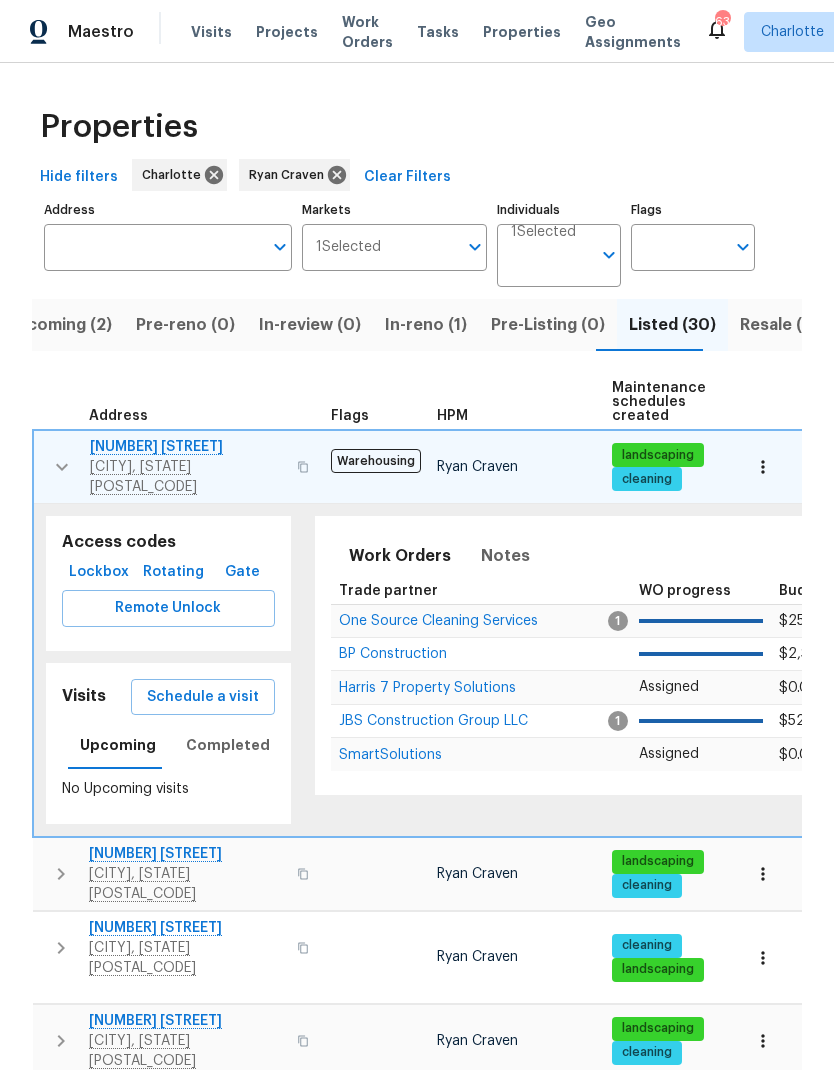 click 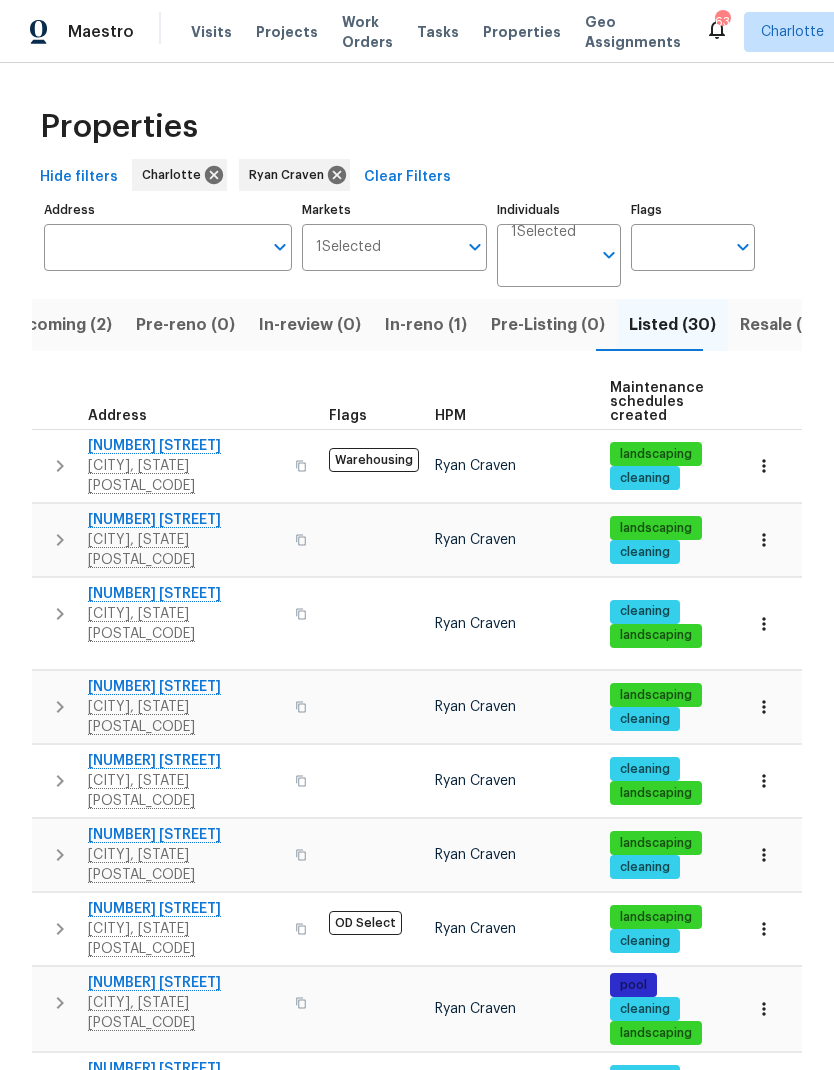 click at bounding box center (60, 540) 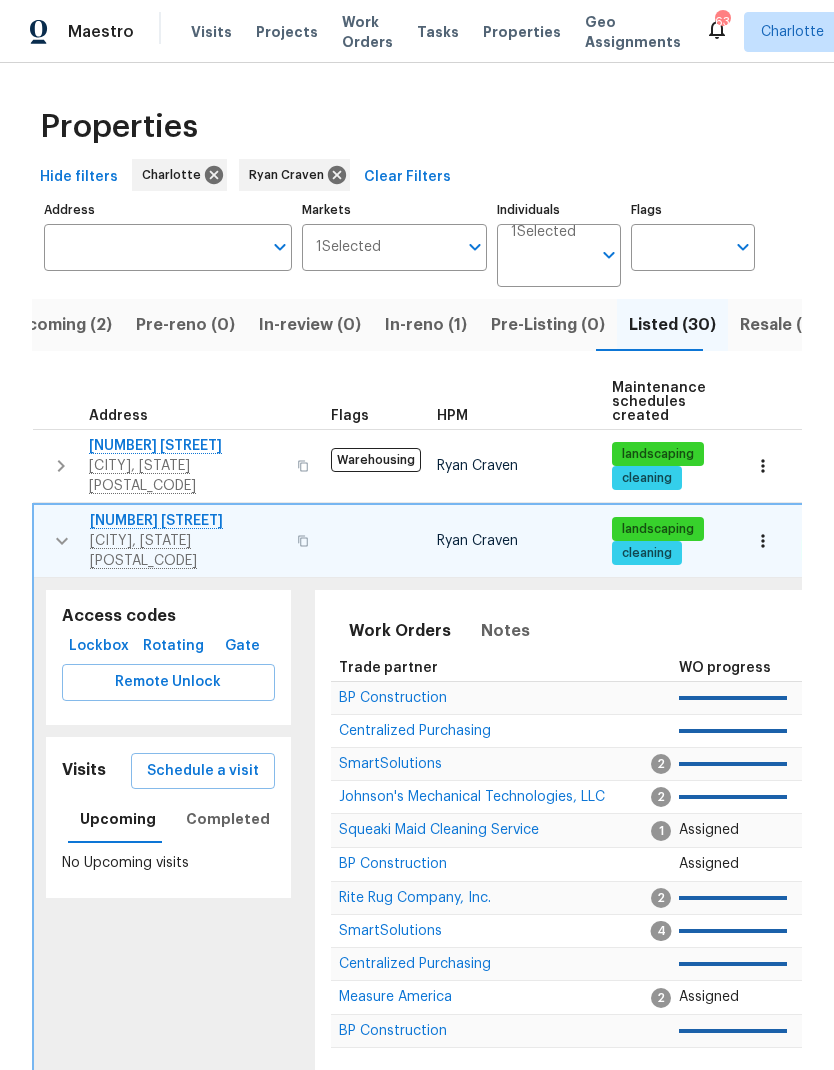 scroll, scrollTop: 0, scrollLeft: 1, axis: horizontal 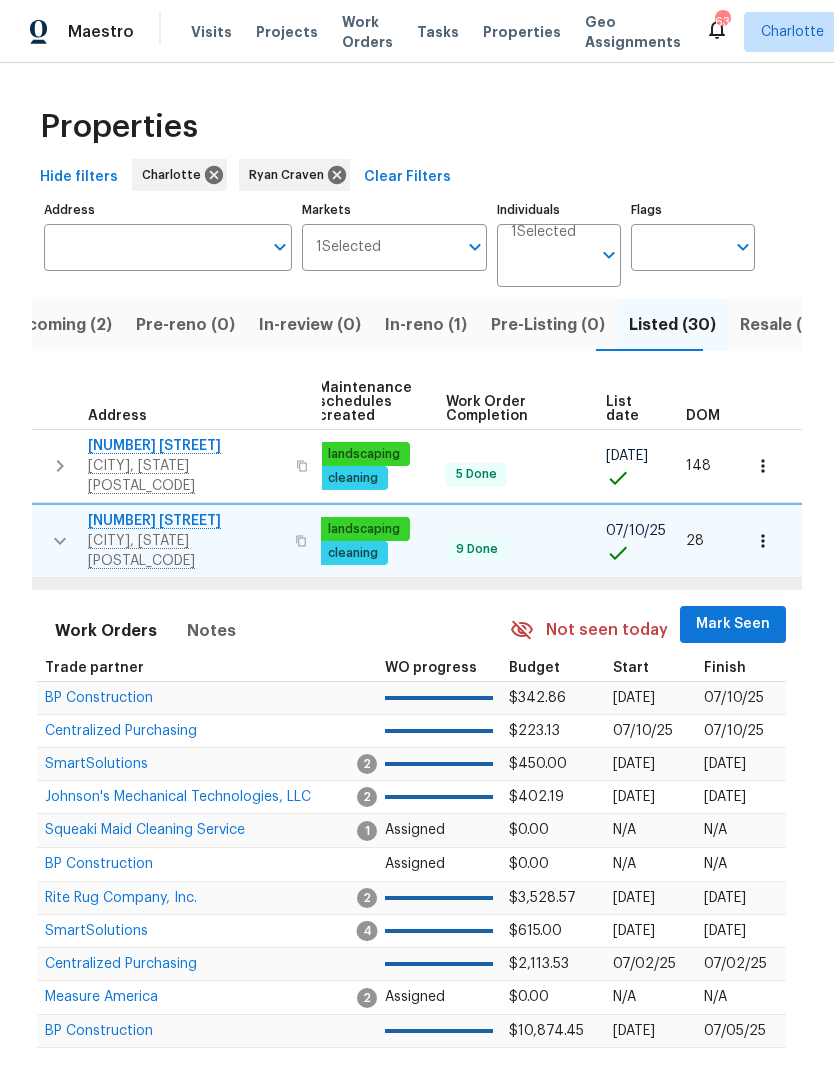 click on "Mark Seen" at bounding box center [733, 624] 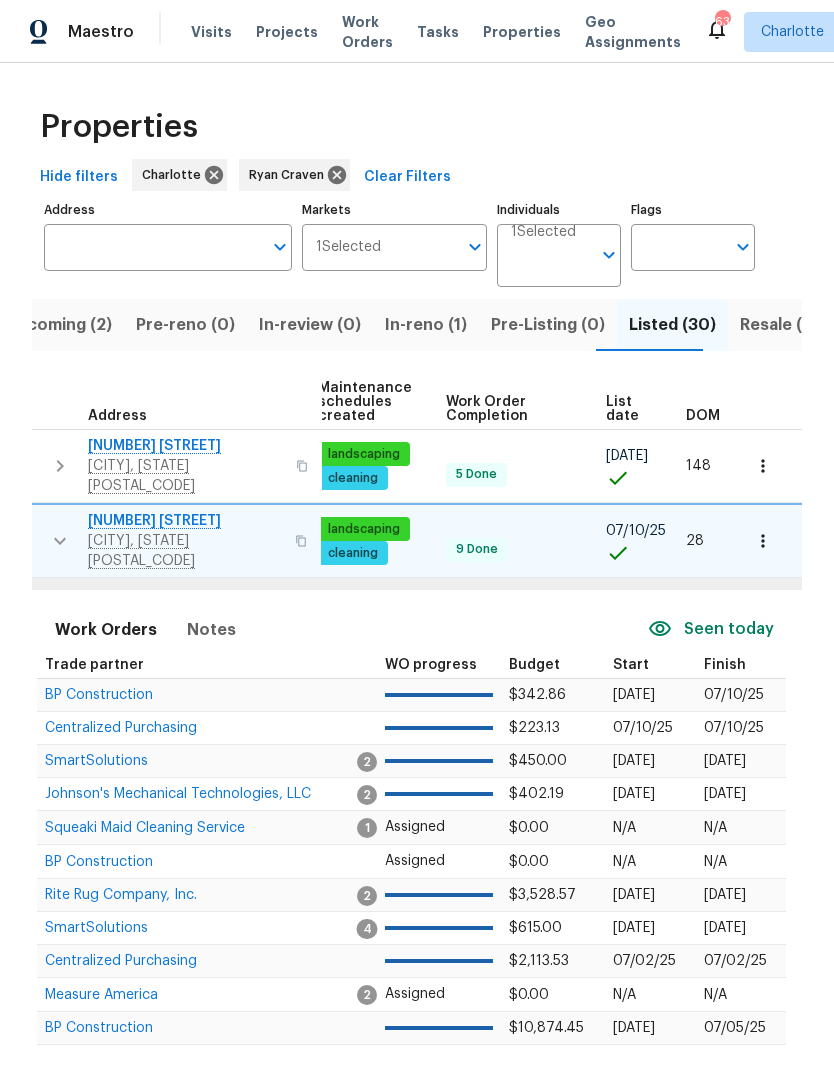 scroll, scrollTop: 0, scrollLeft: 0, axis: both 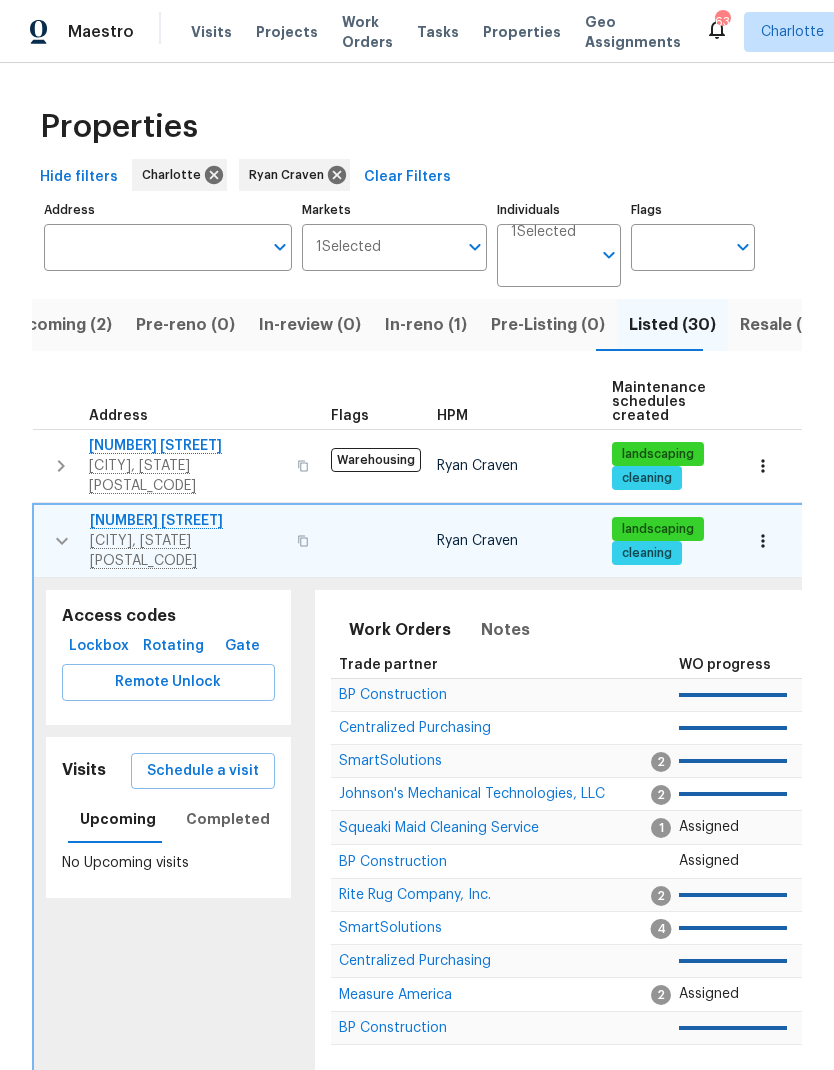 click 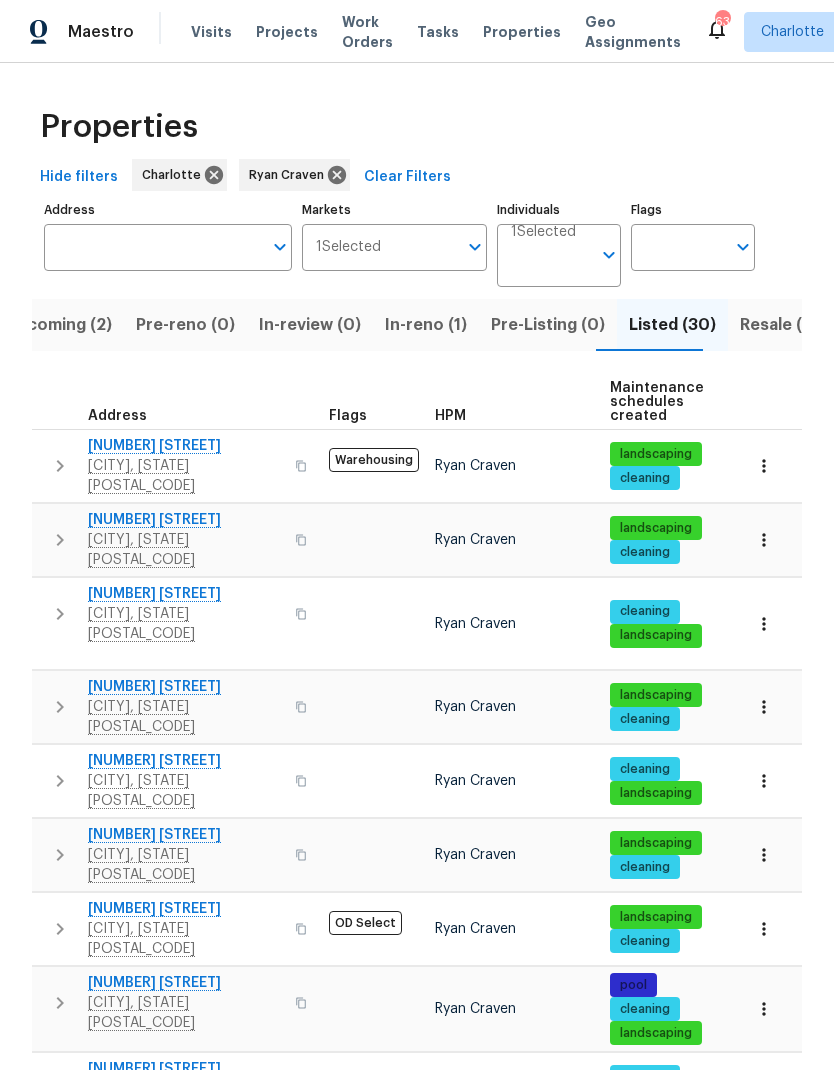 click 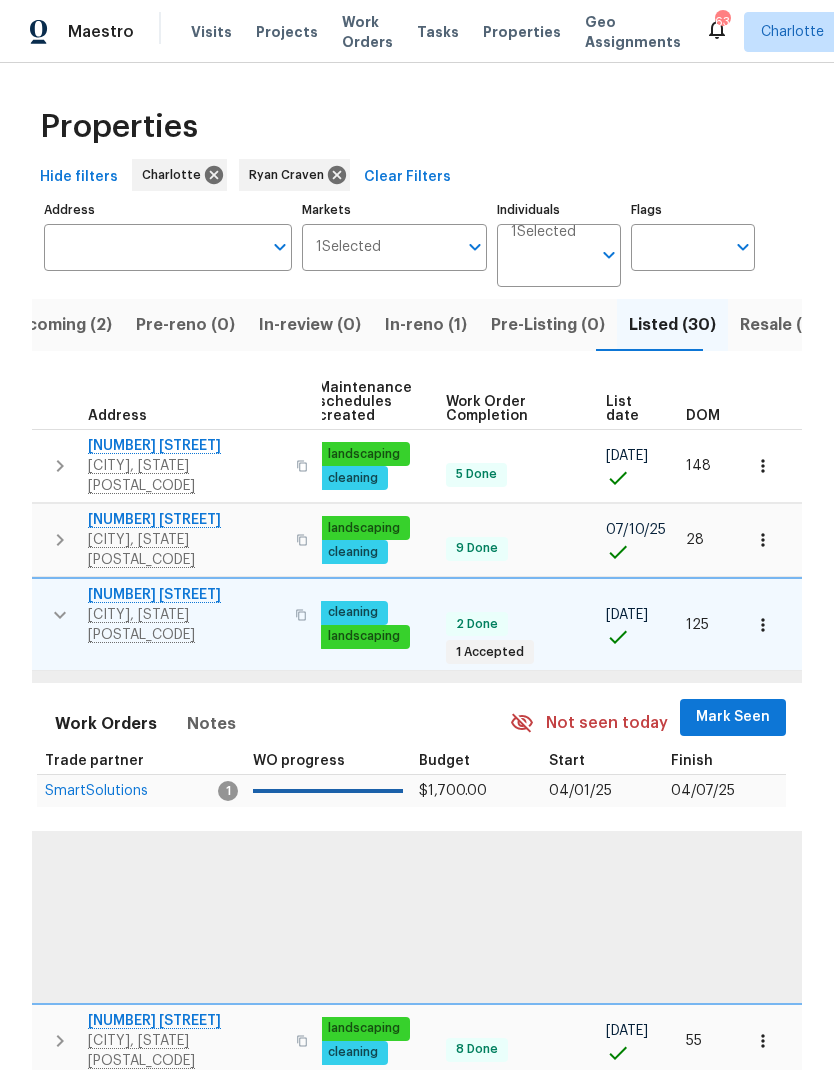 click on "Mark Seen" at bounding box center (733, 717) 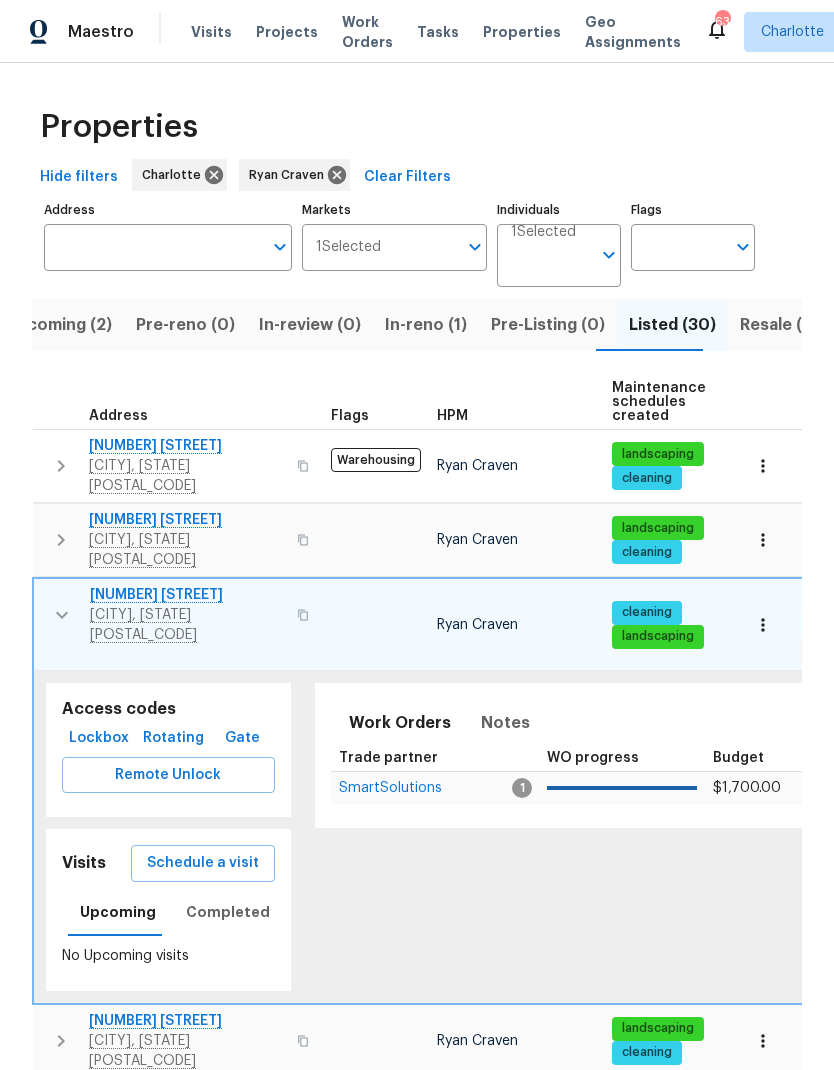 scroll, scrollTop: 0, scrollLeft: 0, axis: both 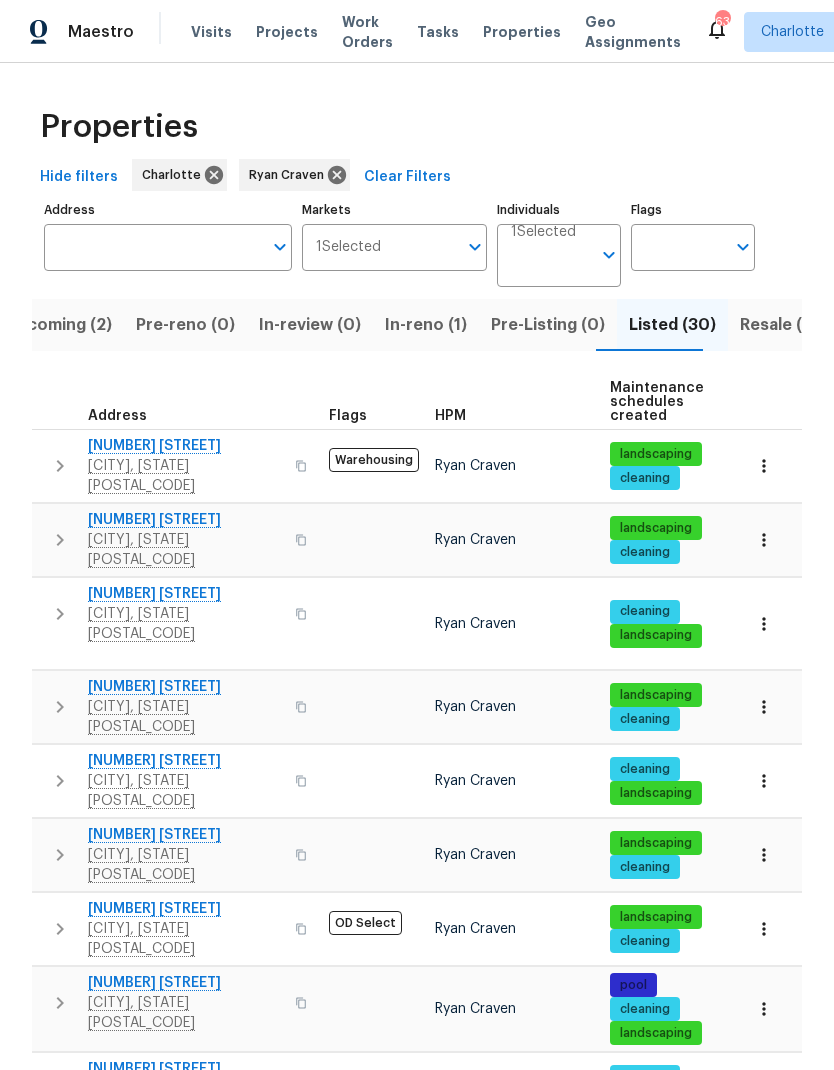 click 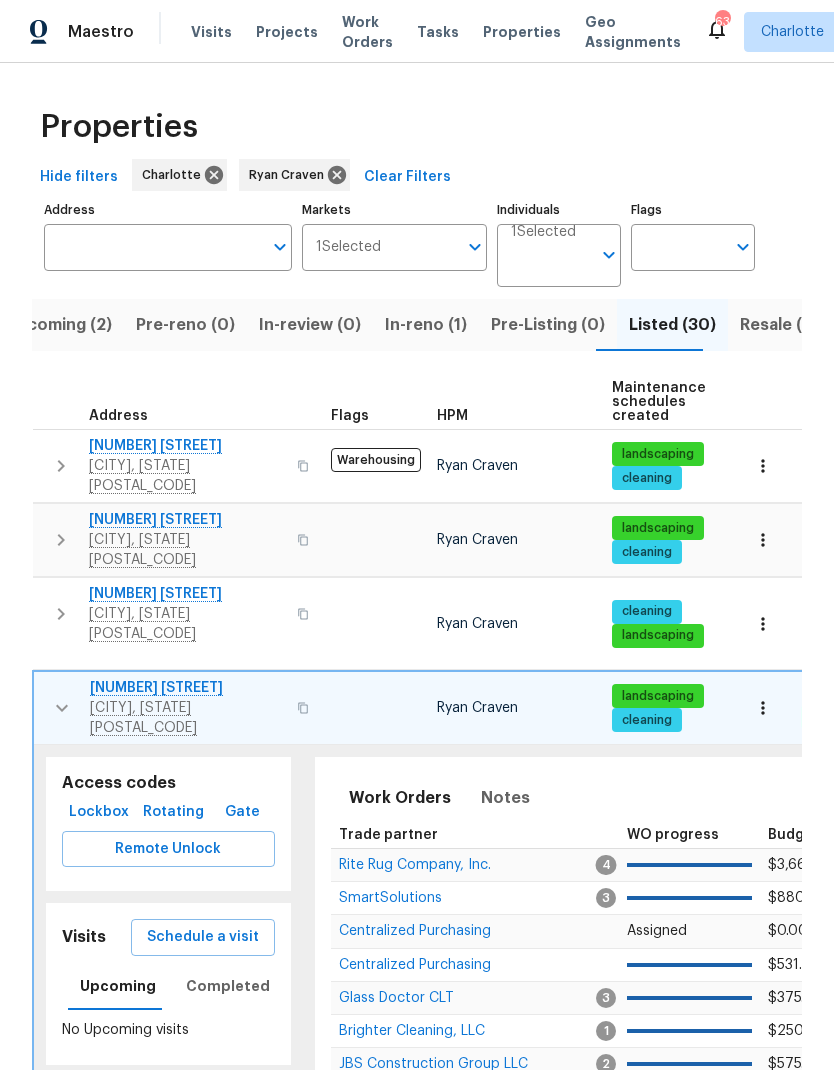 scroll, scrollTop: 0, scrollLeft: 2, axis: horizontal 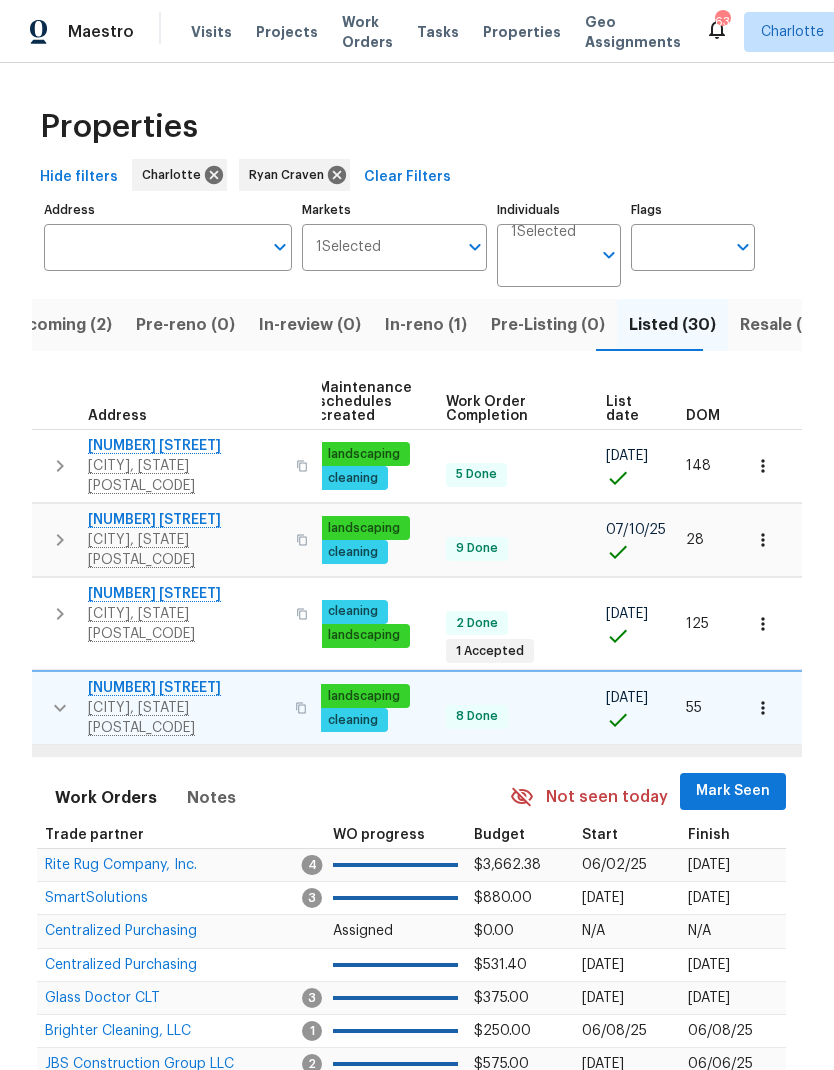 click on "Mark Seen" at bounding box center [733, 791] 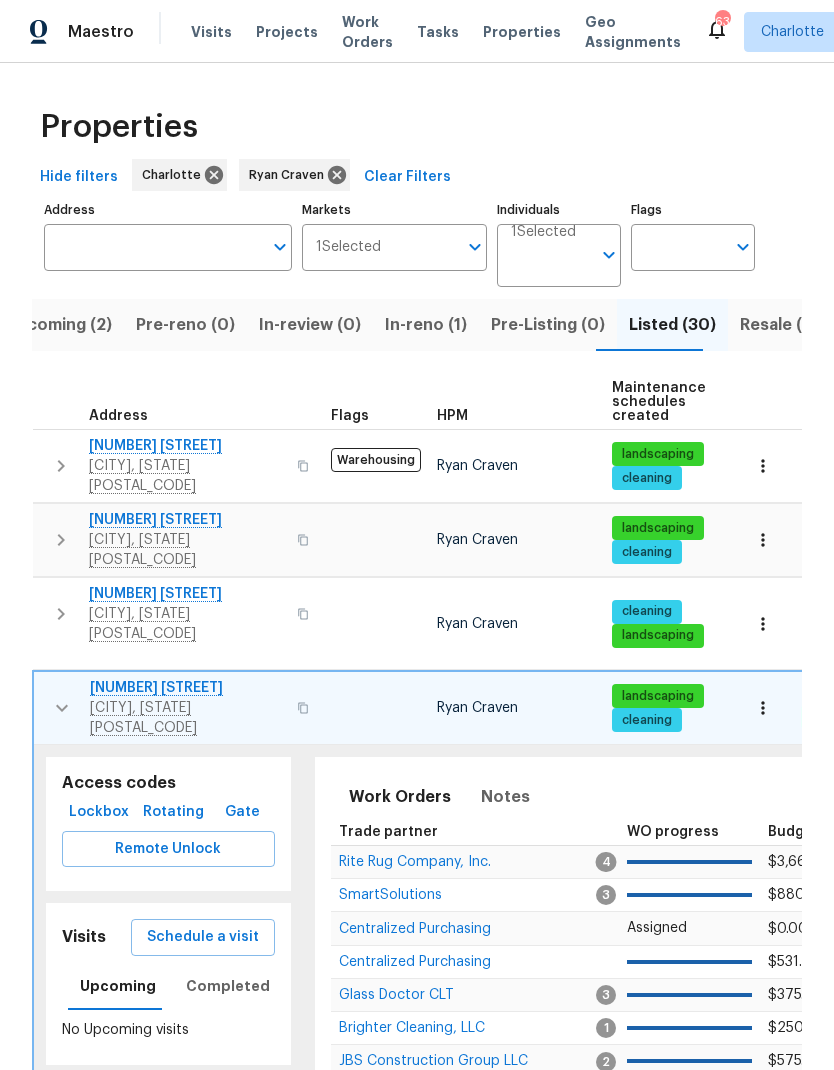scroll, scrollTop: 0, scrollLeft: 0, axis: both 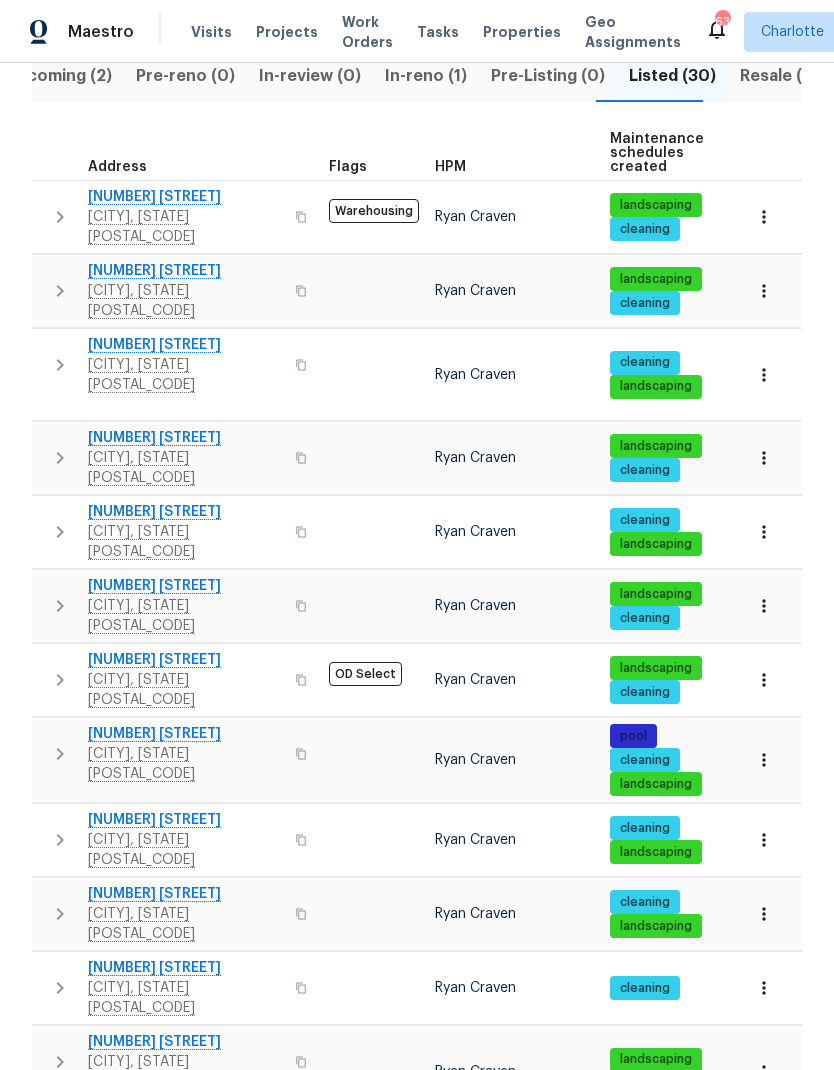 click 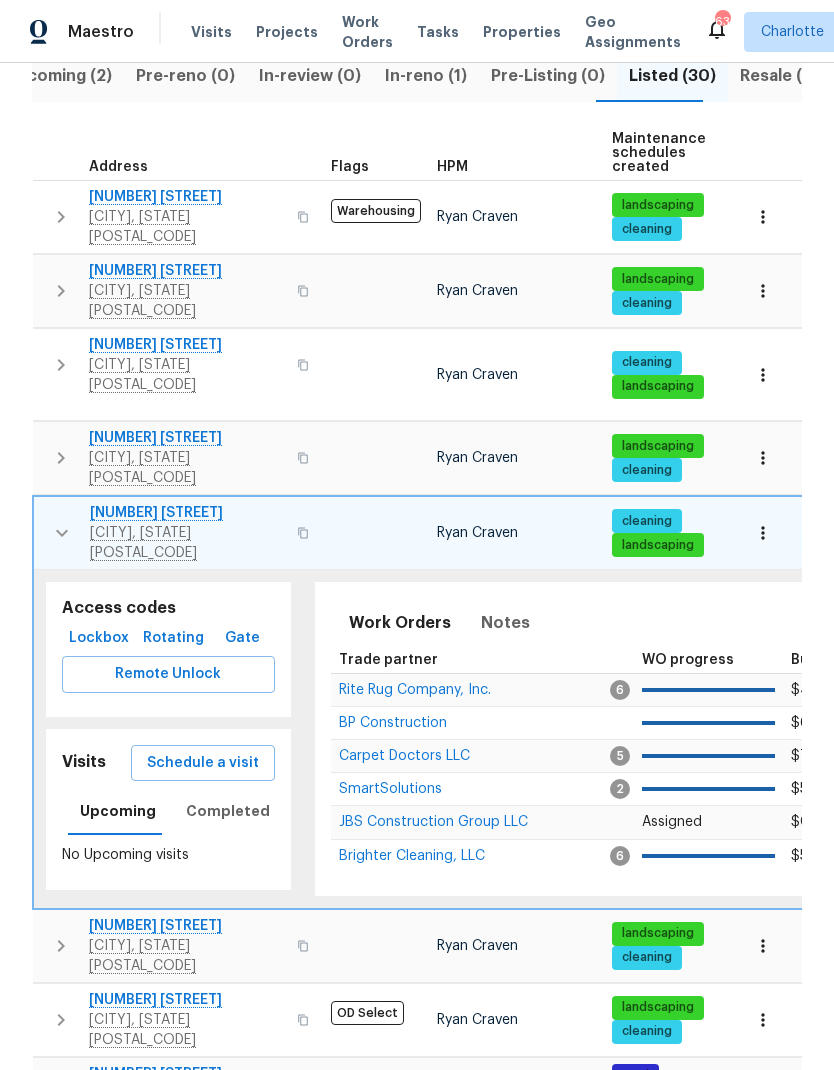 scroll, scrollTop: 0, scrollLeft: 1, axis: horizontal 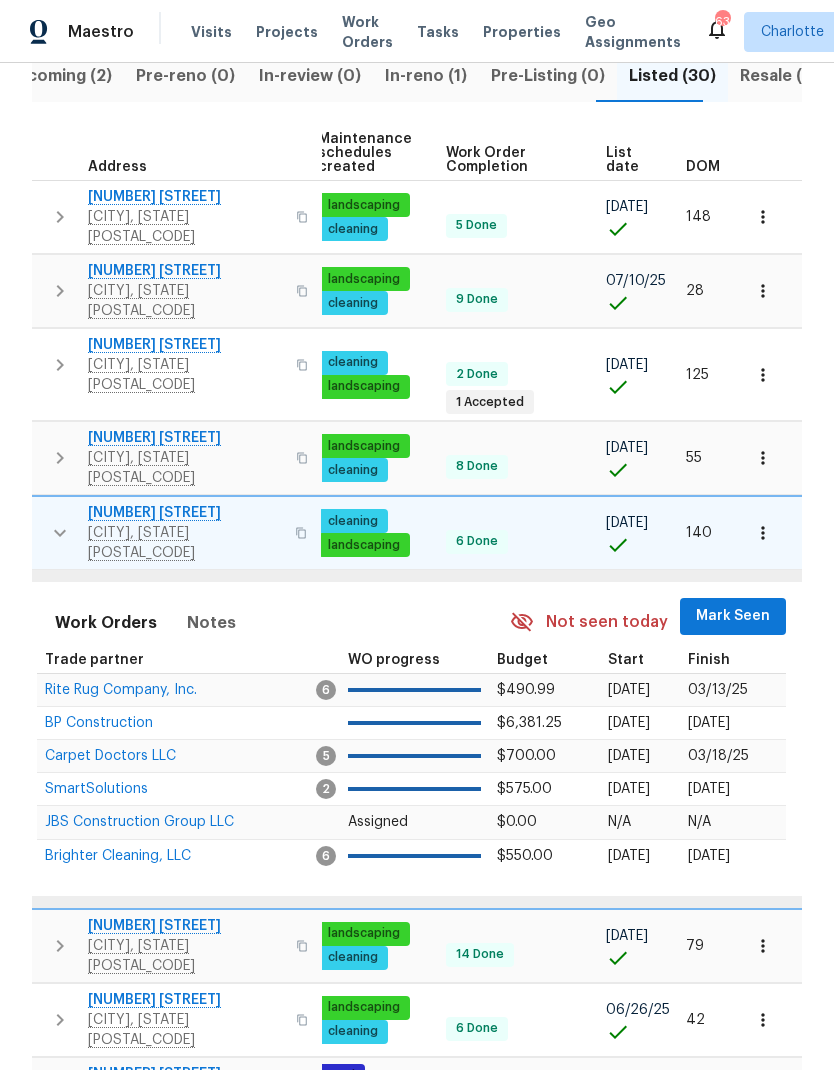 click on "Mark Seen" at bounding box center (733, 616) 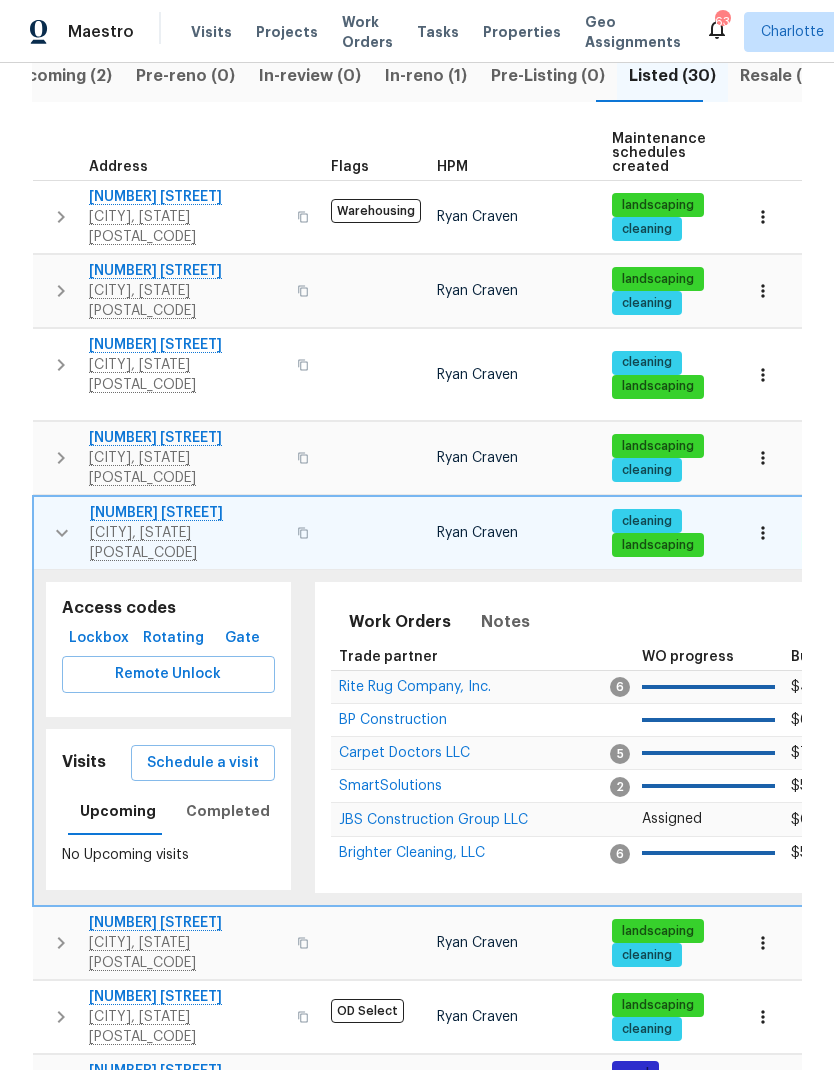 scroll, scrollTop: 0, scrollLeft: 0, axis: both 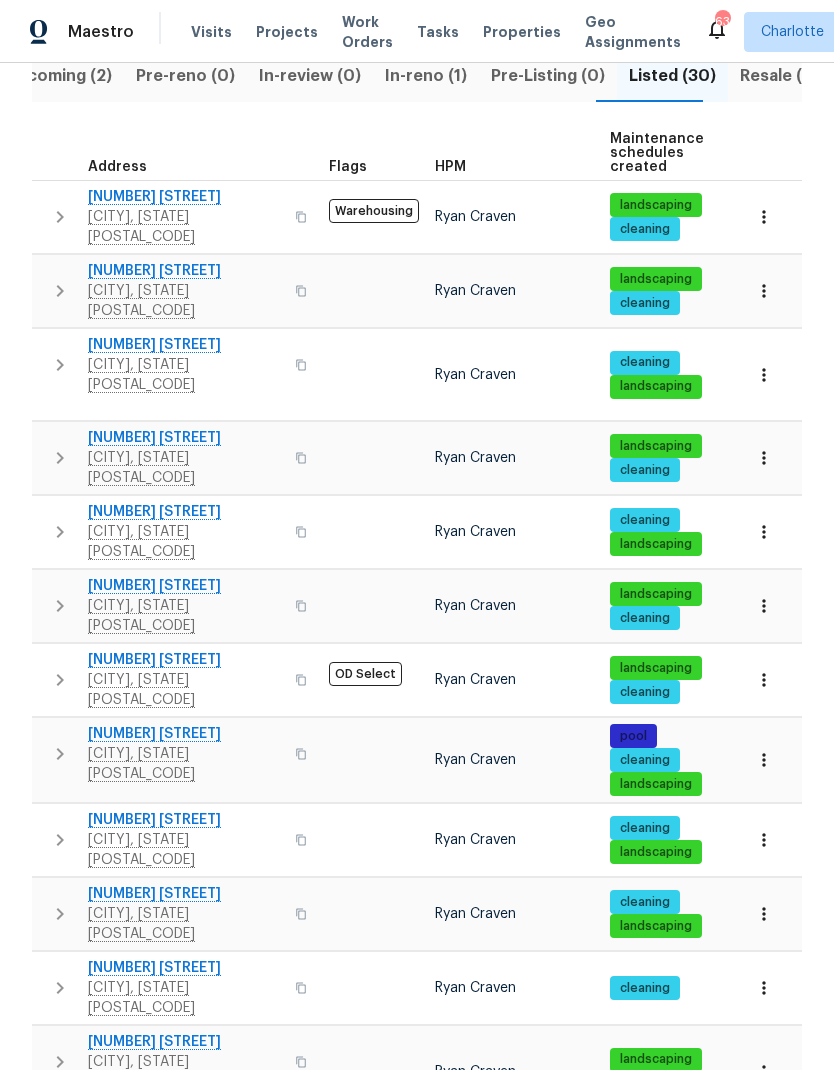 click 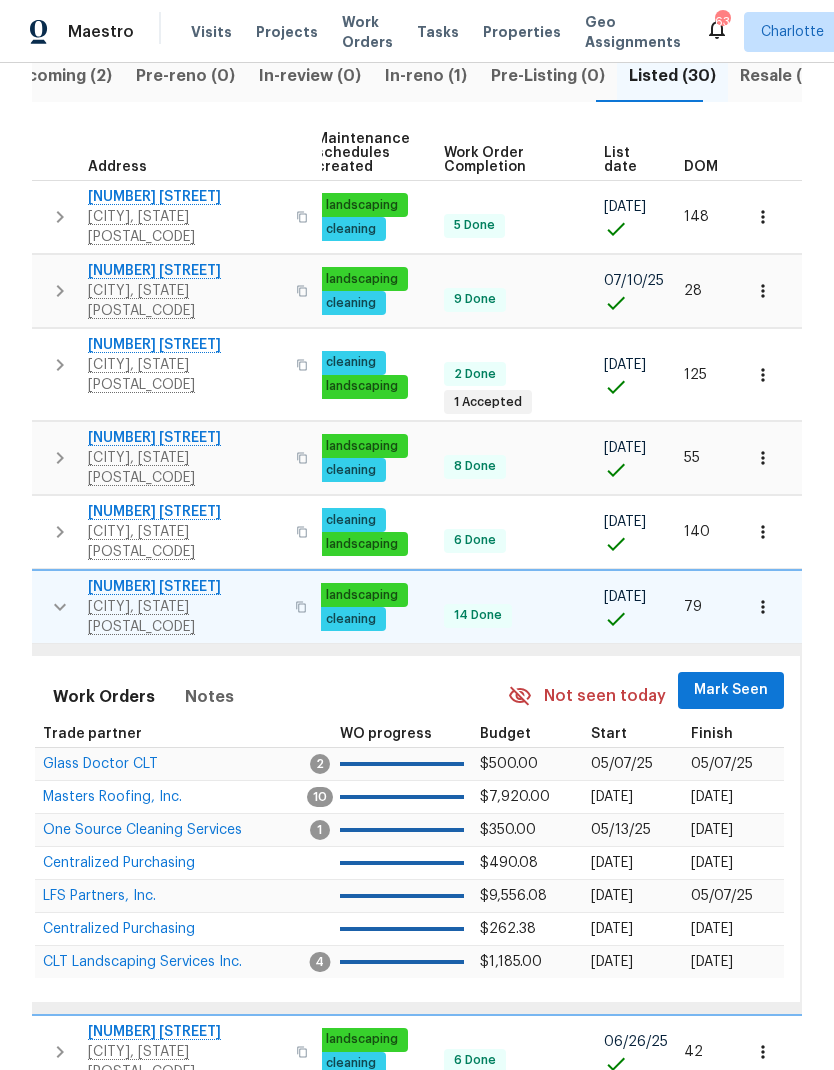scroll, scrollTop: 0, scrollLeft: 294, axis: horizontal 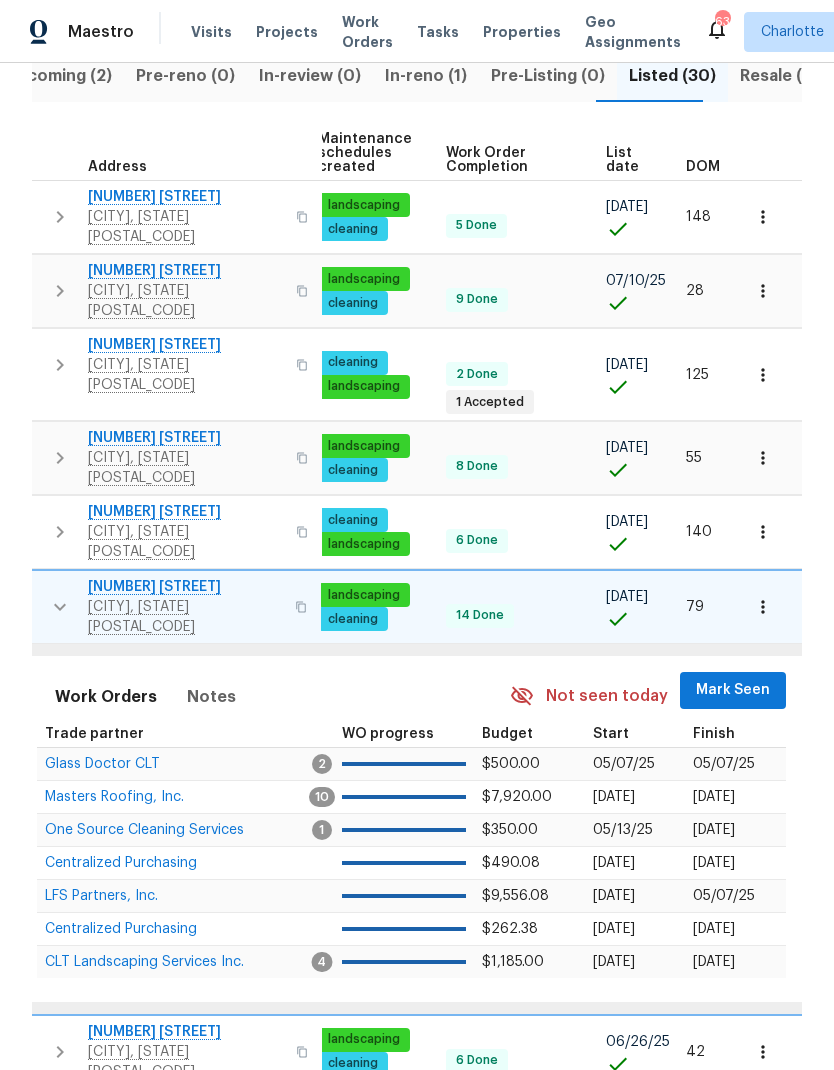 click on "Mark Seen" at bounding box center [733, 690] 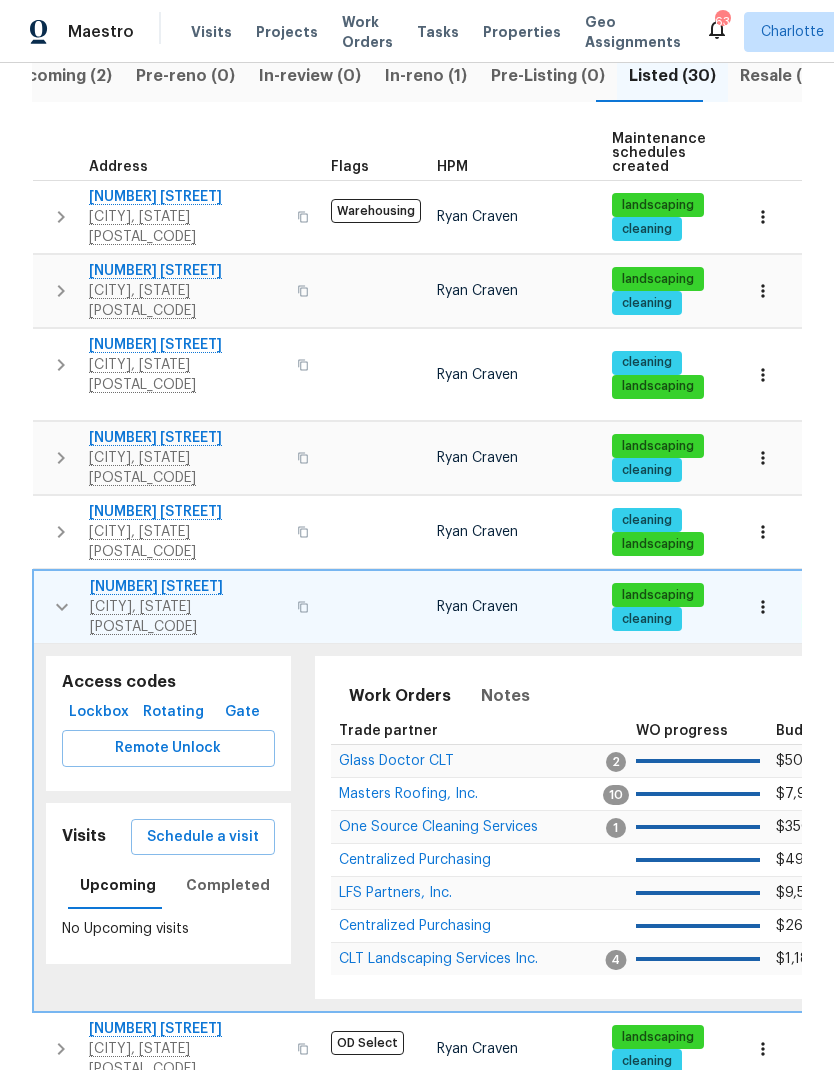scroll, scrollTop: 0, scrollLeft: -1, axis: horizontal 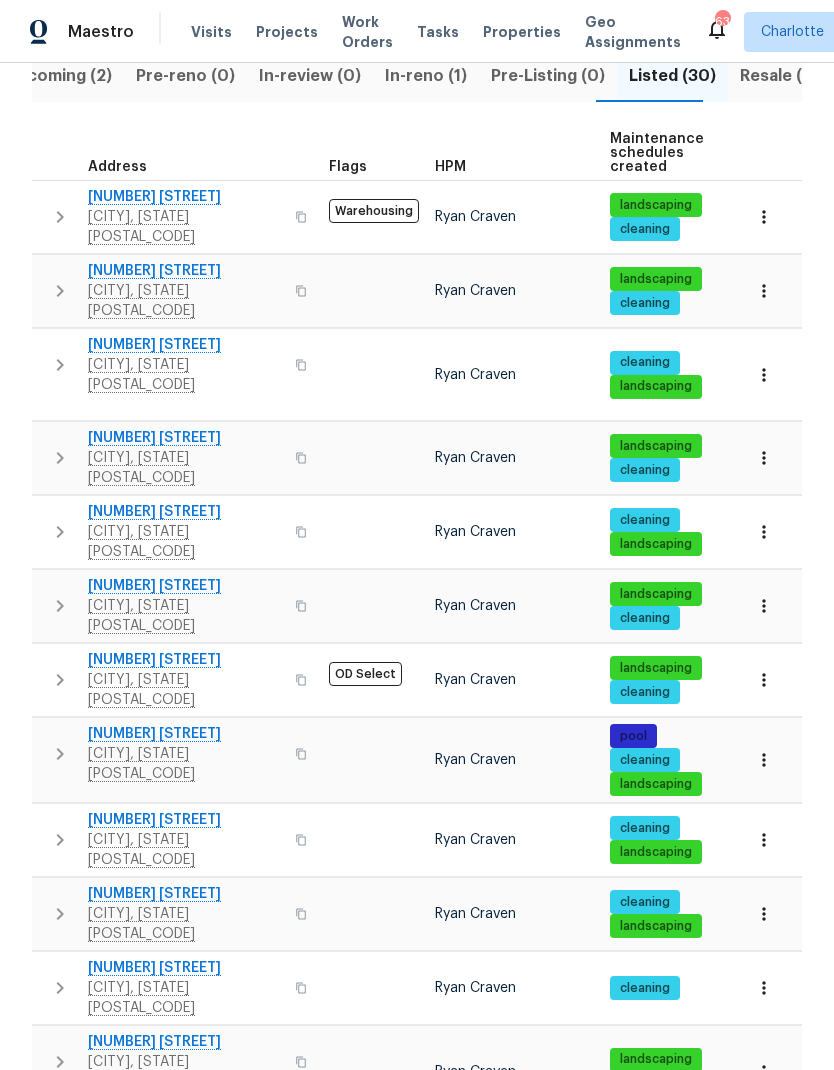 click 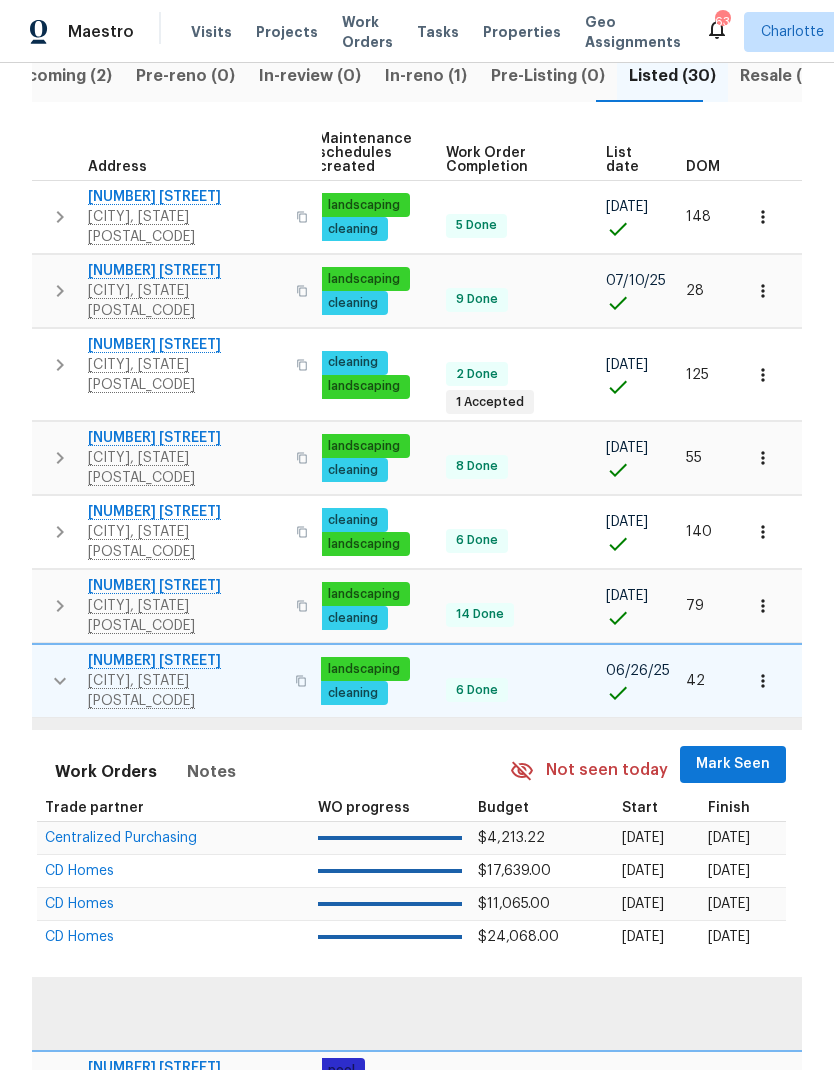 click on "Mark Seen" at bounding box center (733, 764) 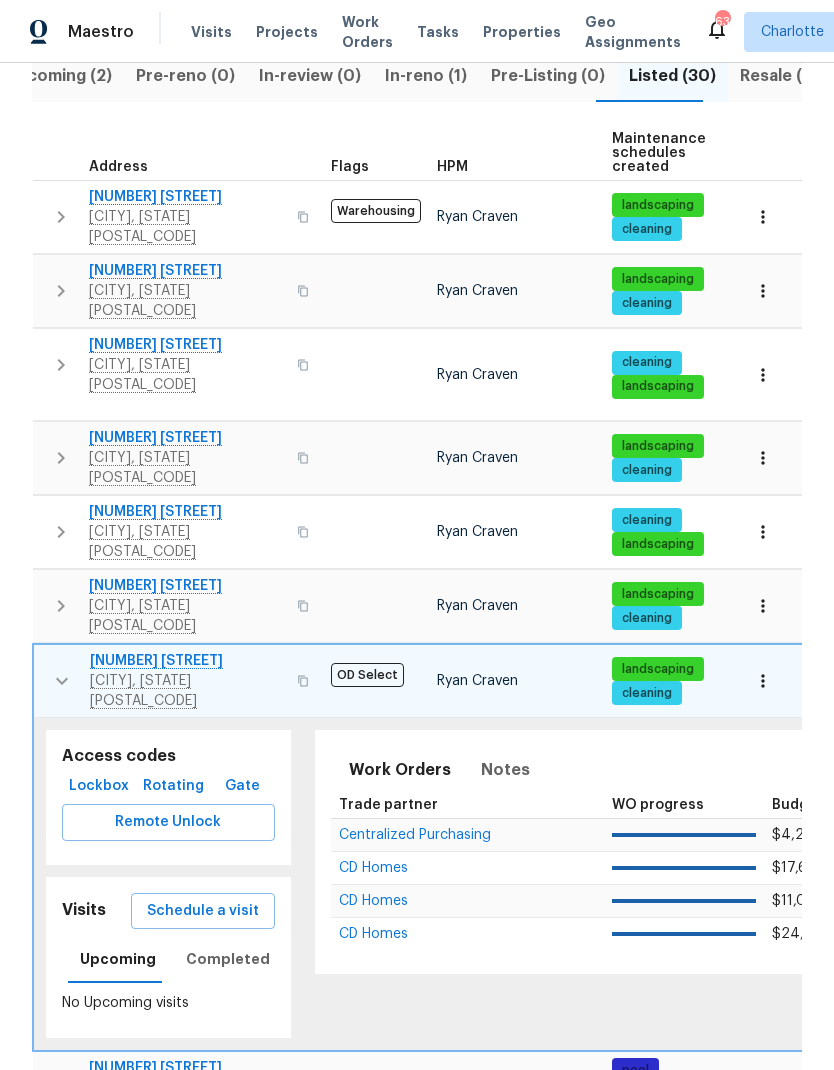 click 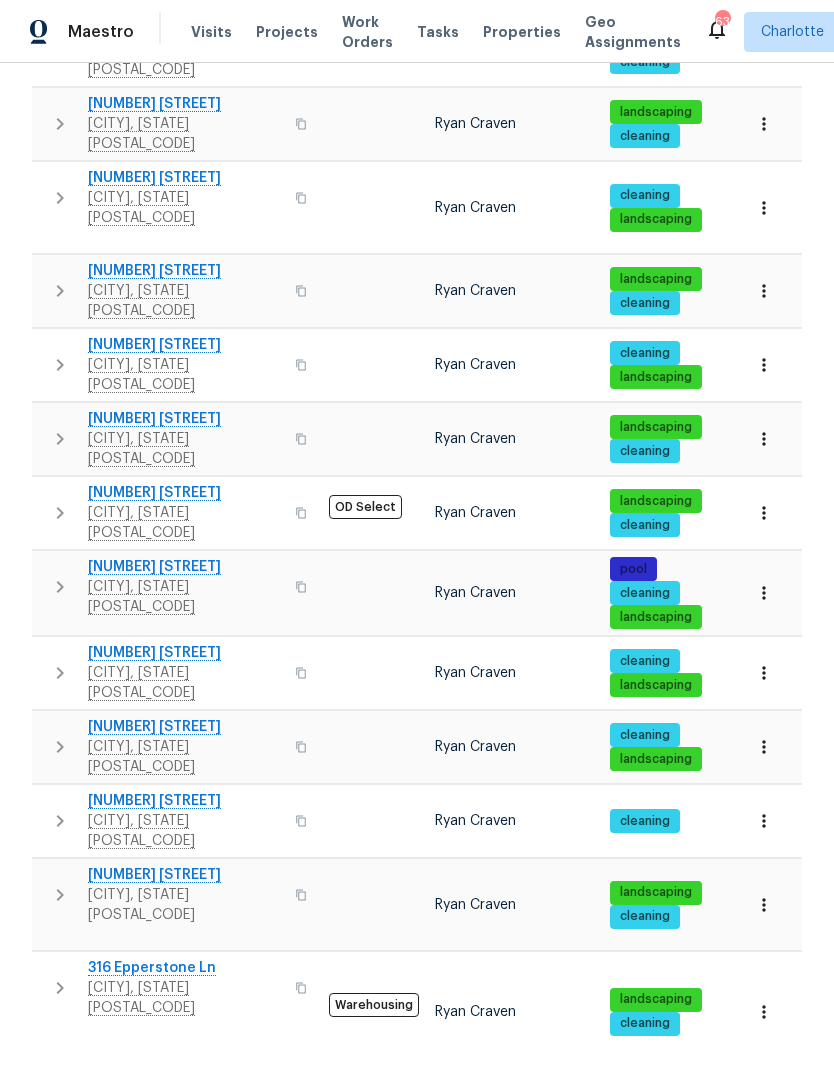 click 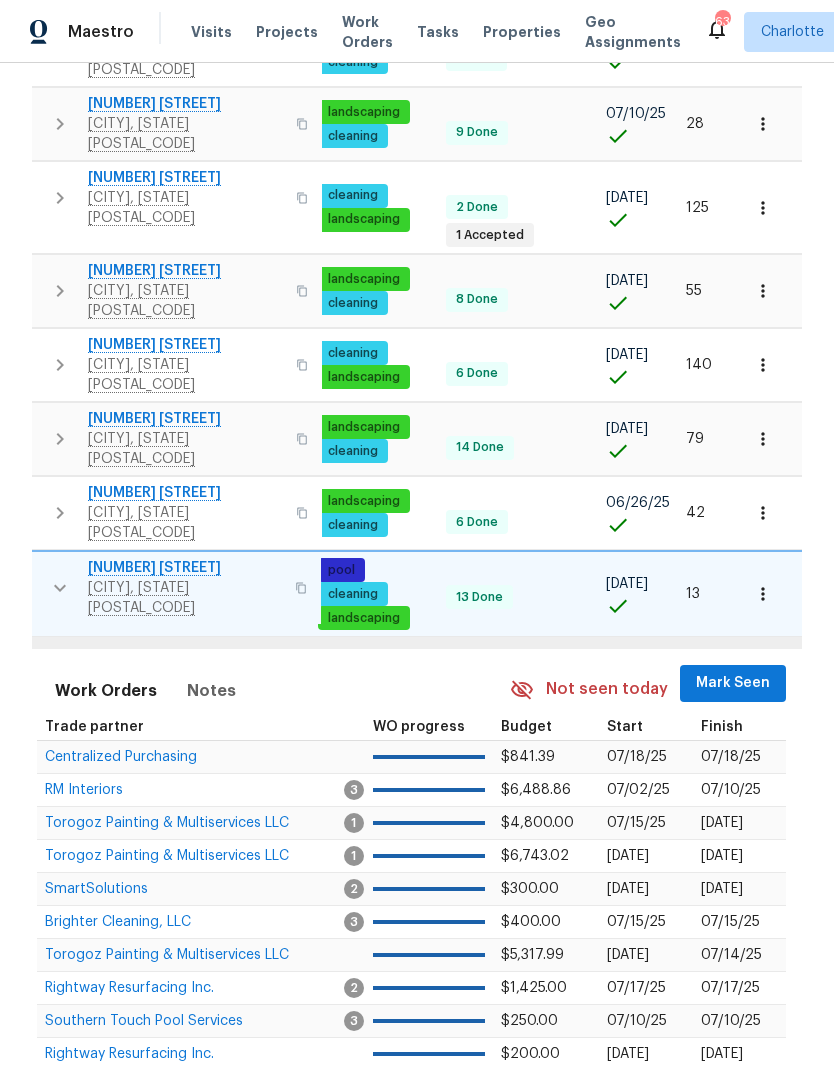 click on "Mark Seen" at bounding box center (733, 683) 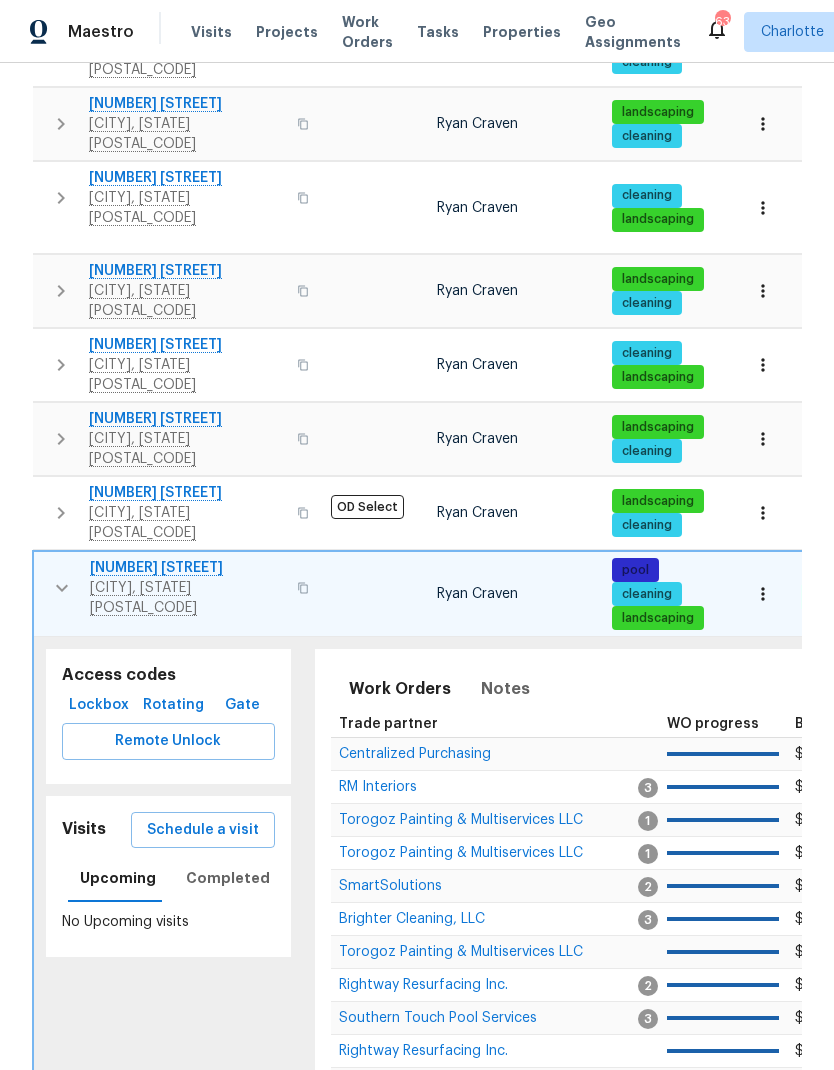 click 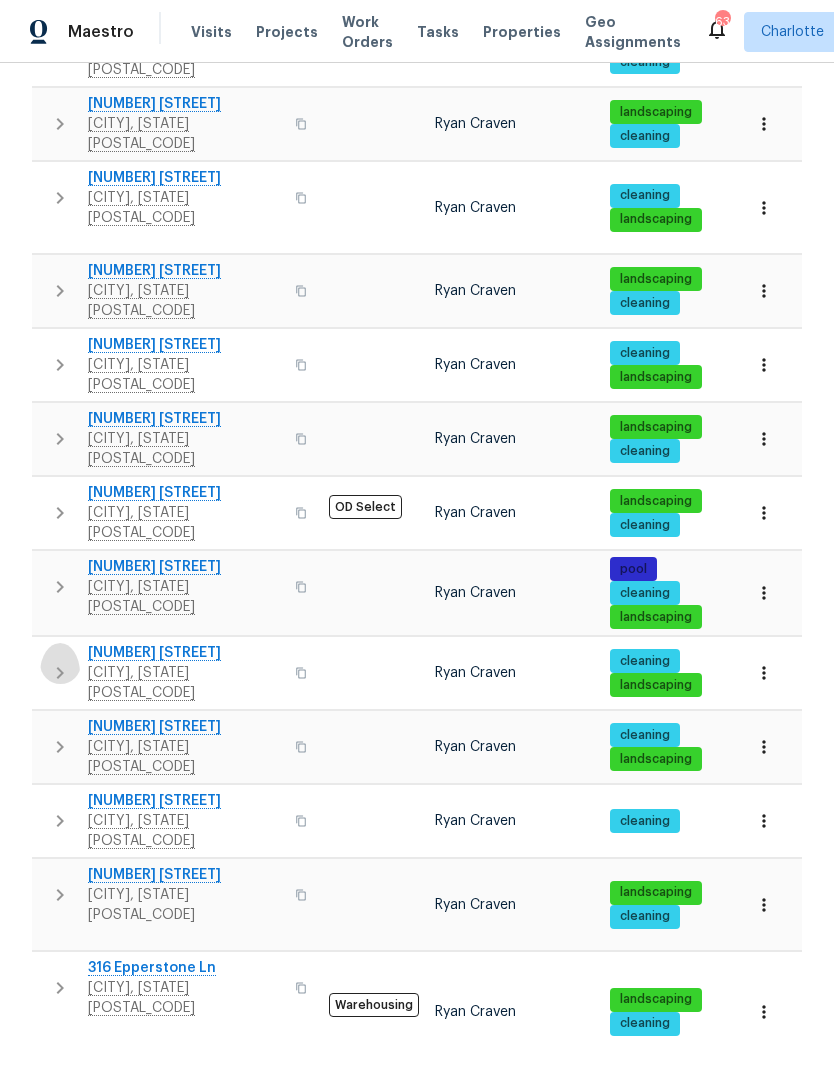 click 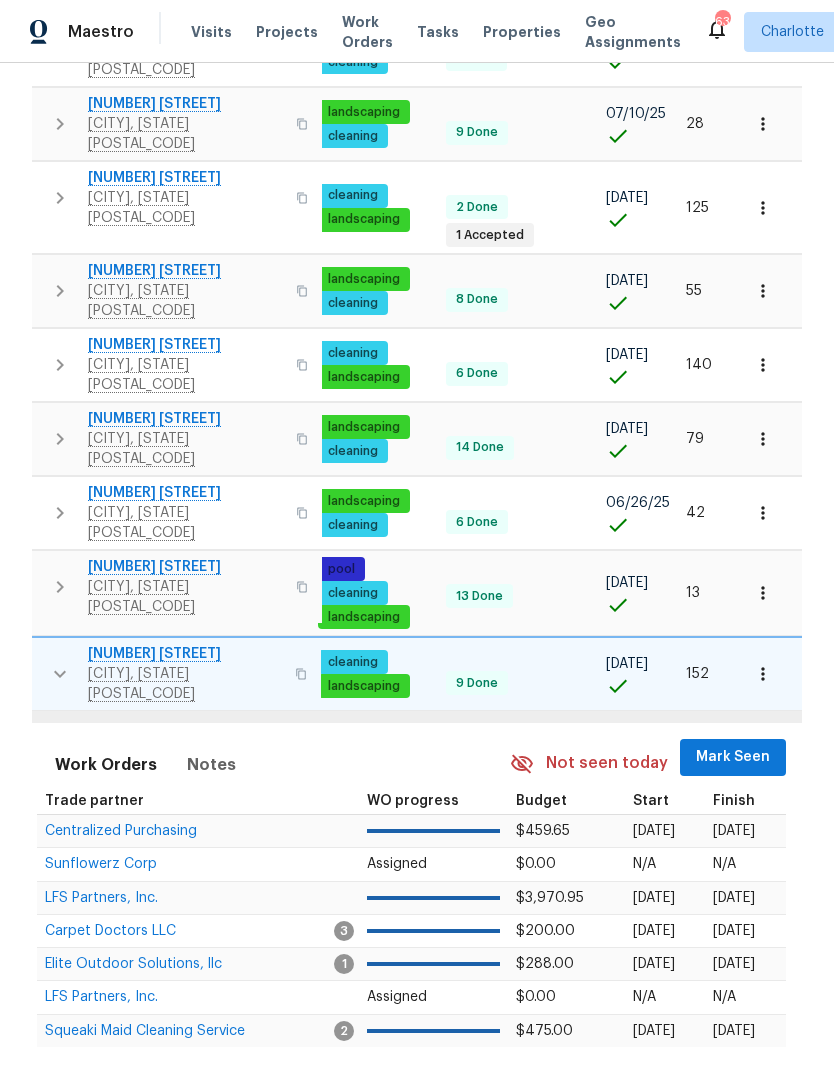 click on "Mark Seen" at bounding box center [733, 757] 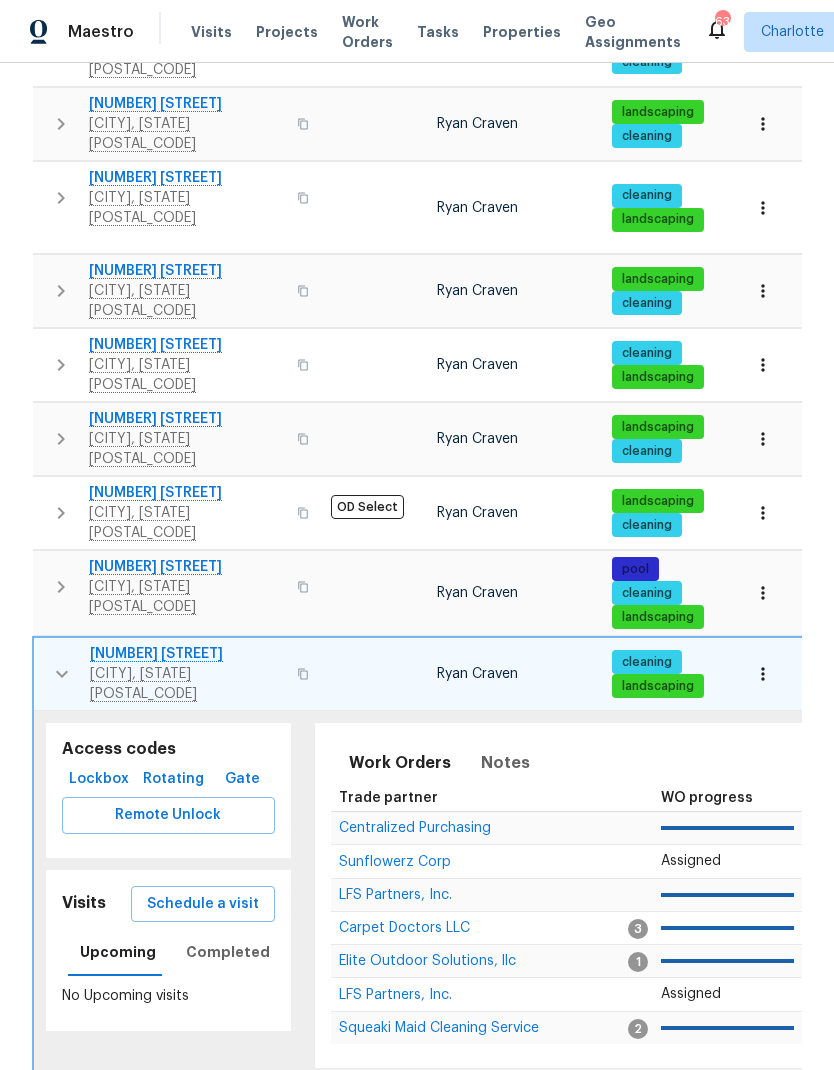 click 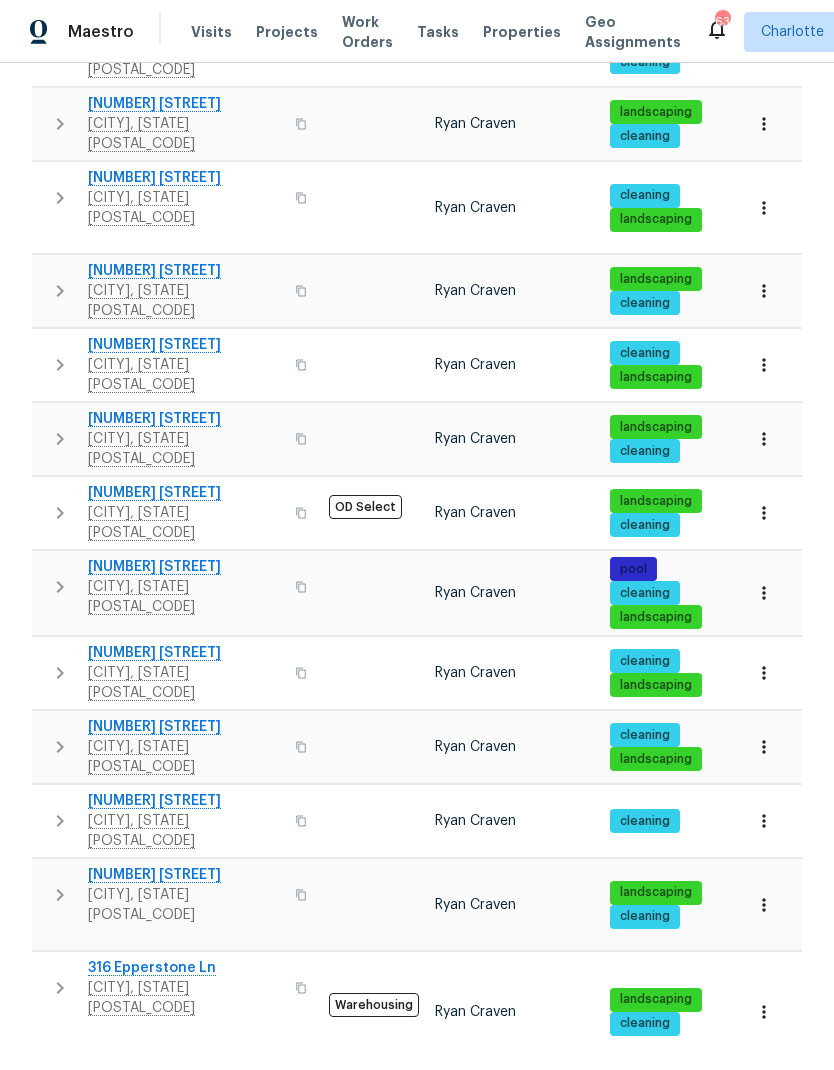 click 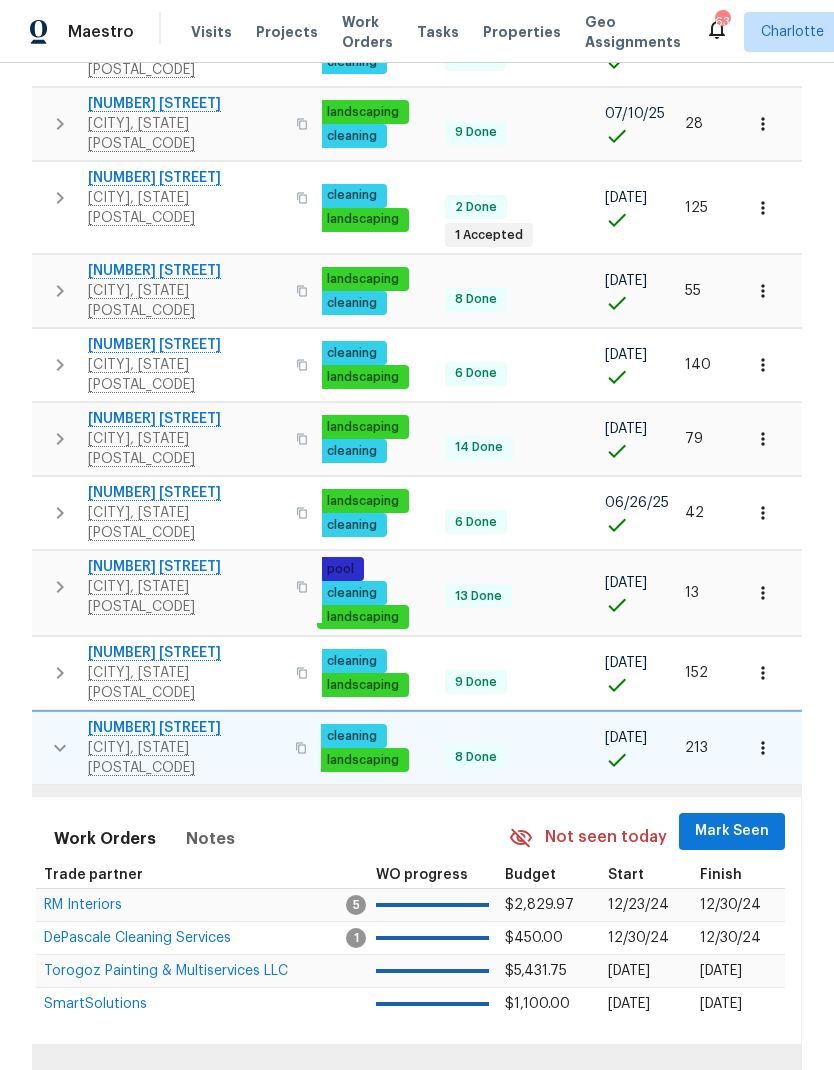 click on "Mark Seen" at bounding box center (732, 831) 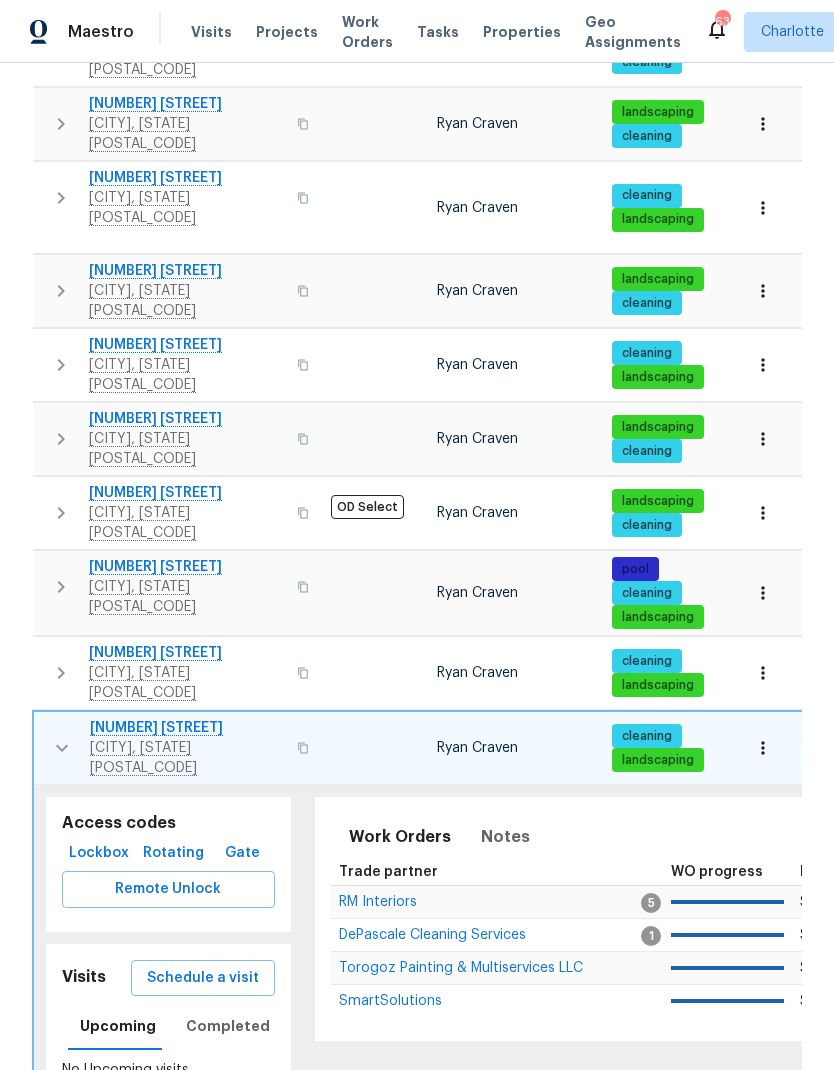 click 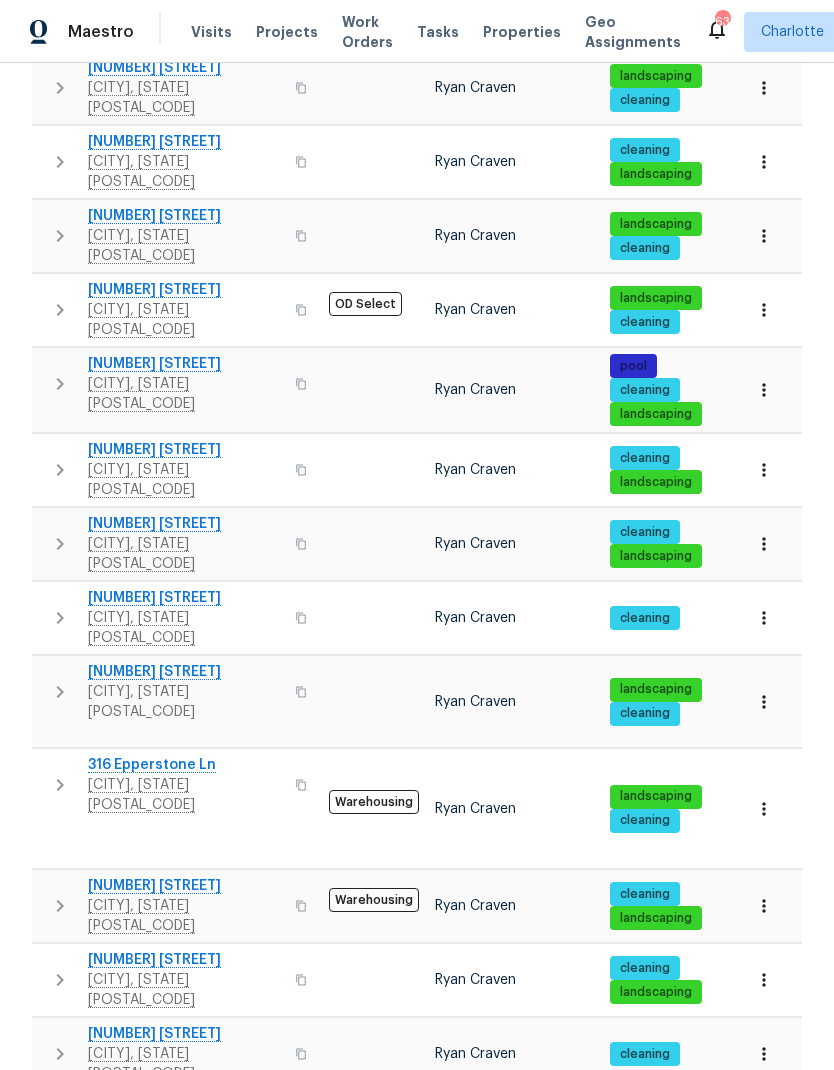 click 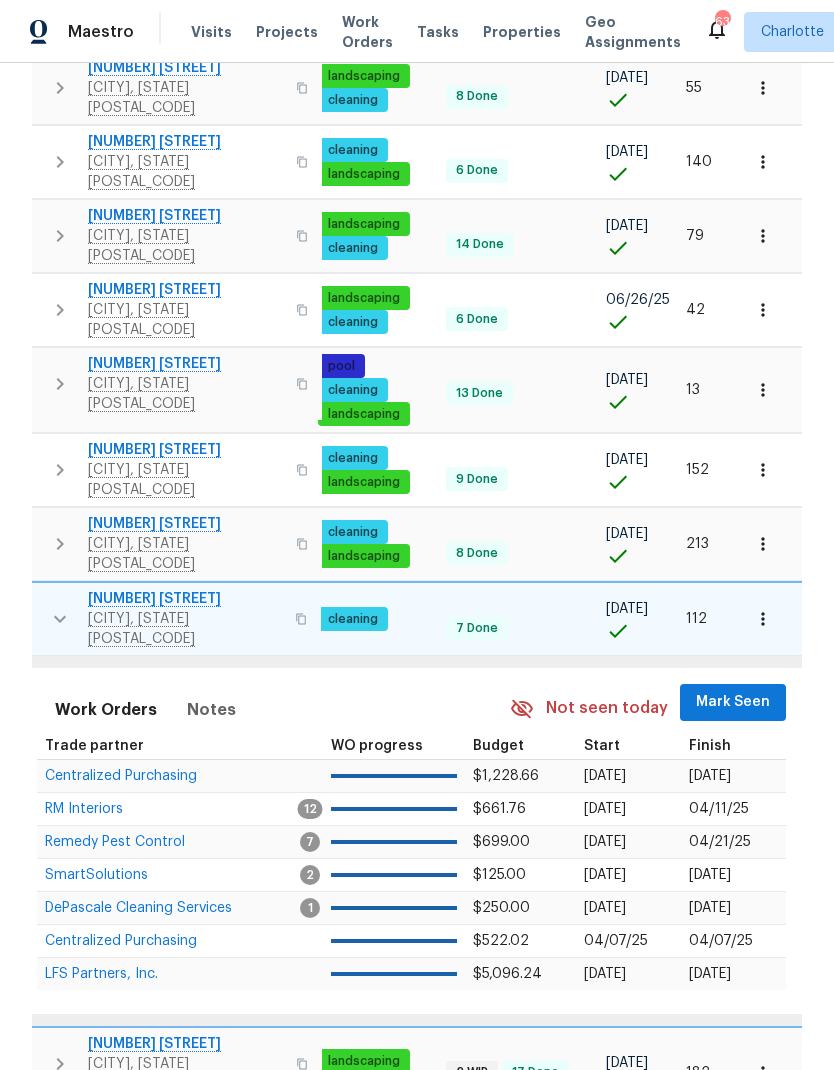 click on "Mark Seen" at bounding box center (733, 702) 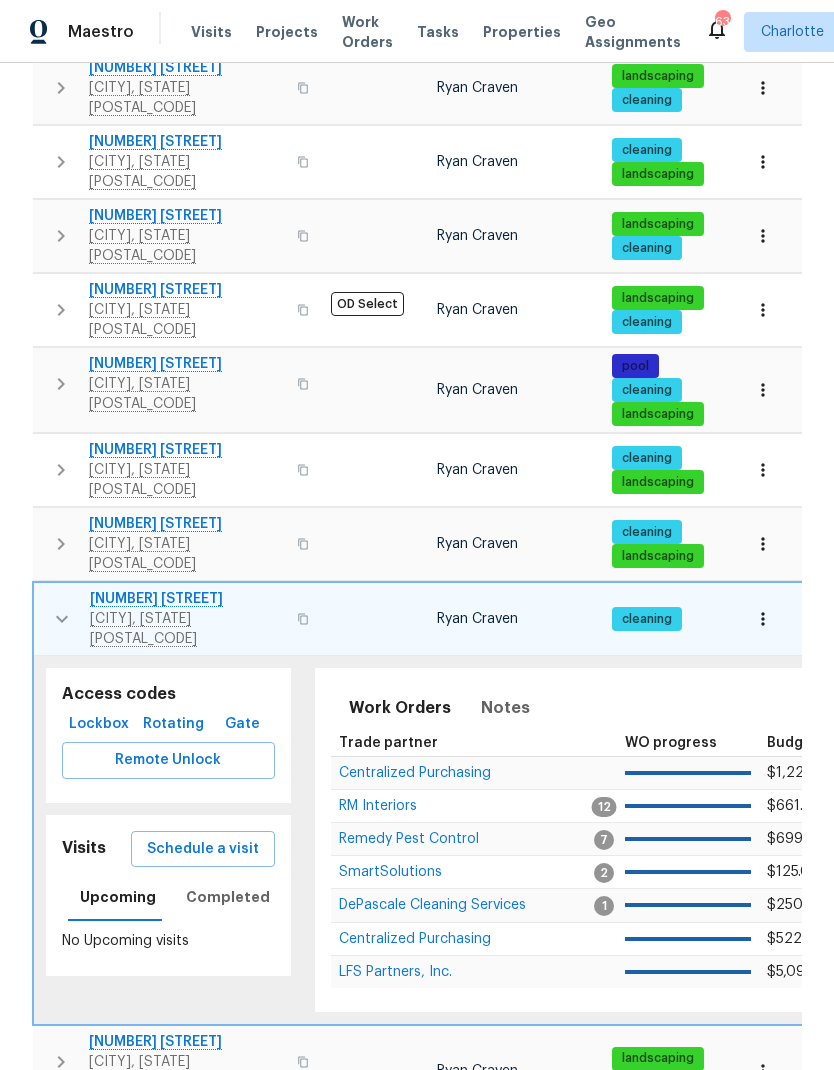 click 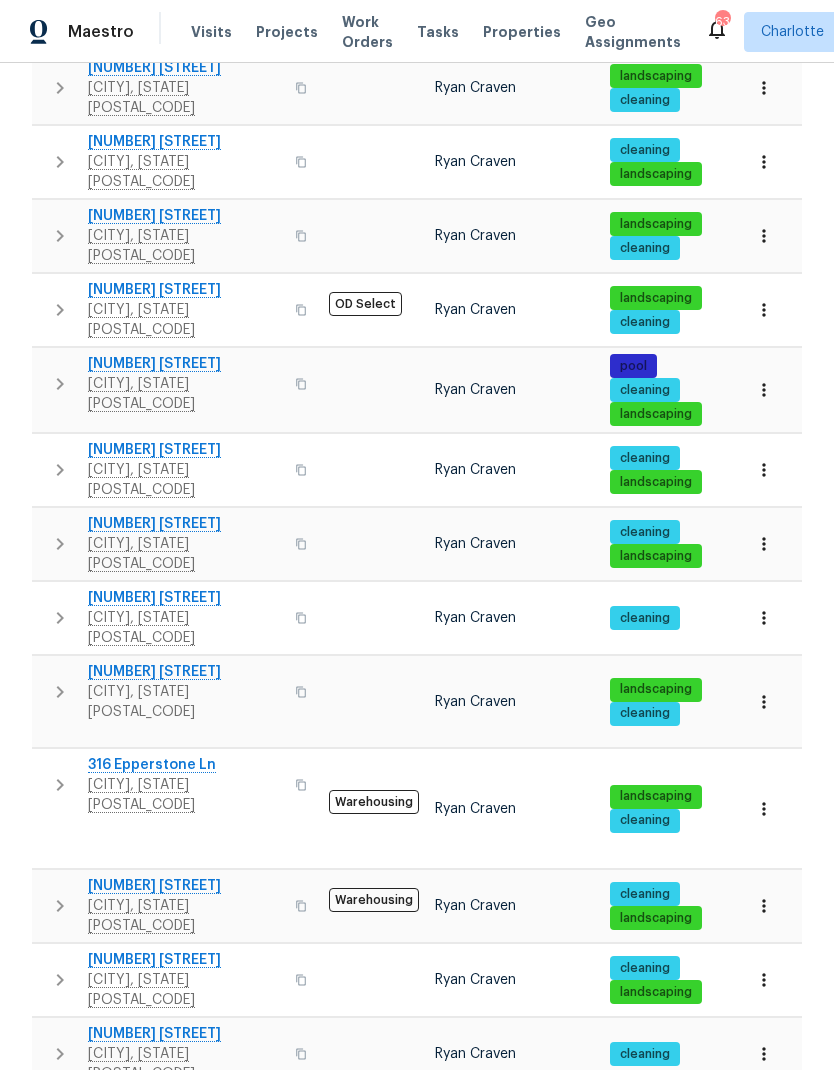 click 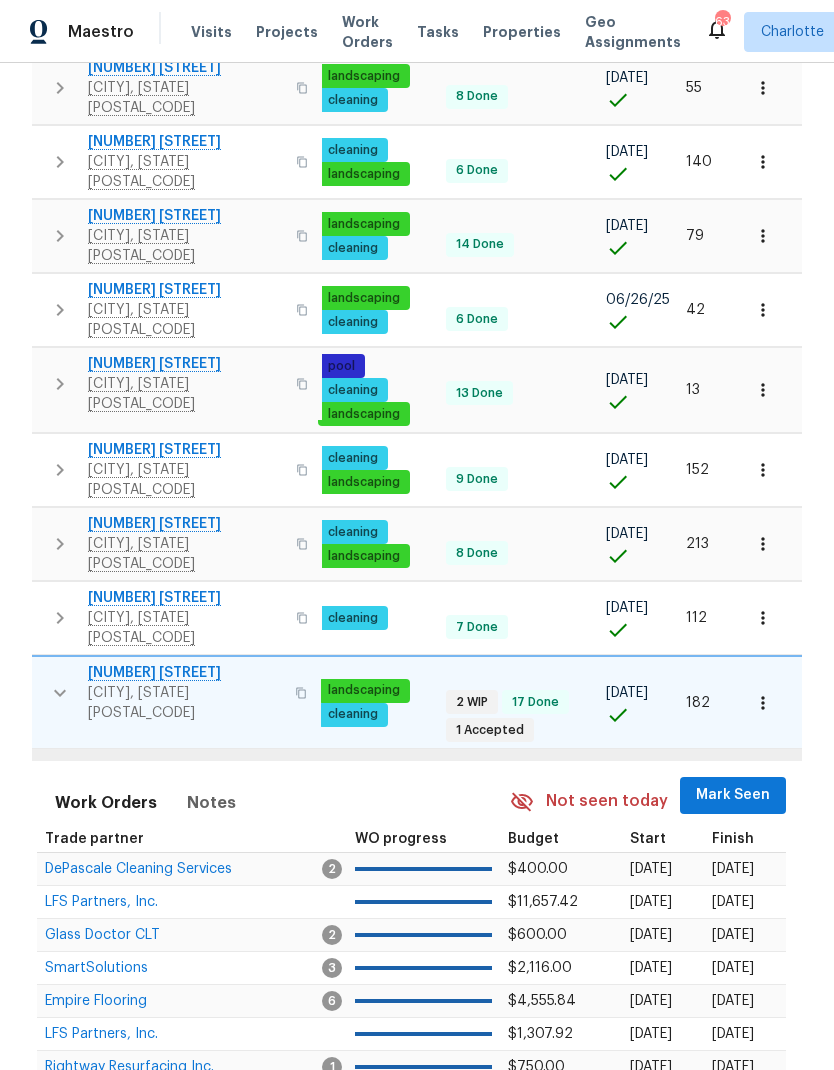 click on "Mark Seen" at bounding box center [733, 795] 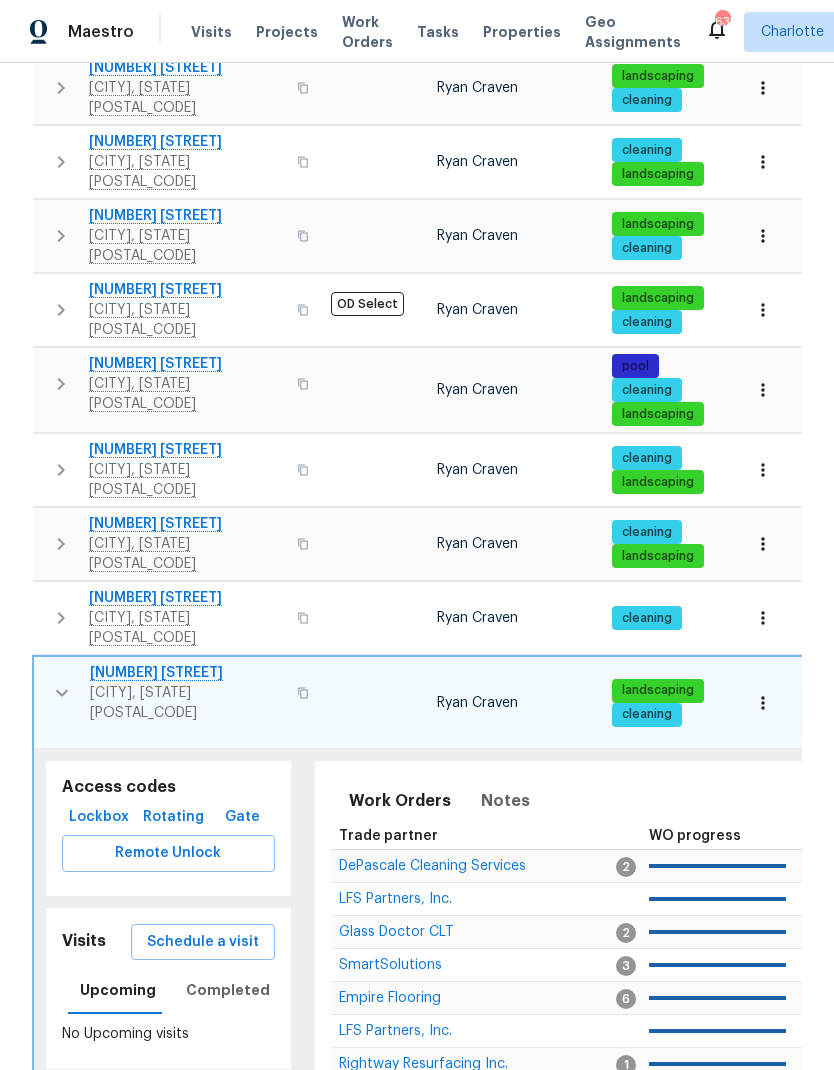 click at bounding box center (62, 693) 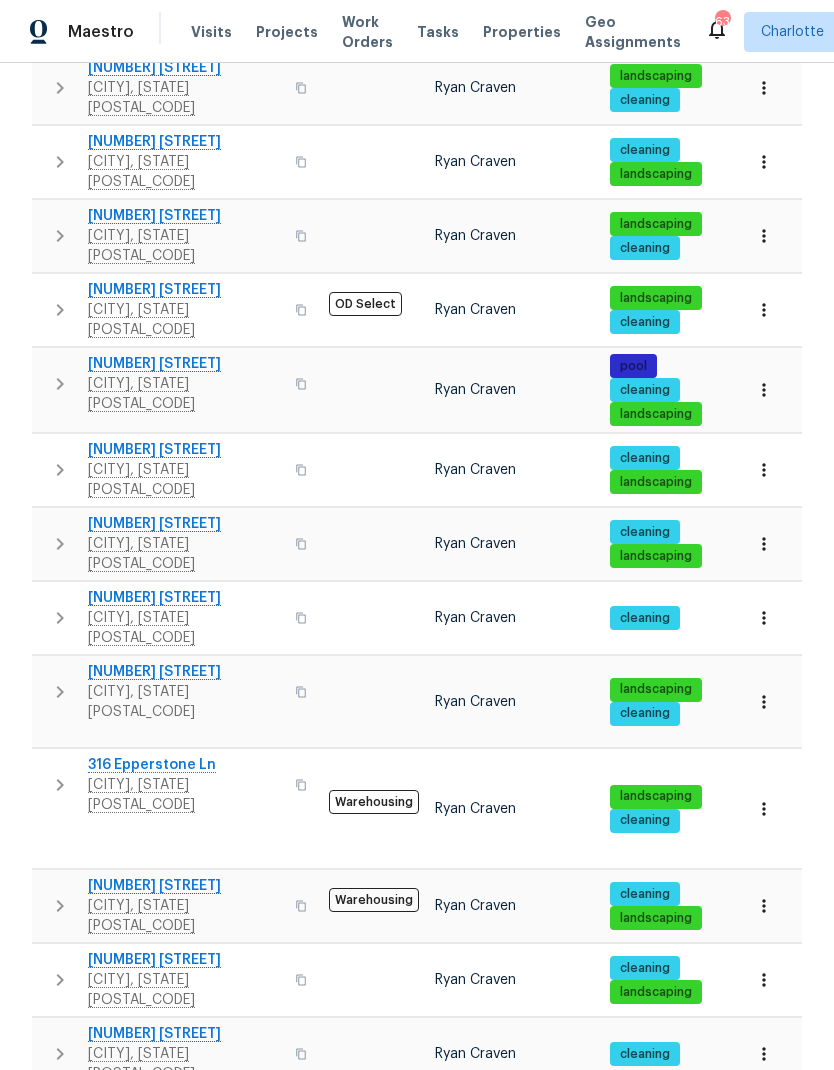 click at bounding box center [60, 785] 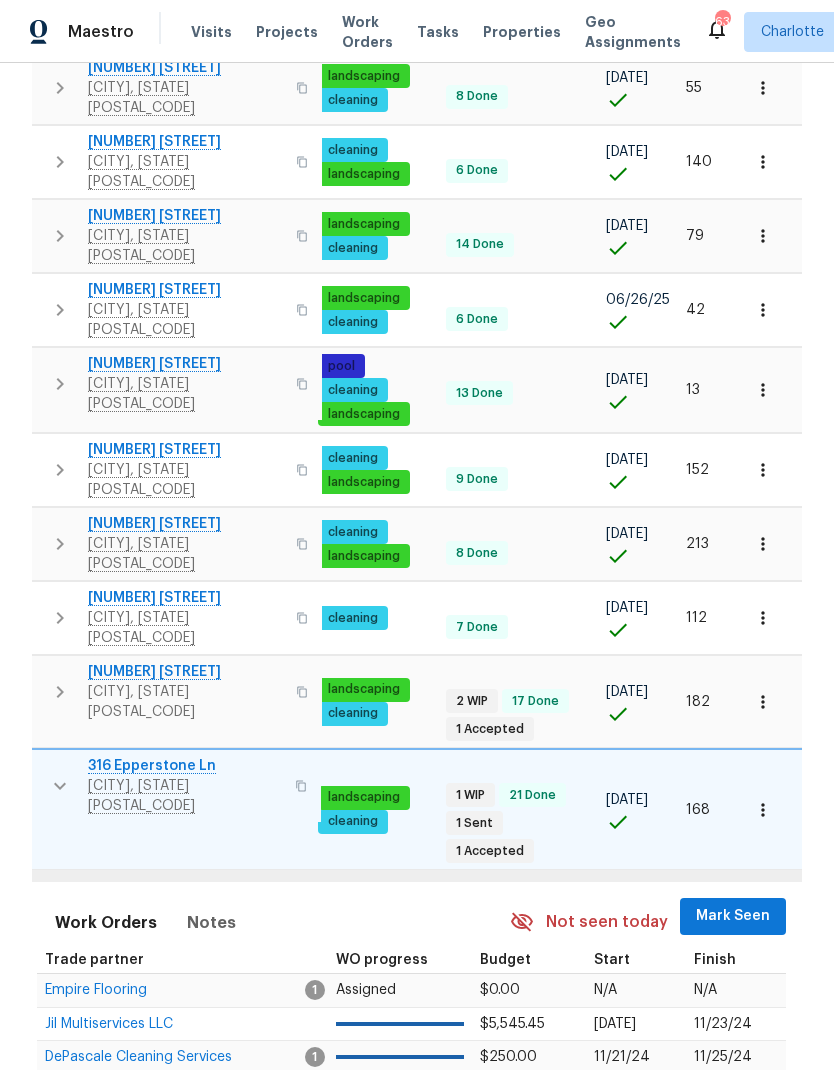 click on "Mark Seen" at bounding box center (733, 916) 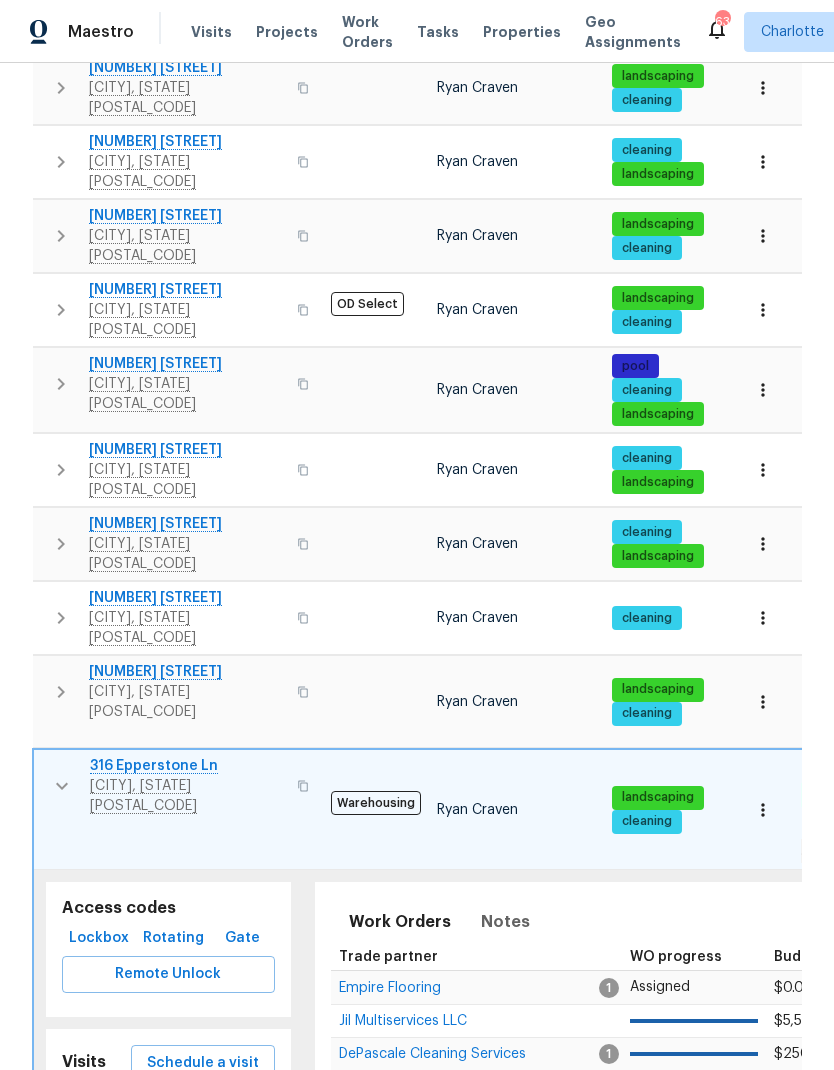 click 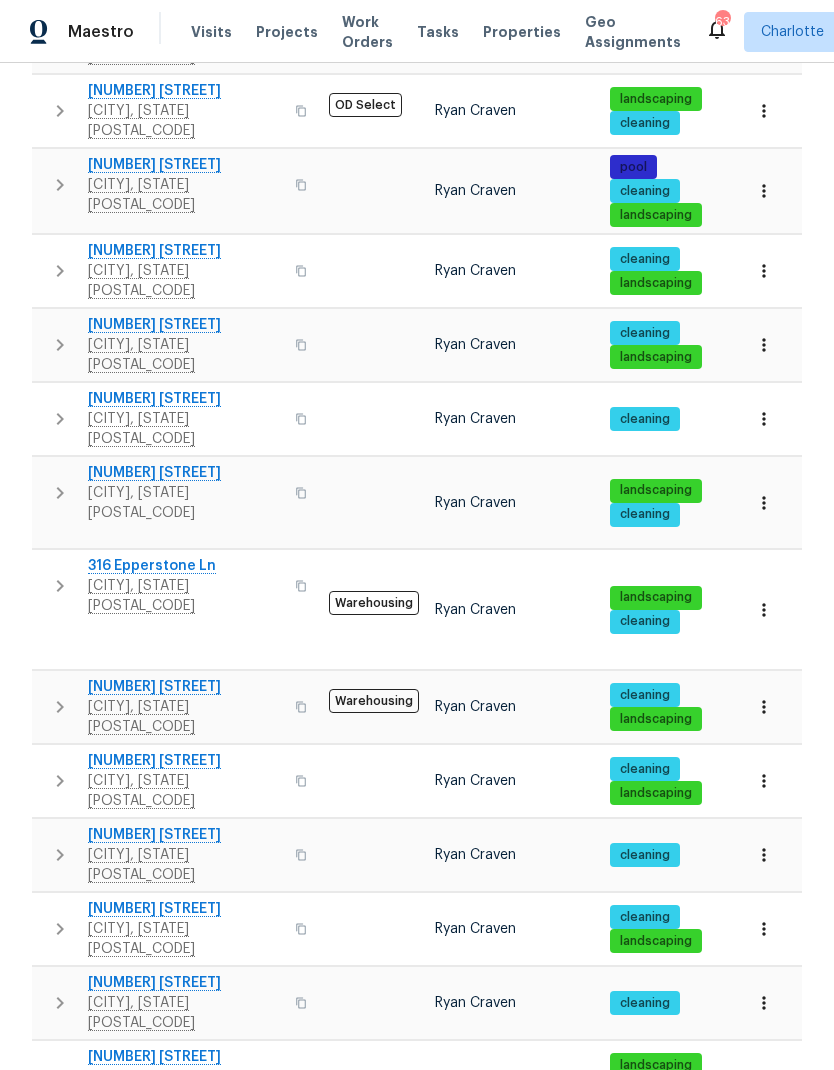 click 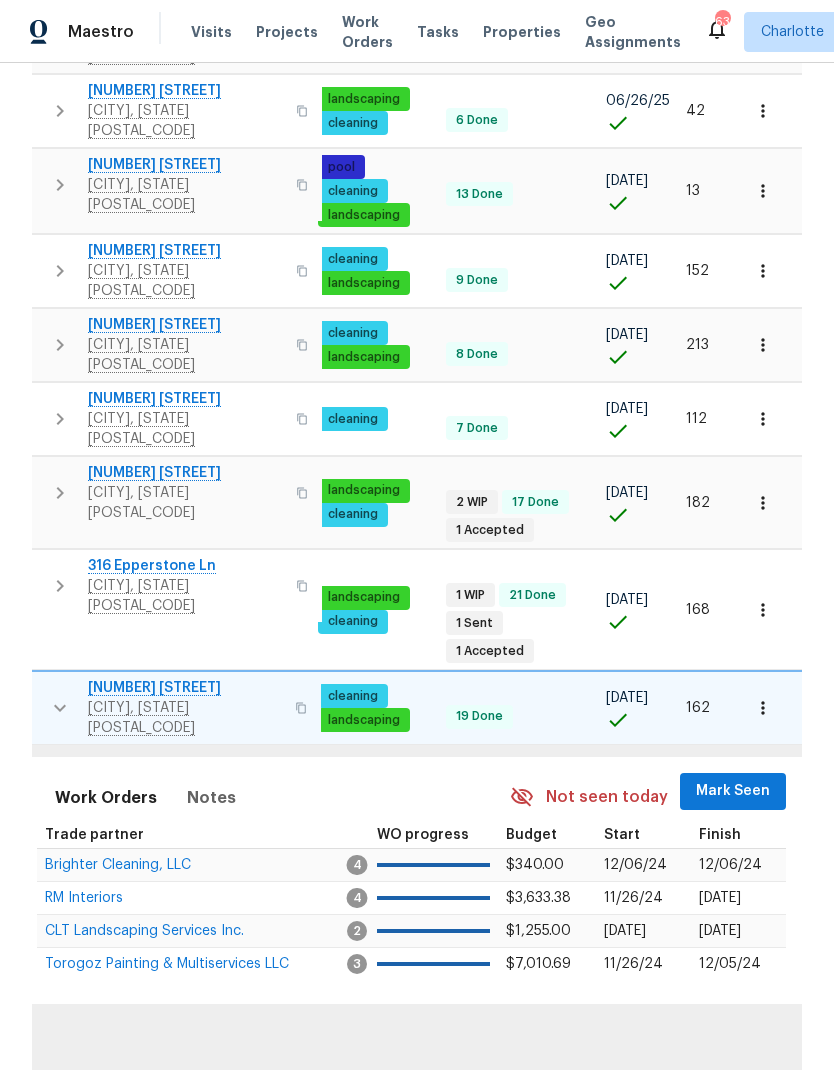 click on "Mark Seen" at bounding box center (733, 791) 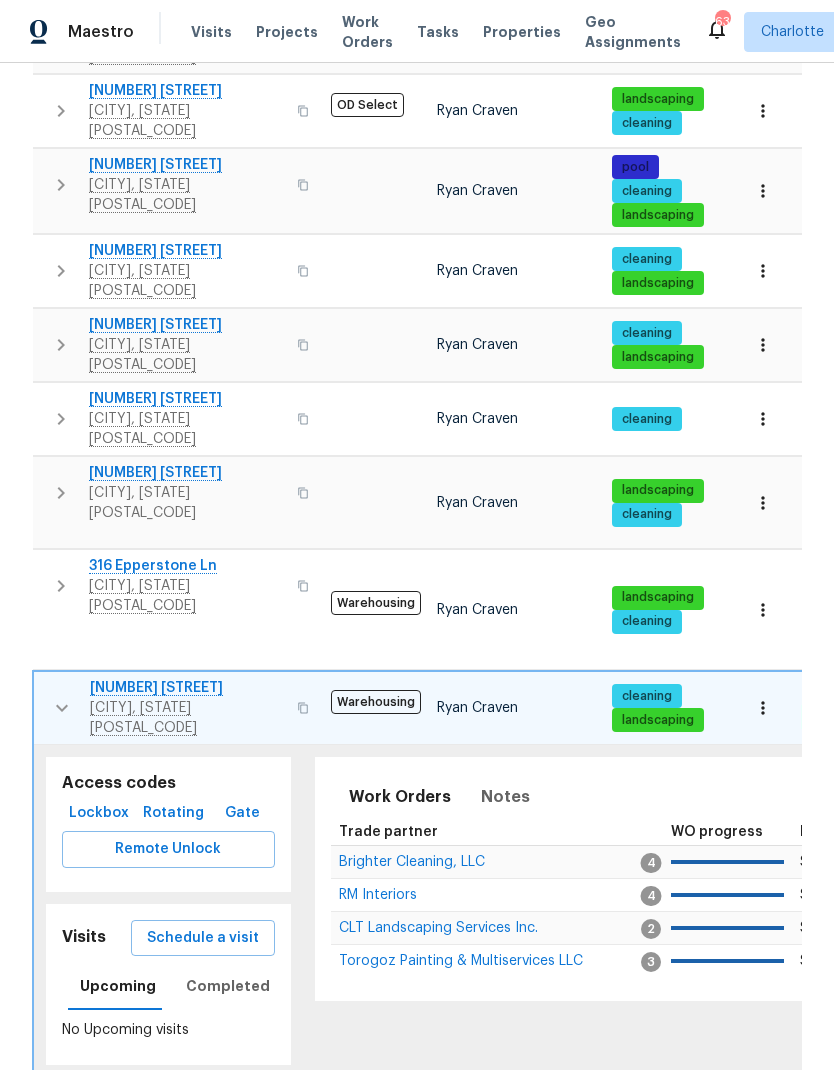 click at bounding box center [62, 708] 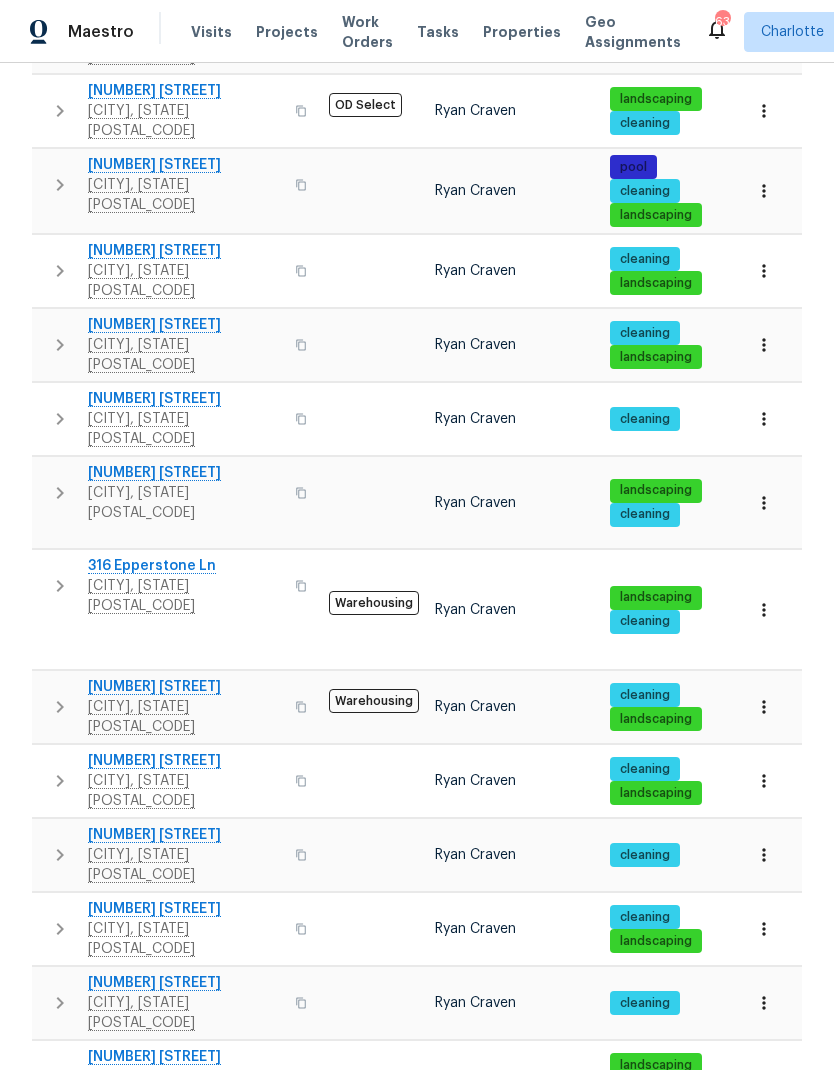 click at bounding box center (60, 781) 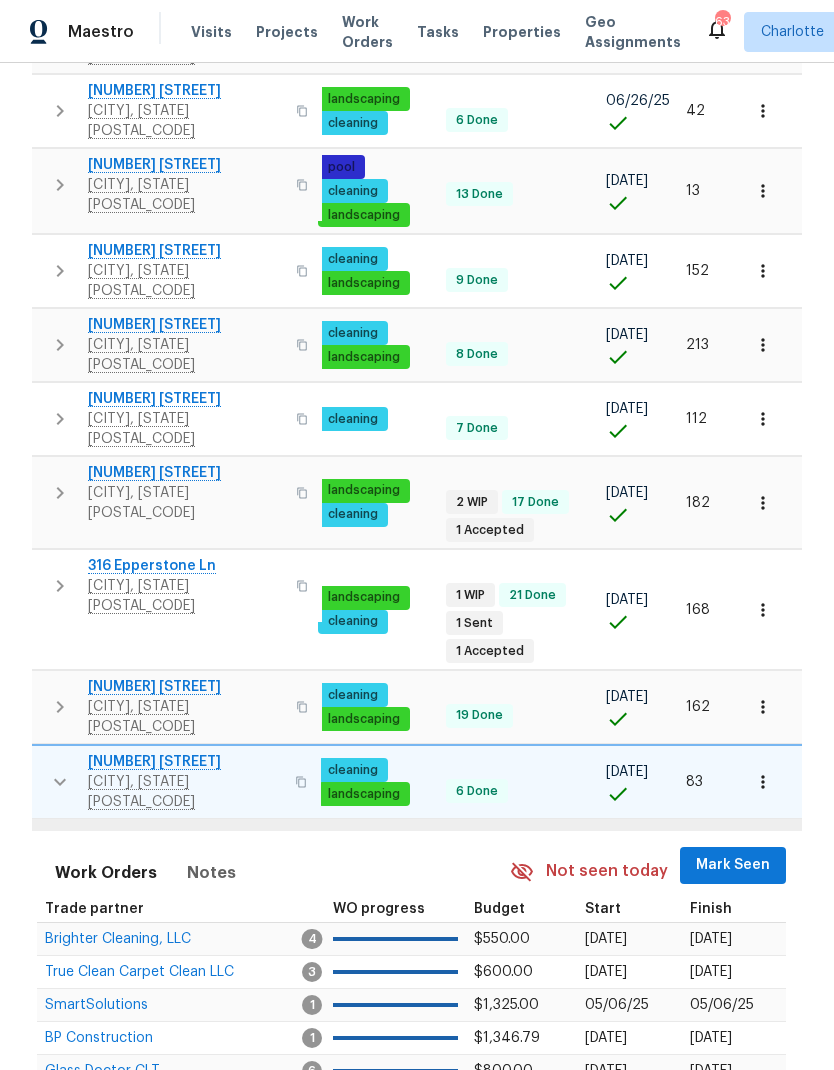 click on "Mark Seen" at bounding box center [733, 865] 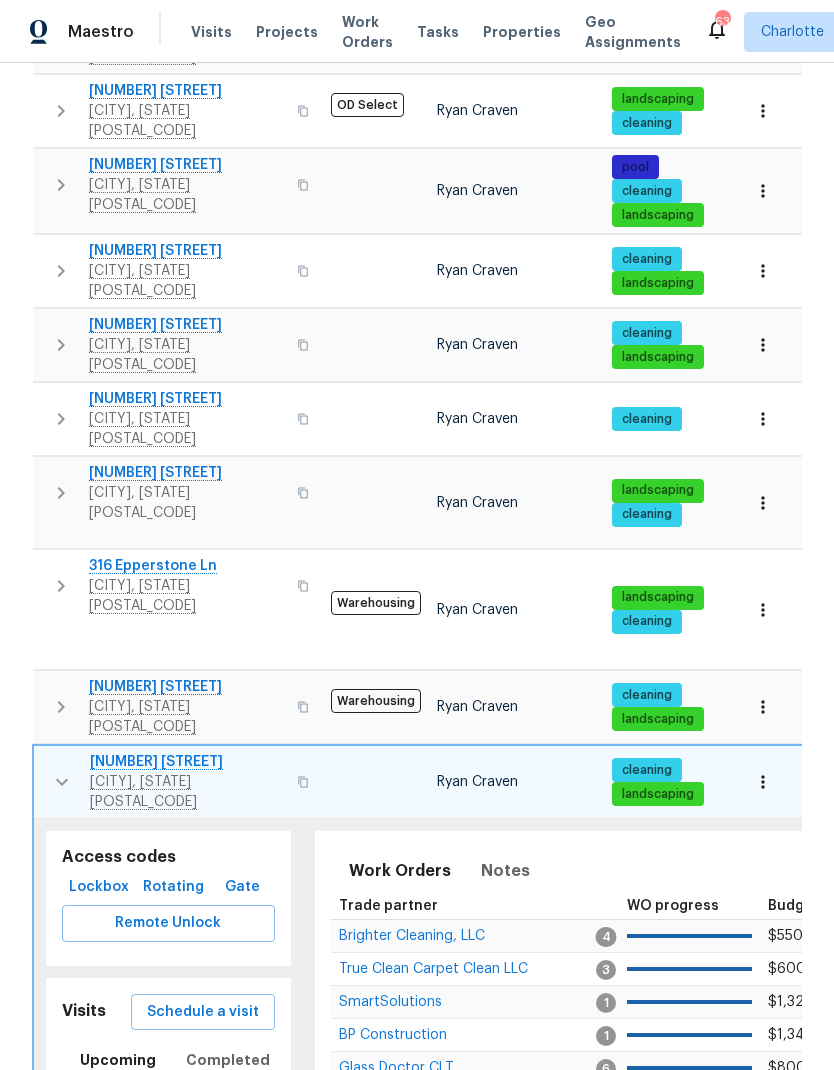 click 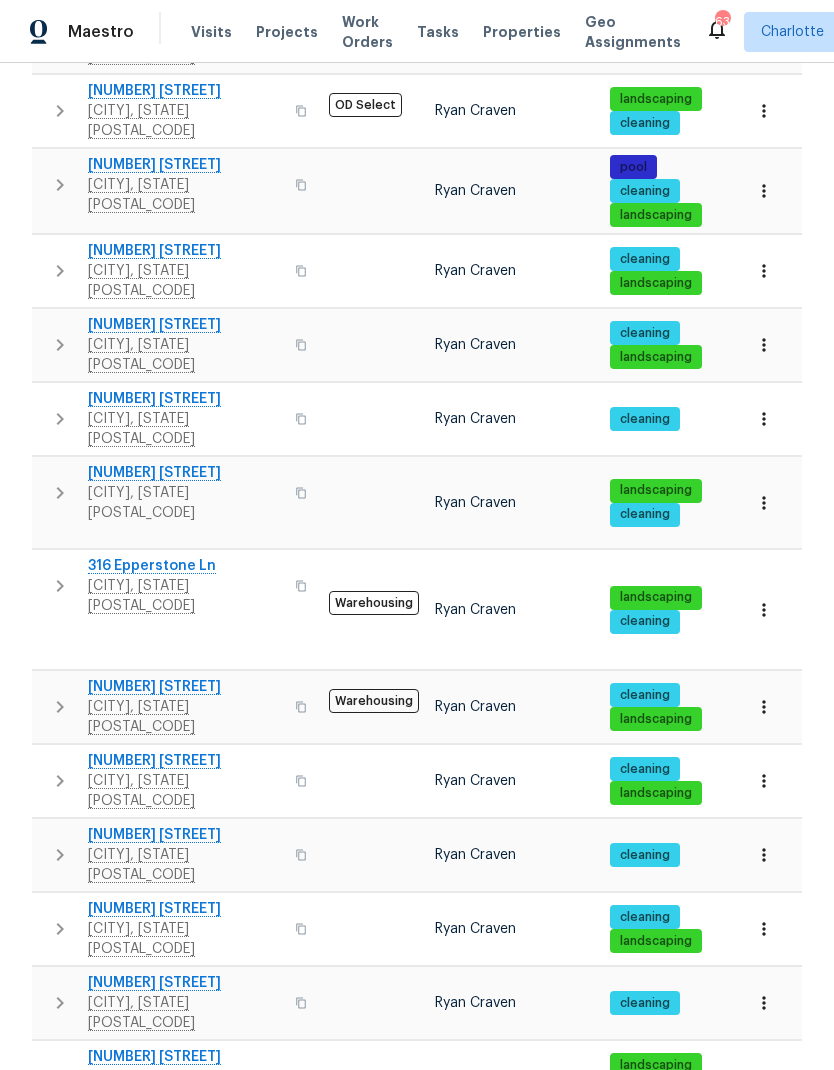 click 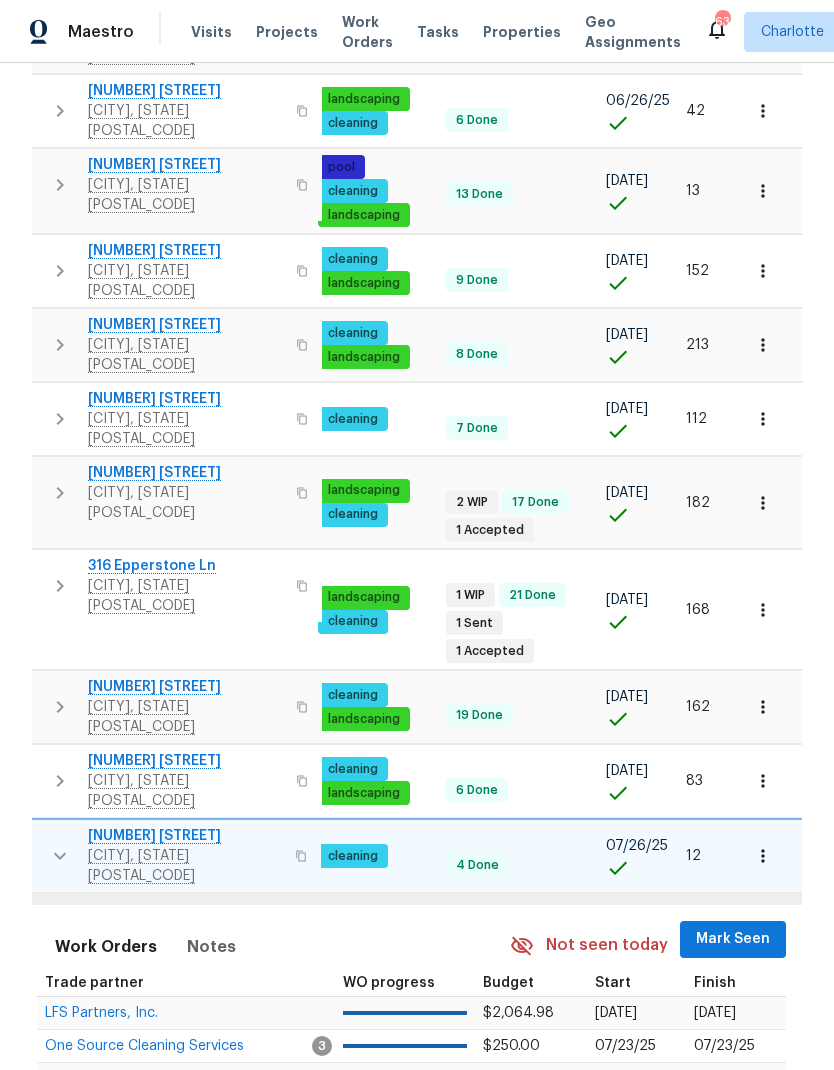 click on "Mark Seen" at bounding box center [733, 939] 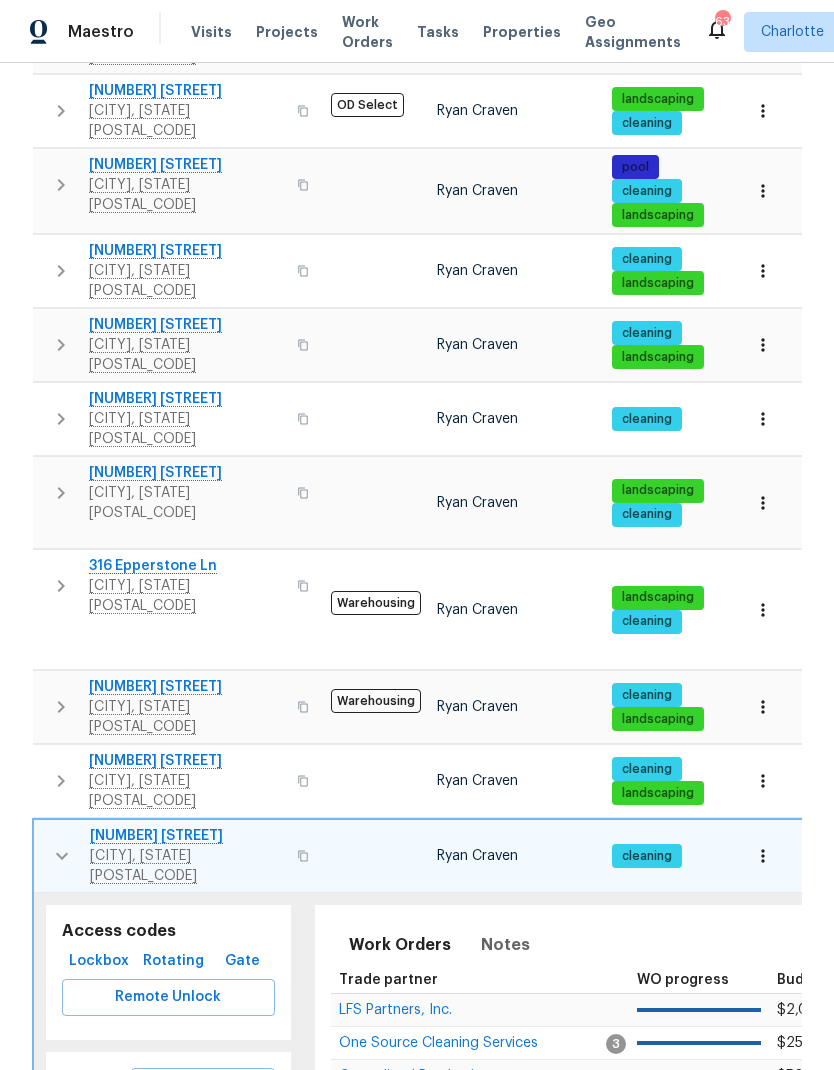 click 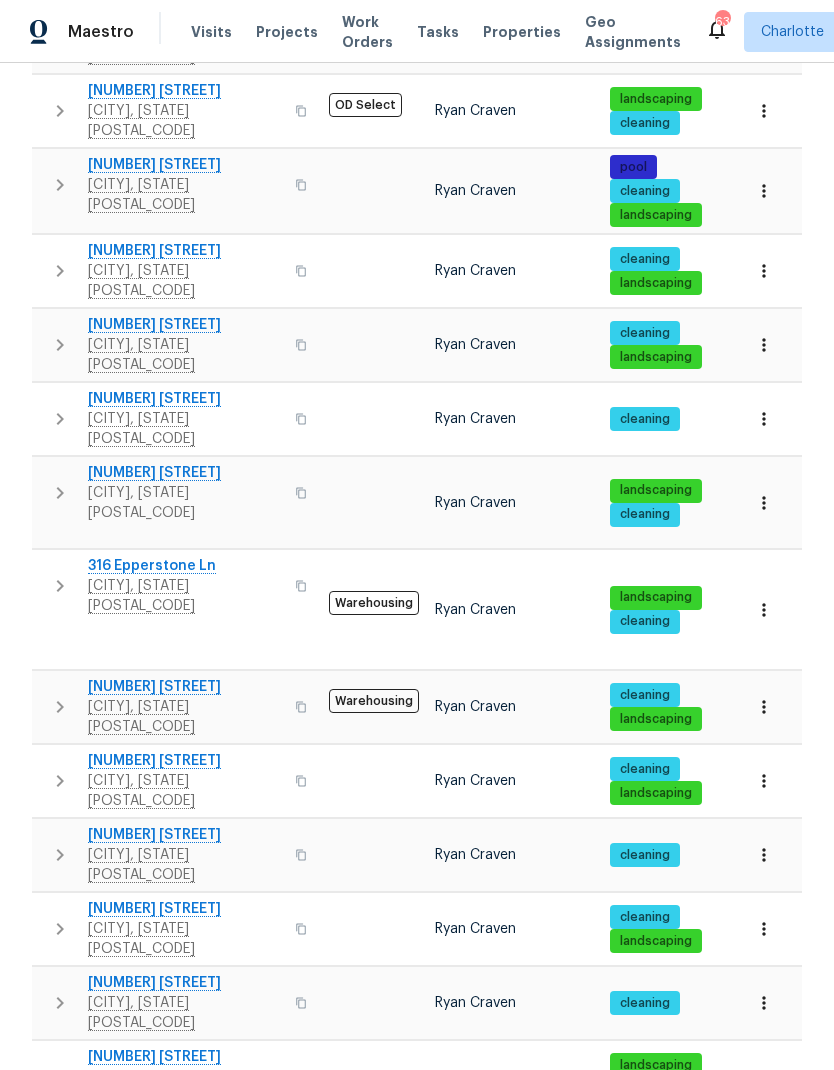 click 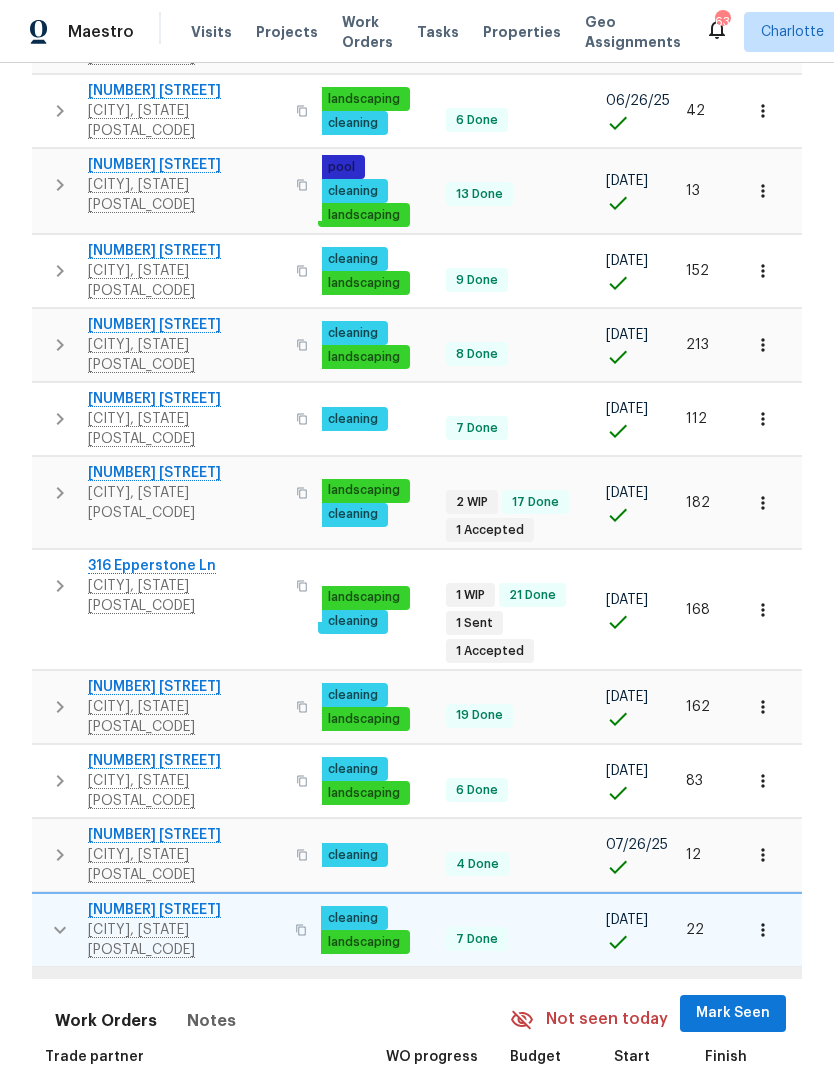 click on "Mark Seen" at bounding box center [733, 1013] 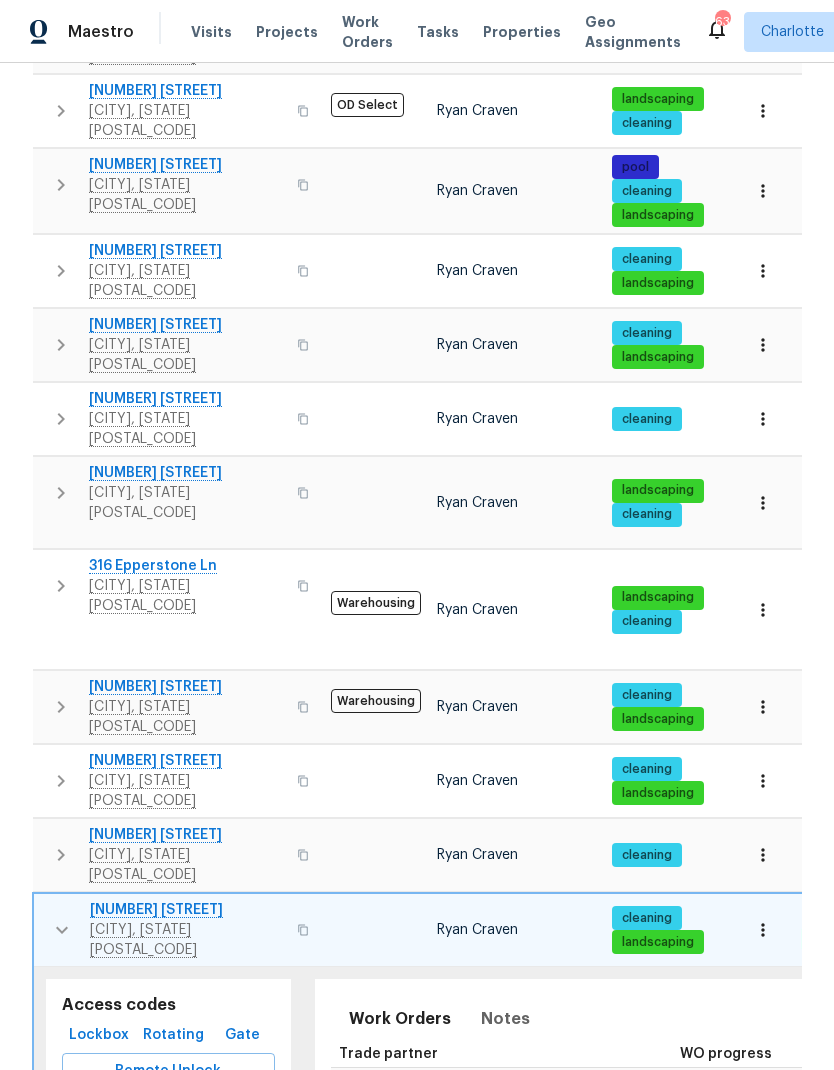 click 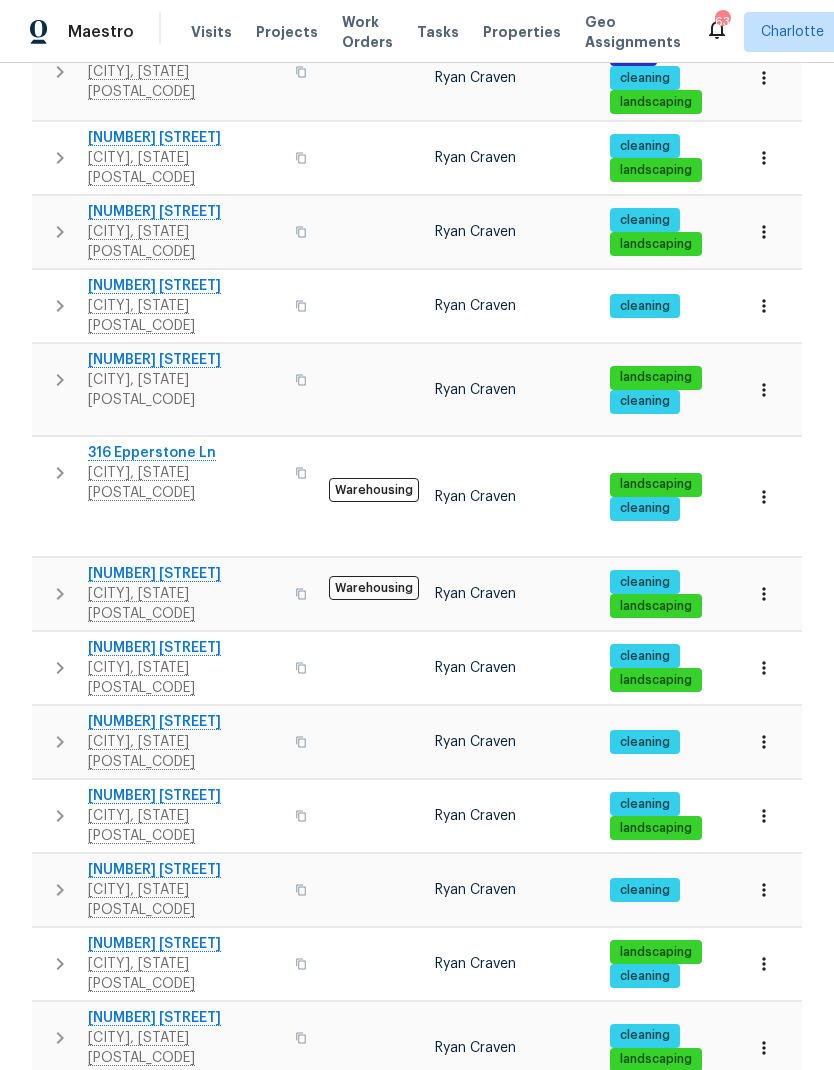 click 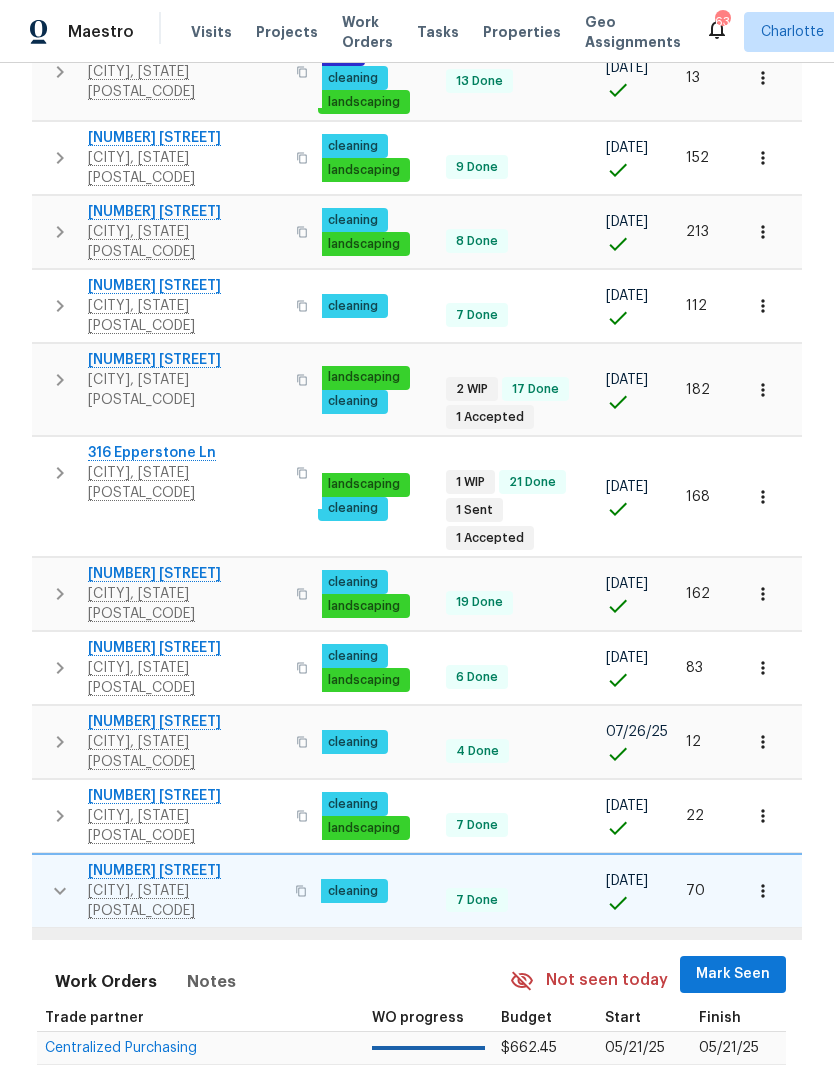 click on "Mark Seen" at bounding box center (733, 974) 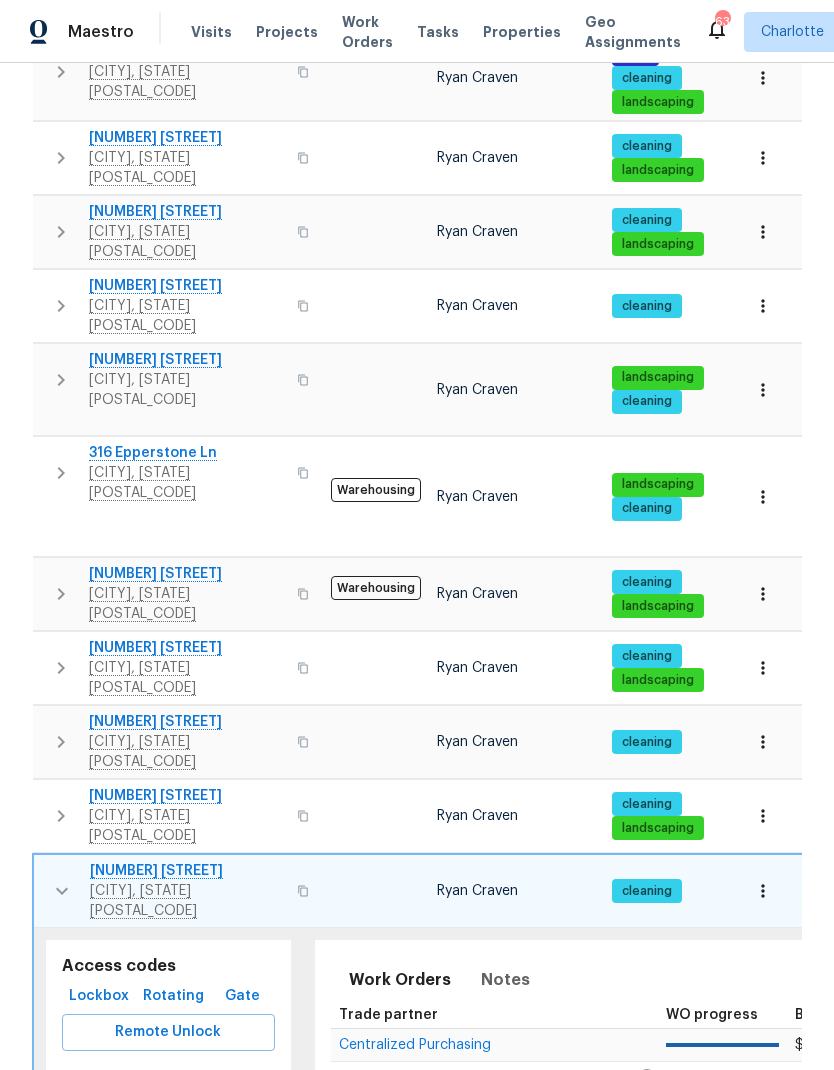 click at bounding box center (62, 891) 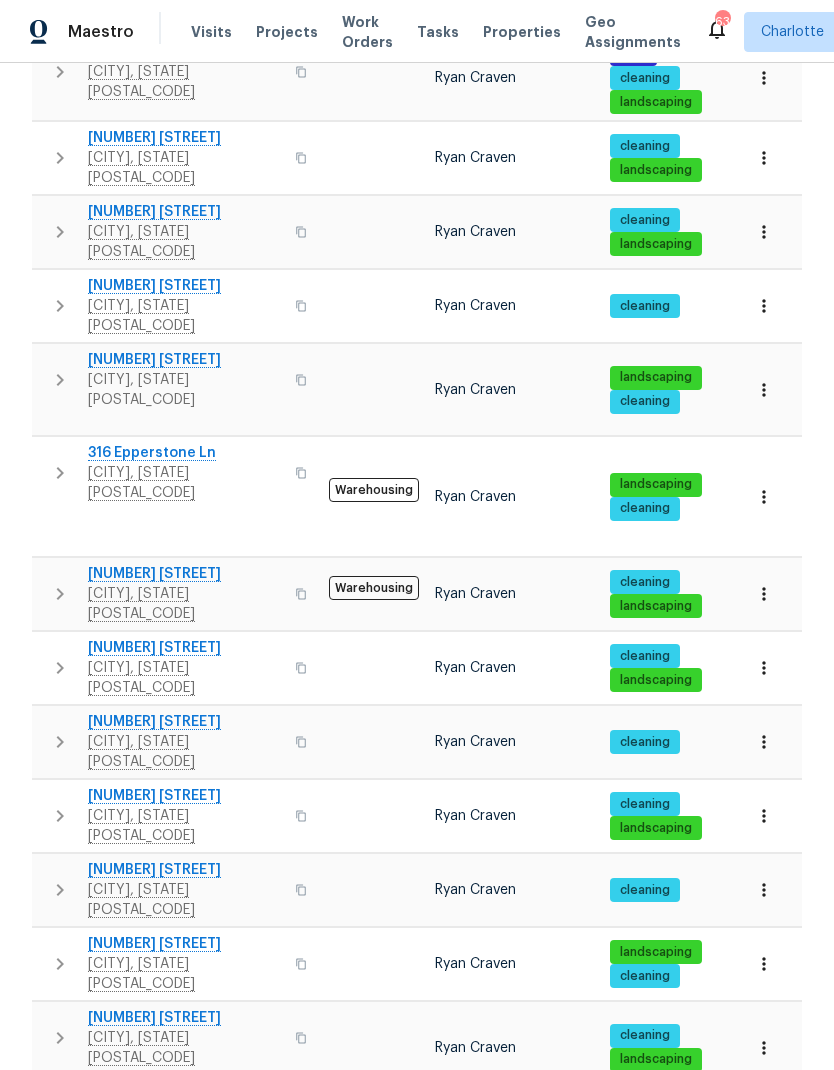 click 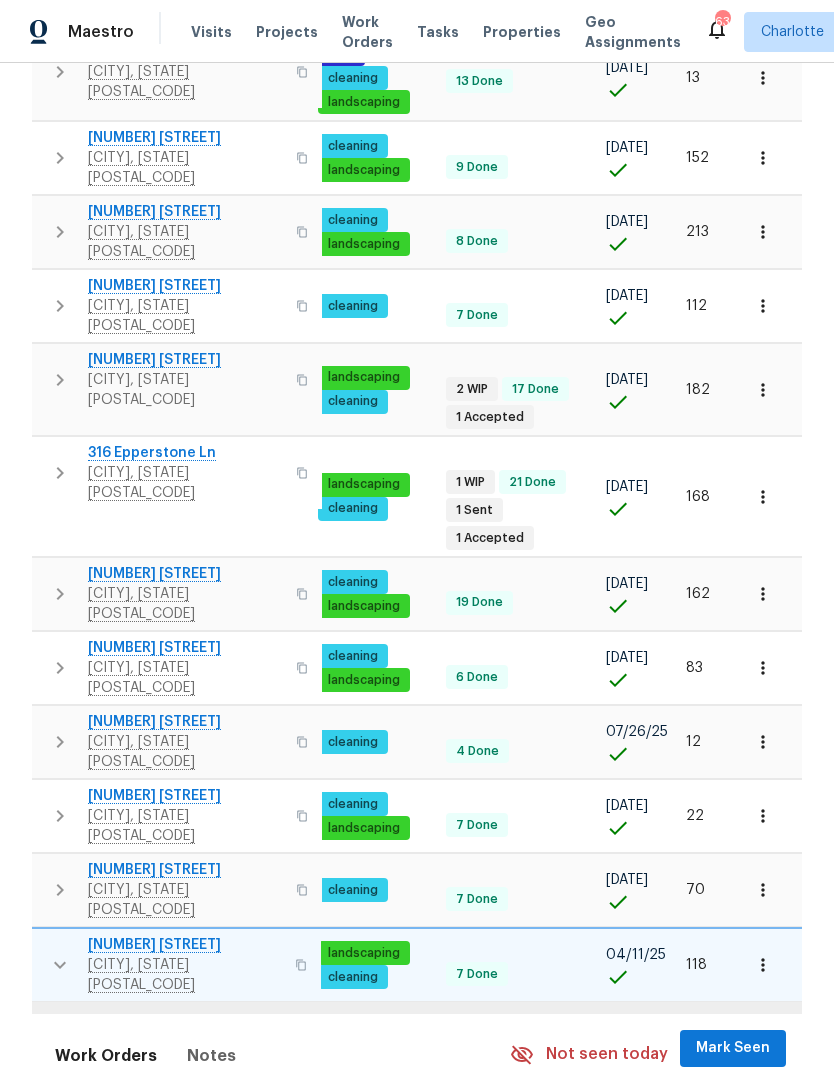 click on "Mark Seen" at bounding box center [733, 1048] 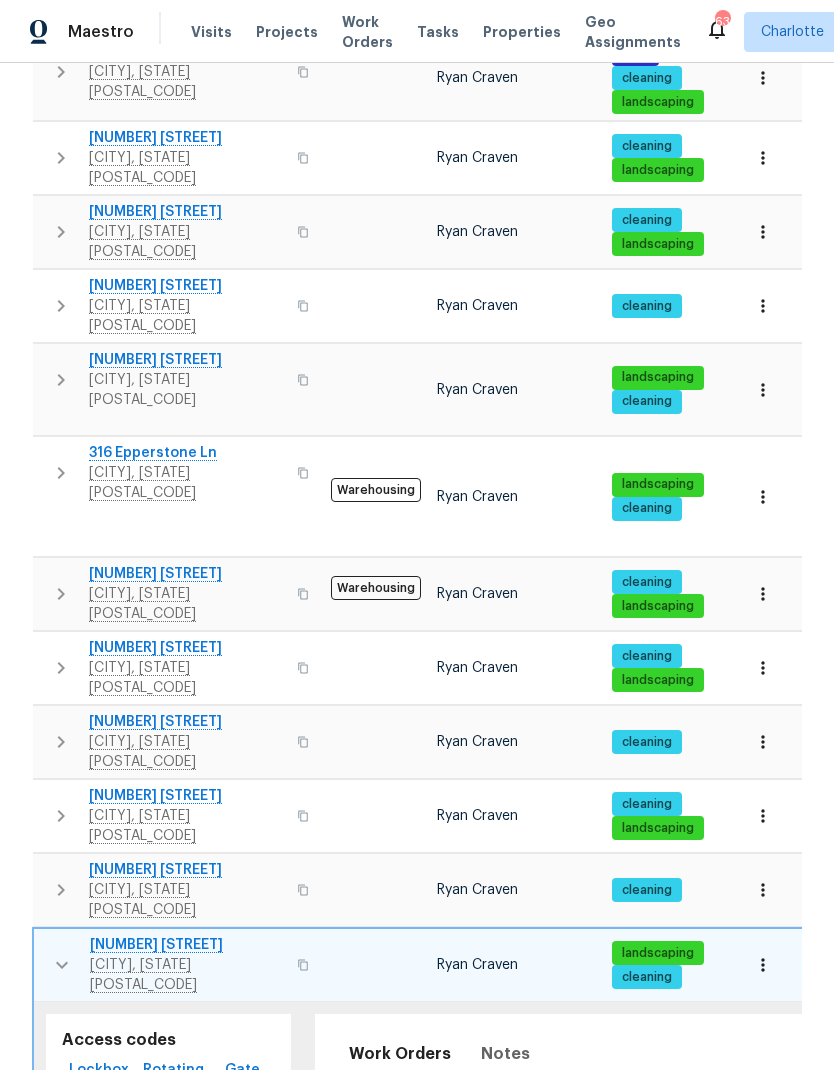 click at bounding box center [62, 965] 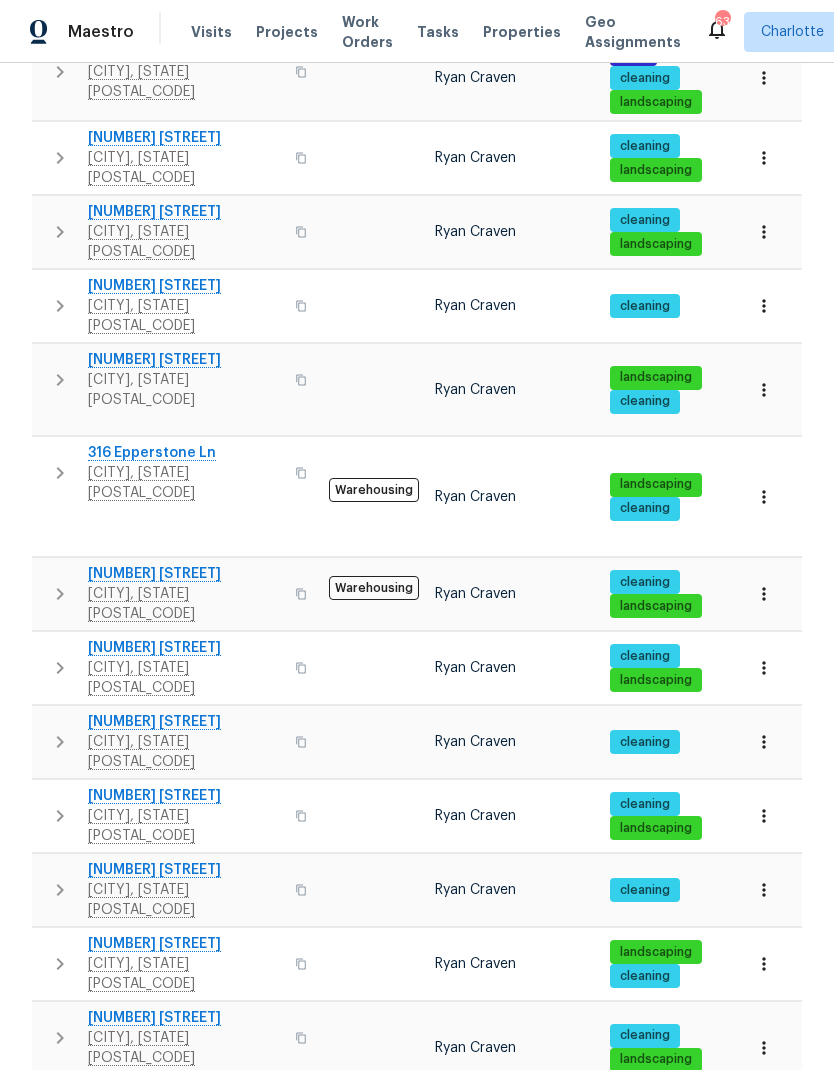 click 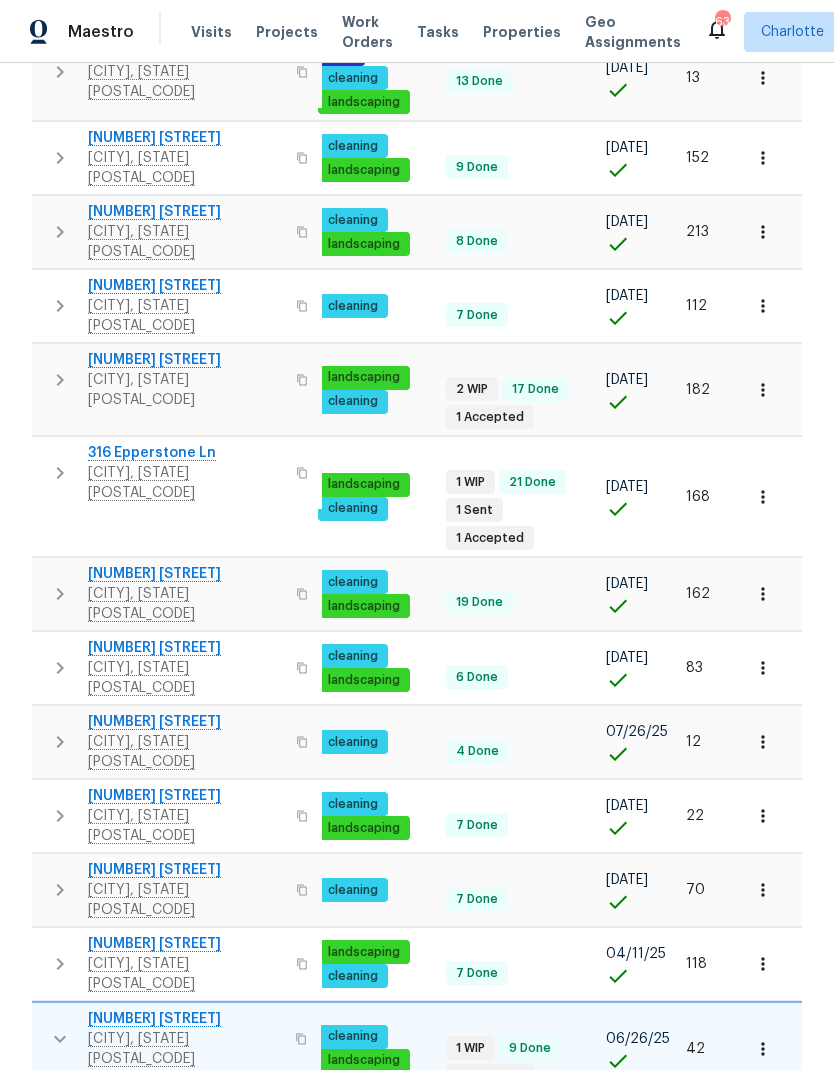 click on "Mark Seen" at bounding box center (733, 1141) 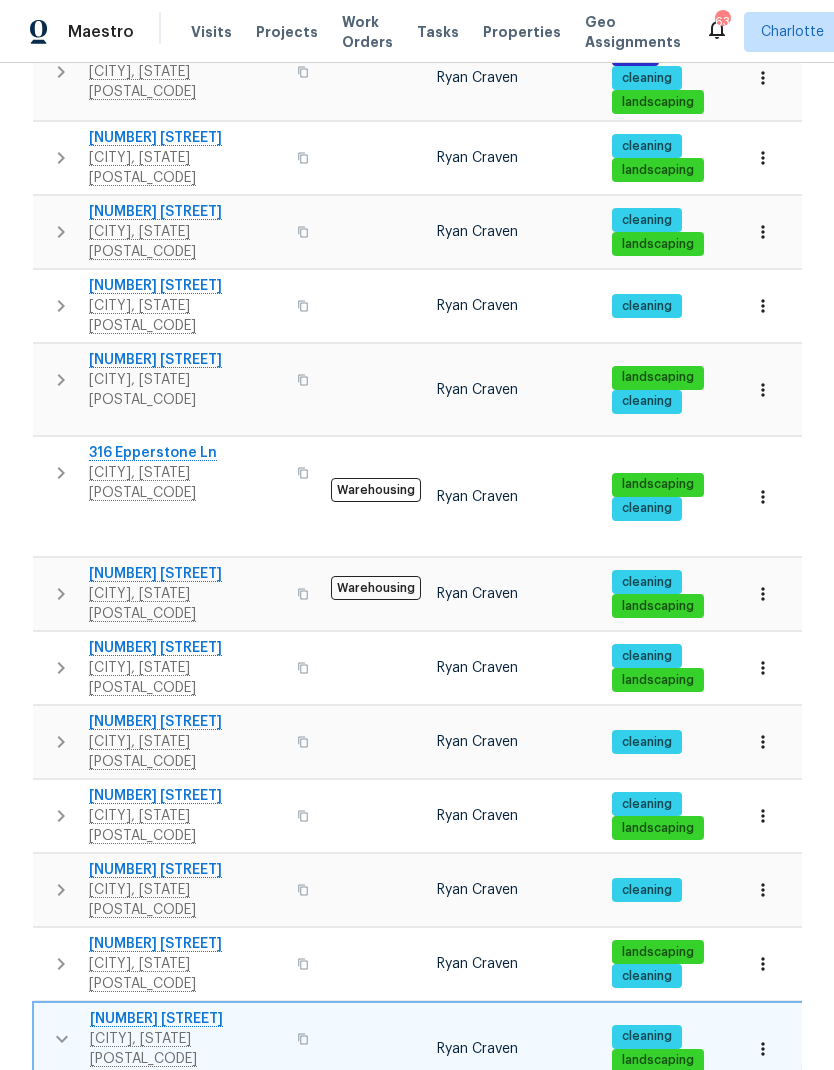 click at bounding box center (62, 1039) 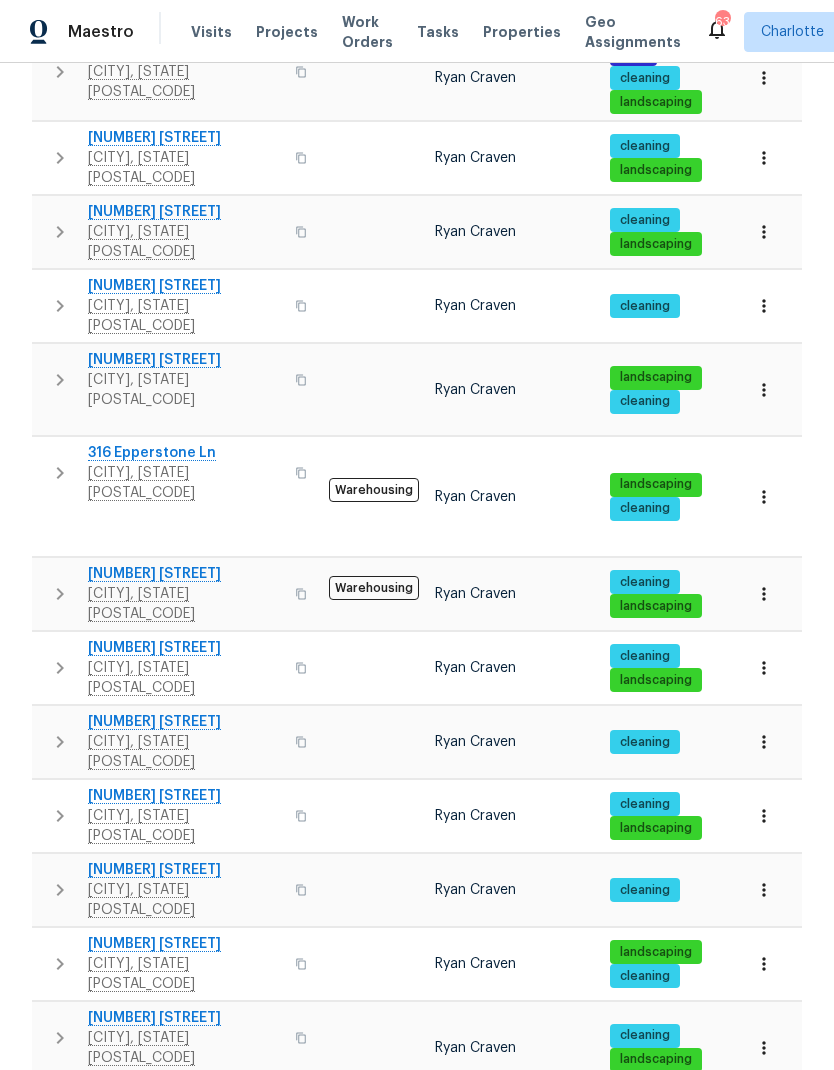 click 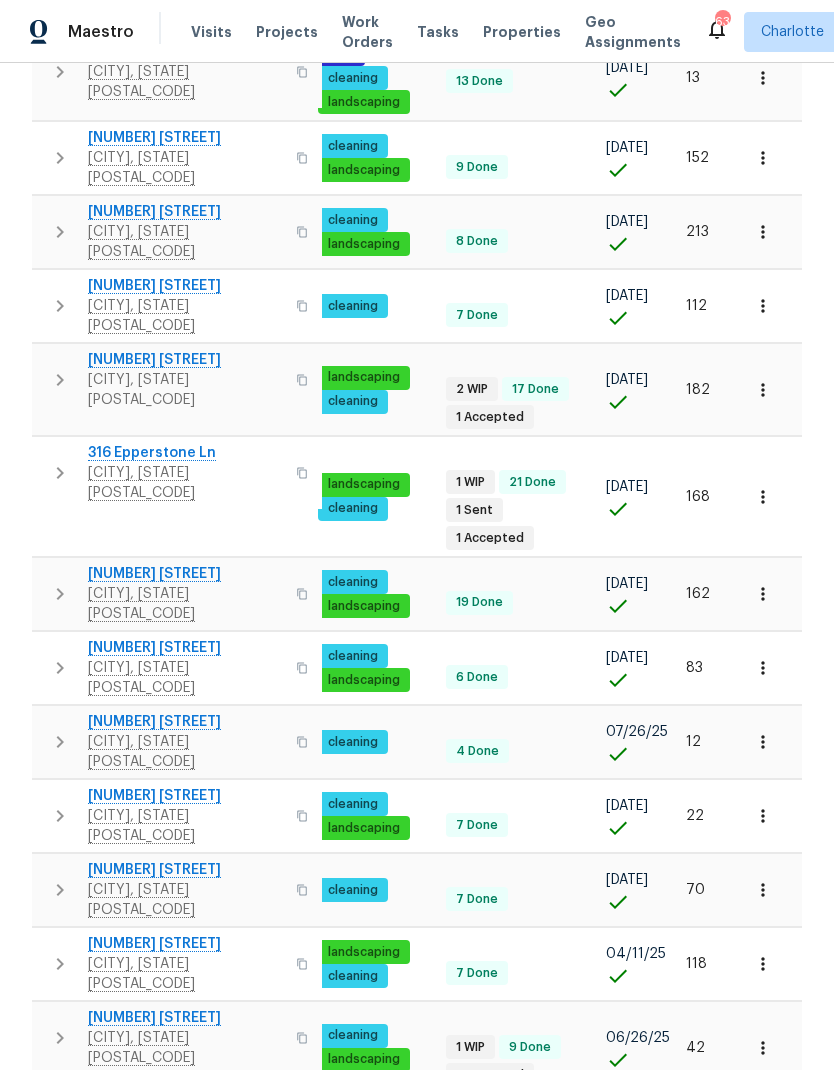 click on "Mark Seen" at bounding box center (733, 1215) 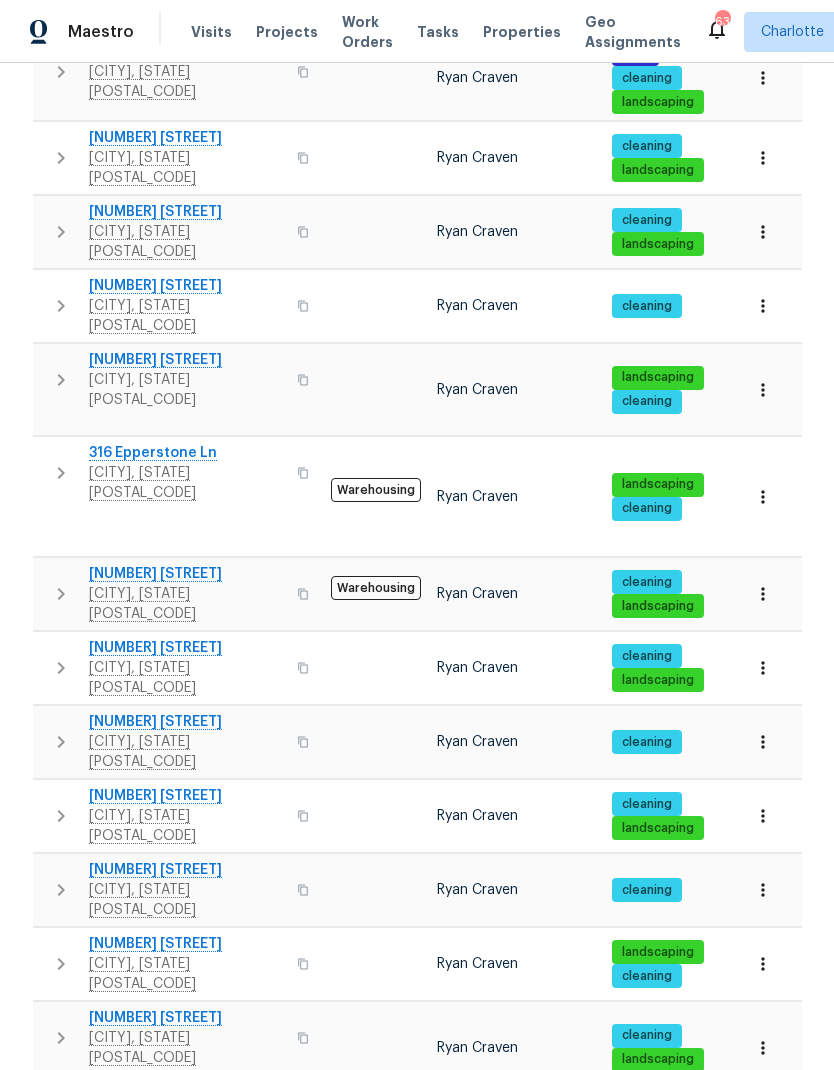 click at bounding box center [62, 1132] 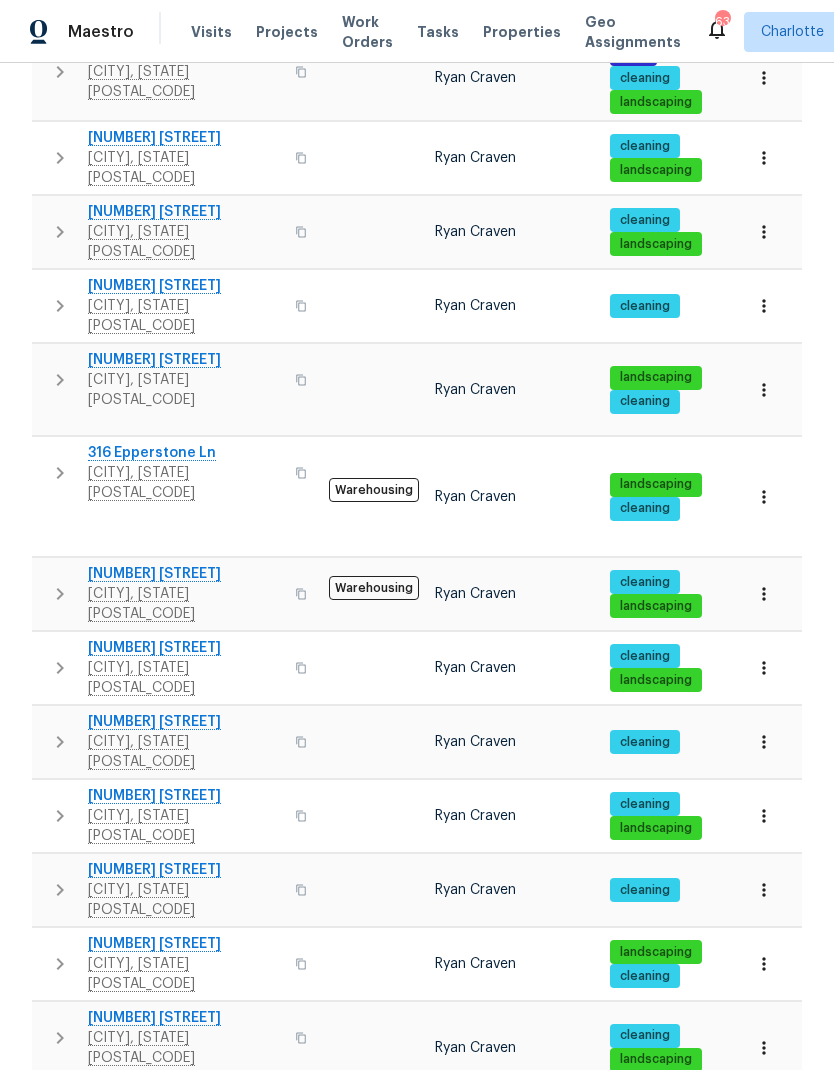 click 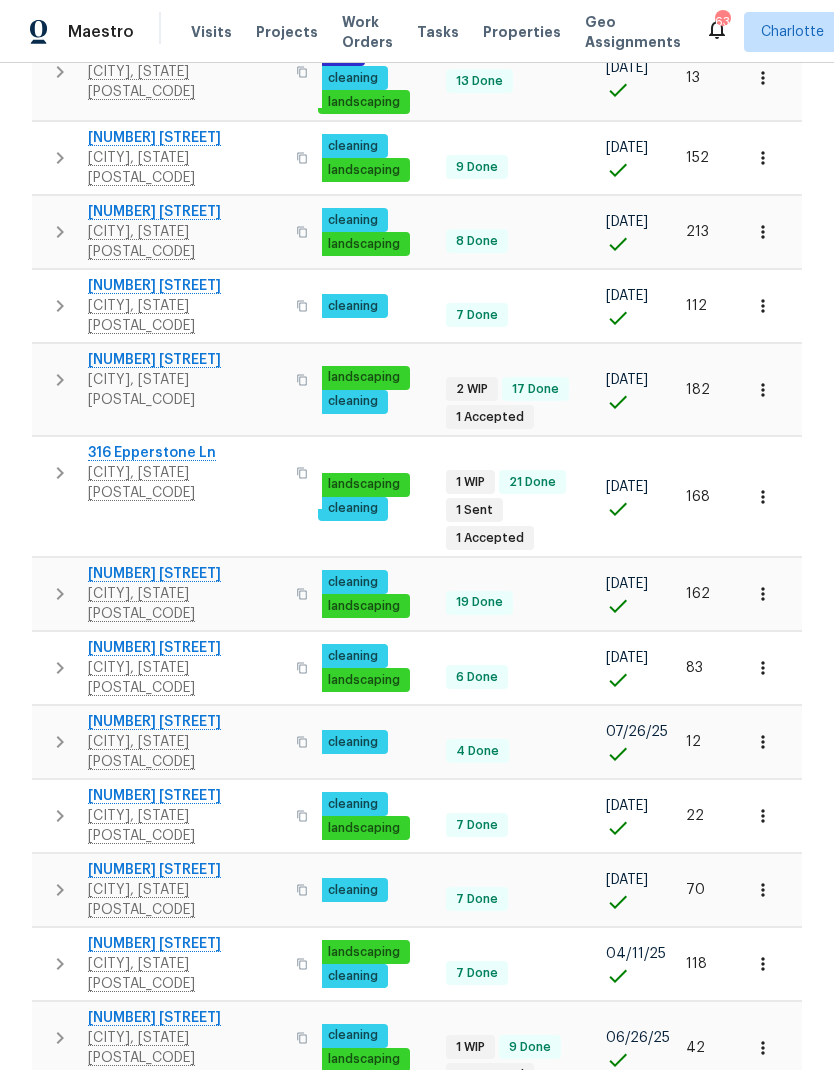 click on "Mark Seen" at bounding box center [733, 1289] 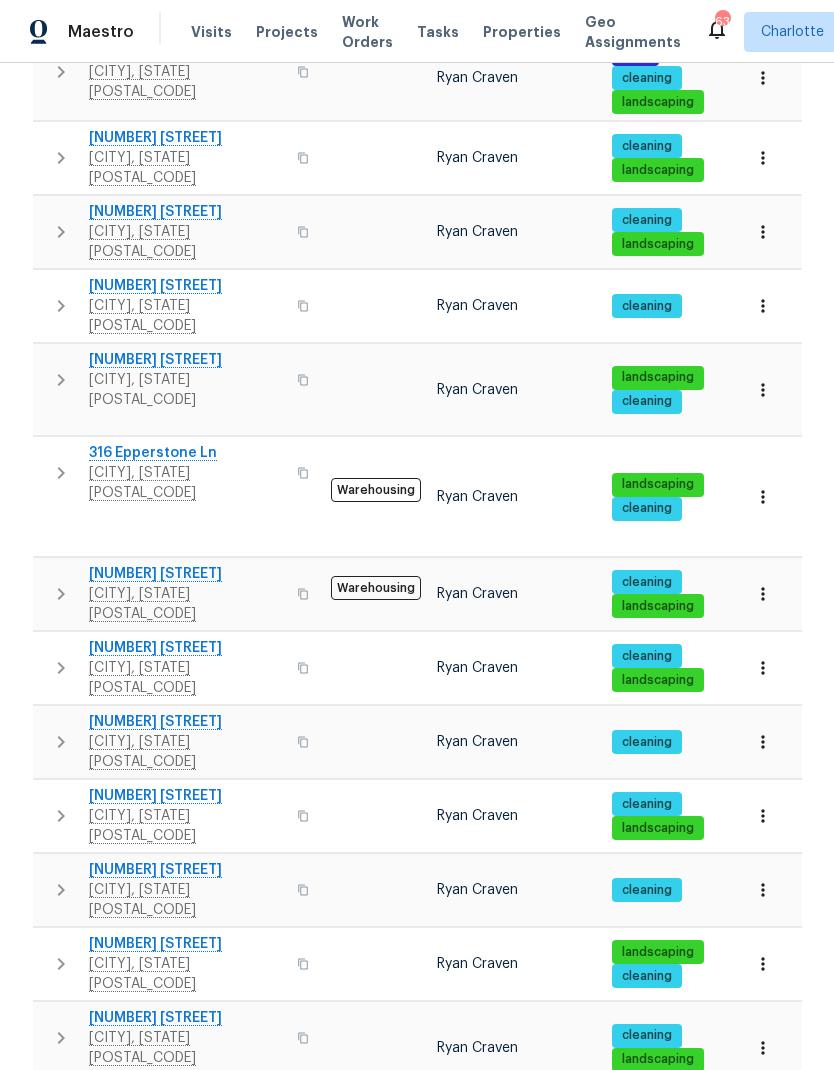 click at bounding box center [62, 1206] 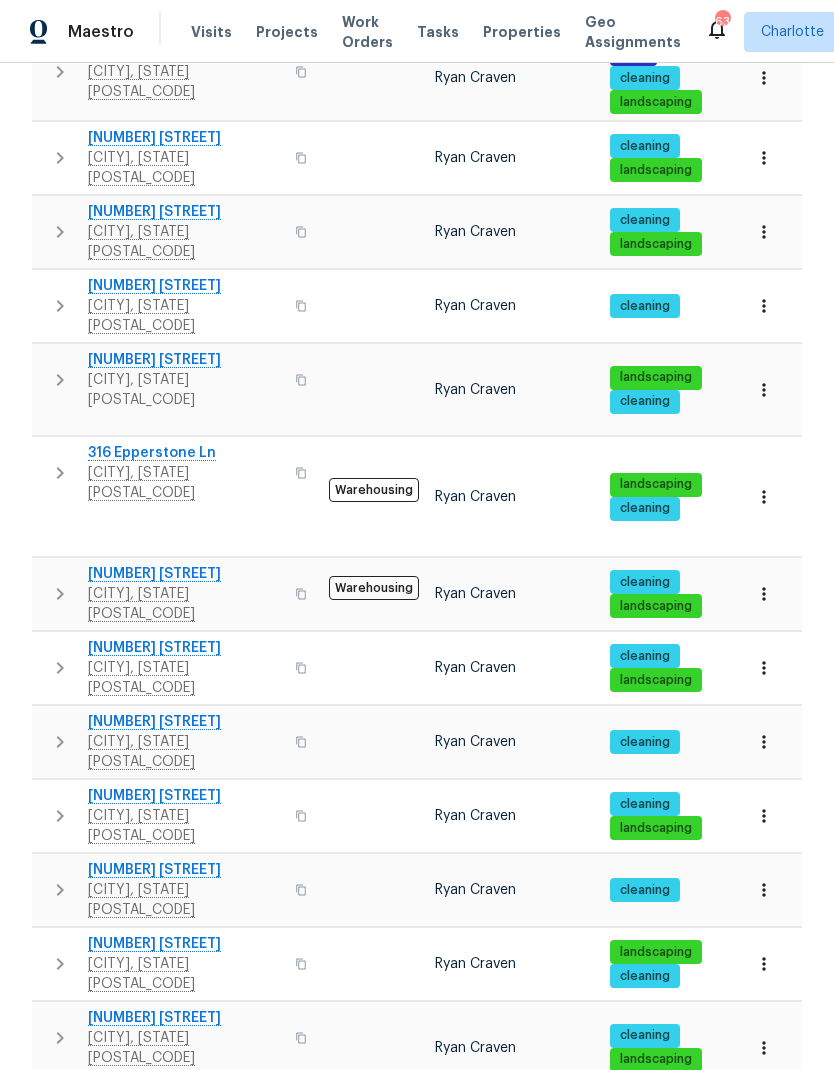 click 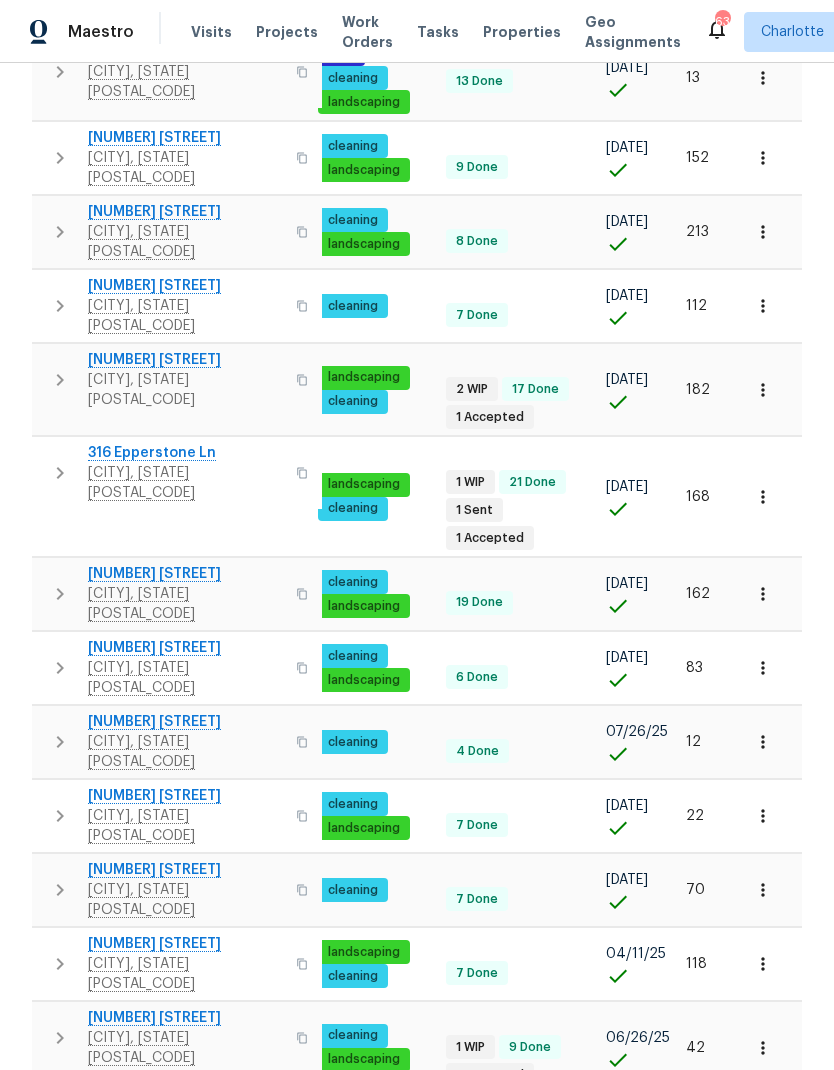 click on "Mark Seen" at bounding box center [733, 1363] 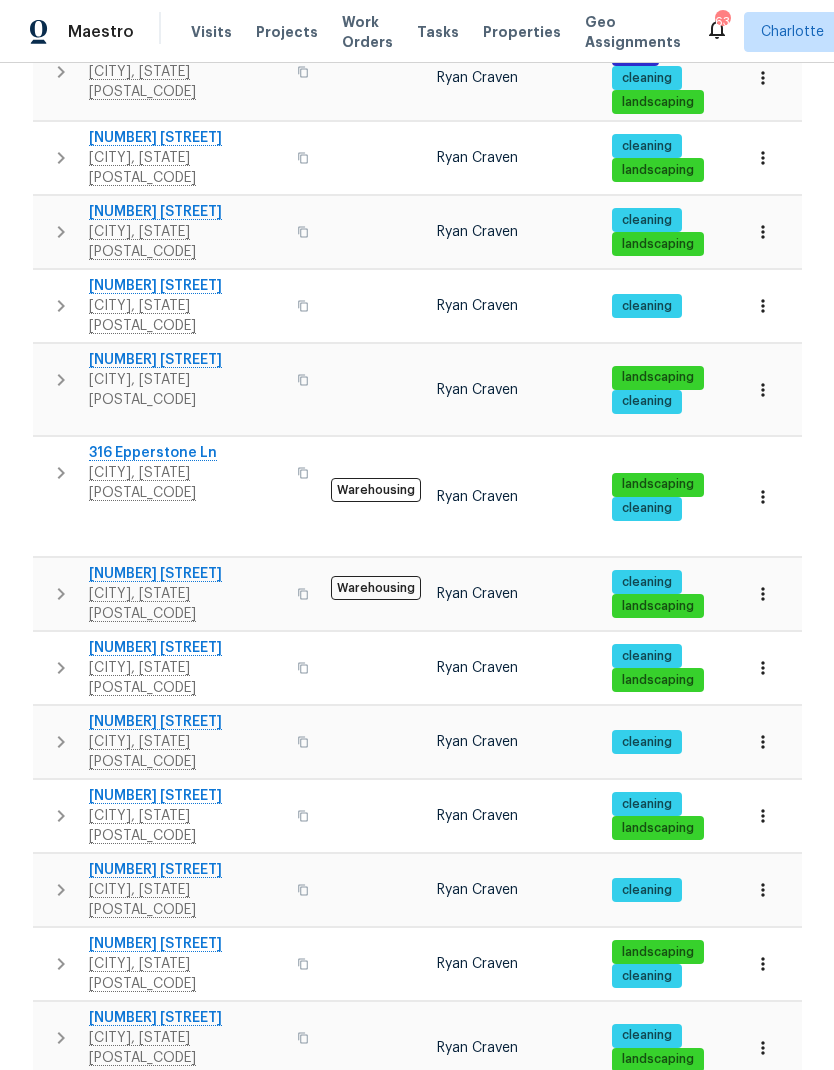 click 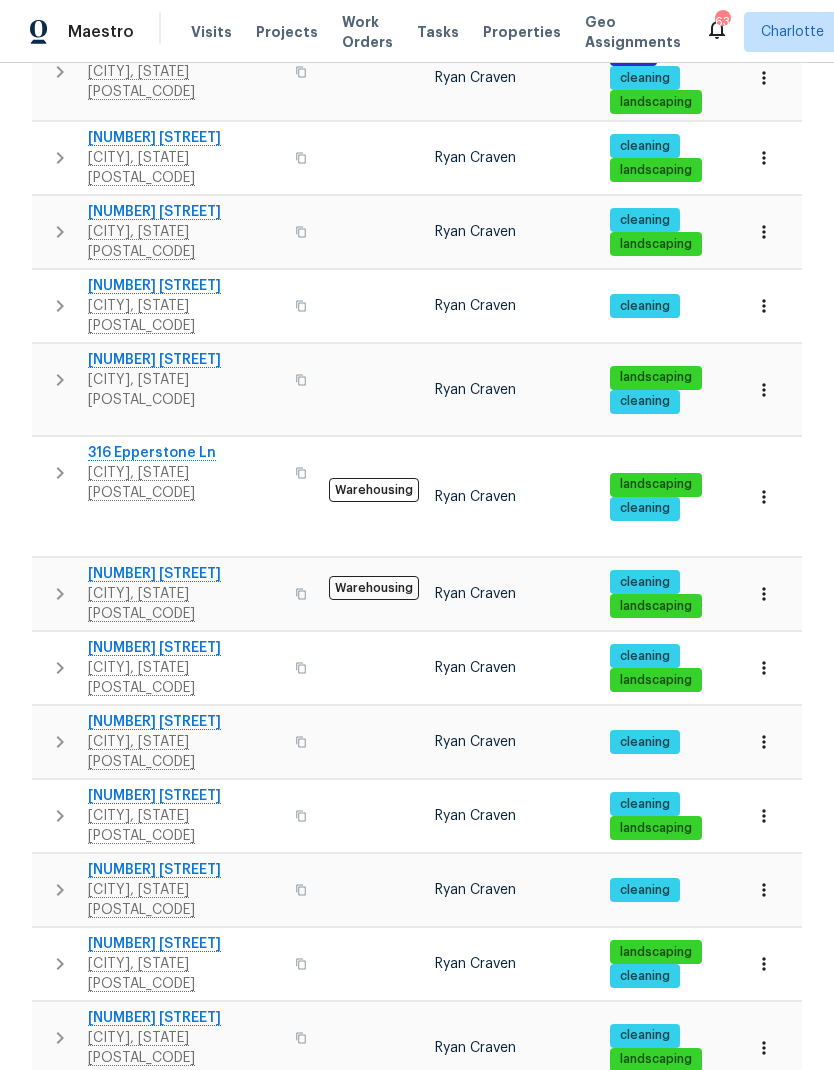 click 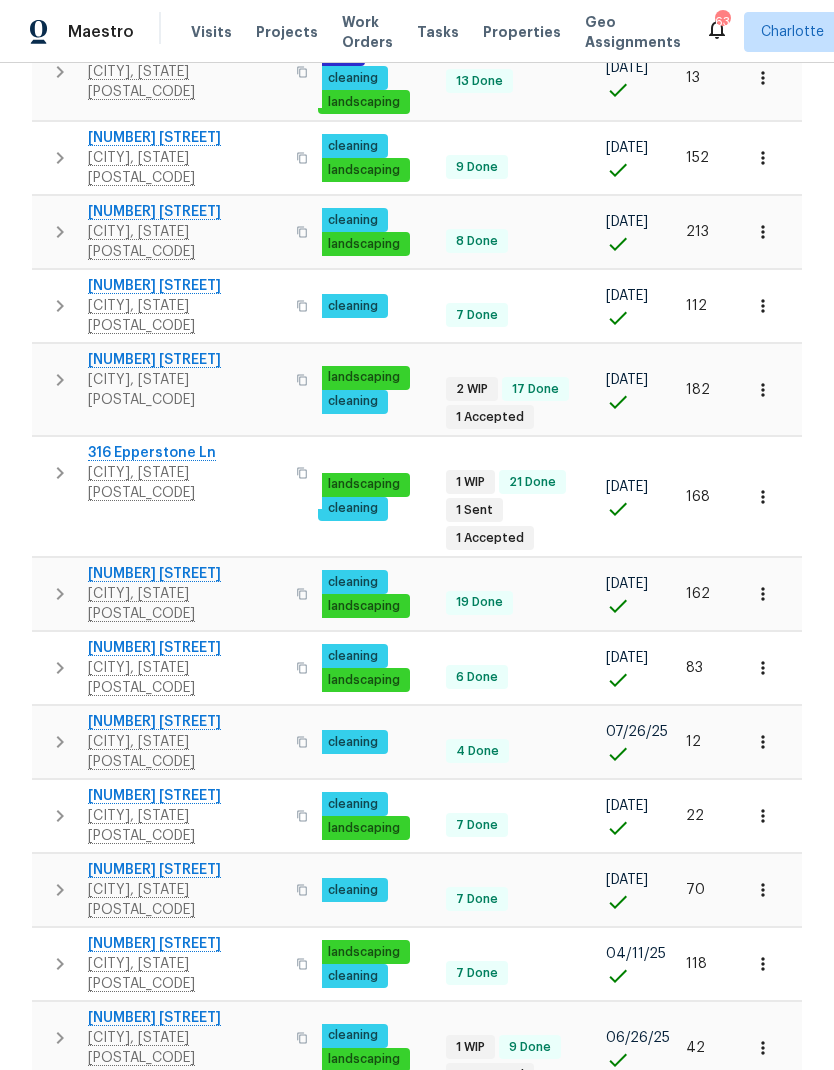 click on "Mark Seen" at bounding box center [733, 1438] 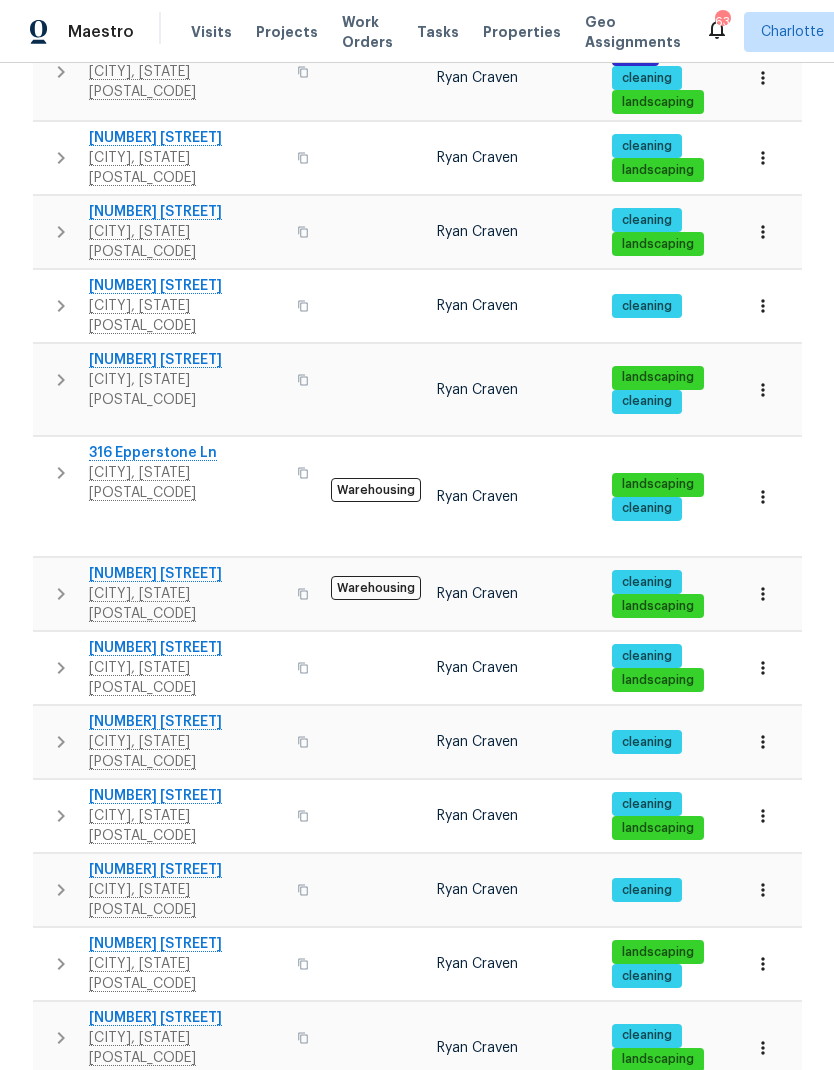 click 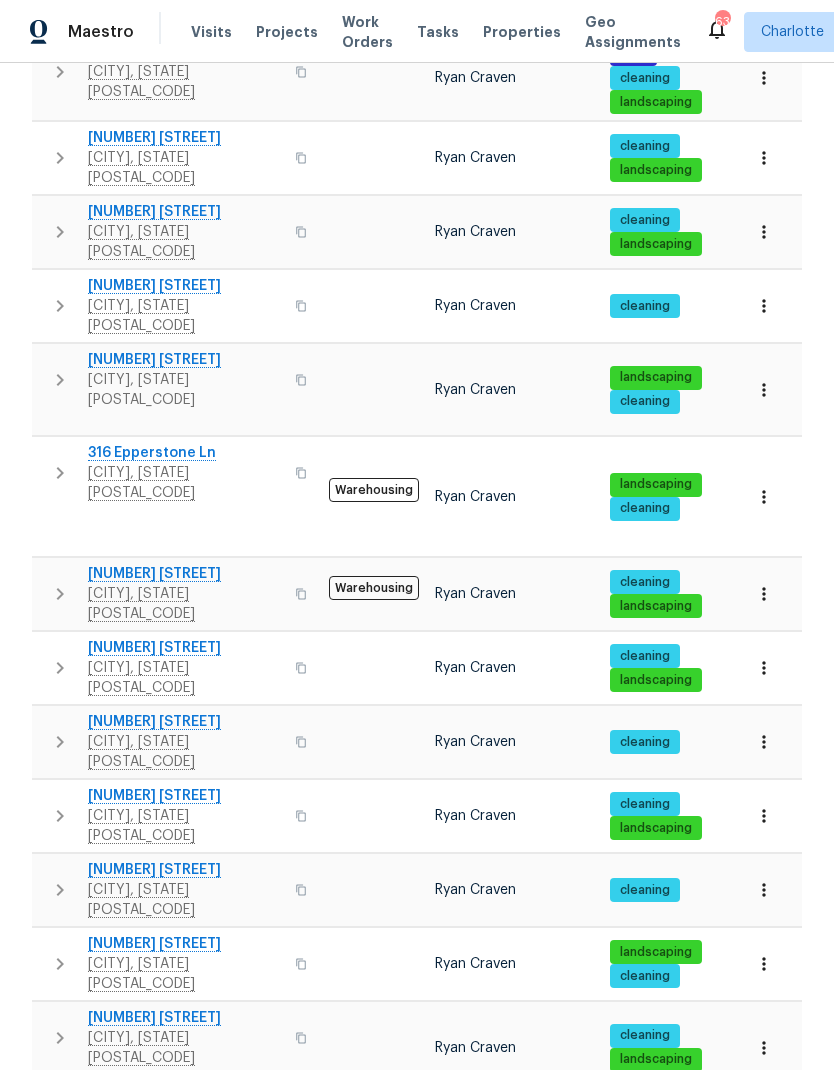 click 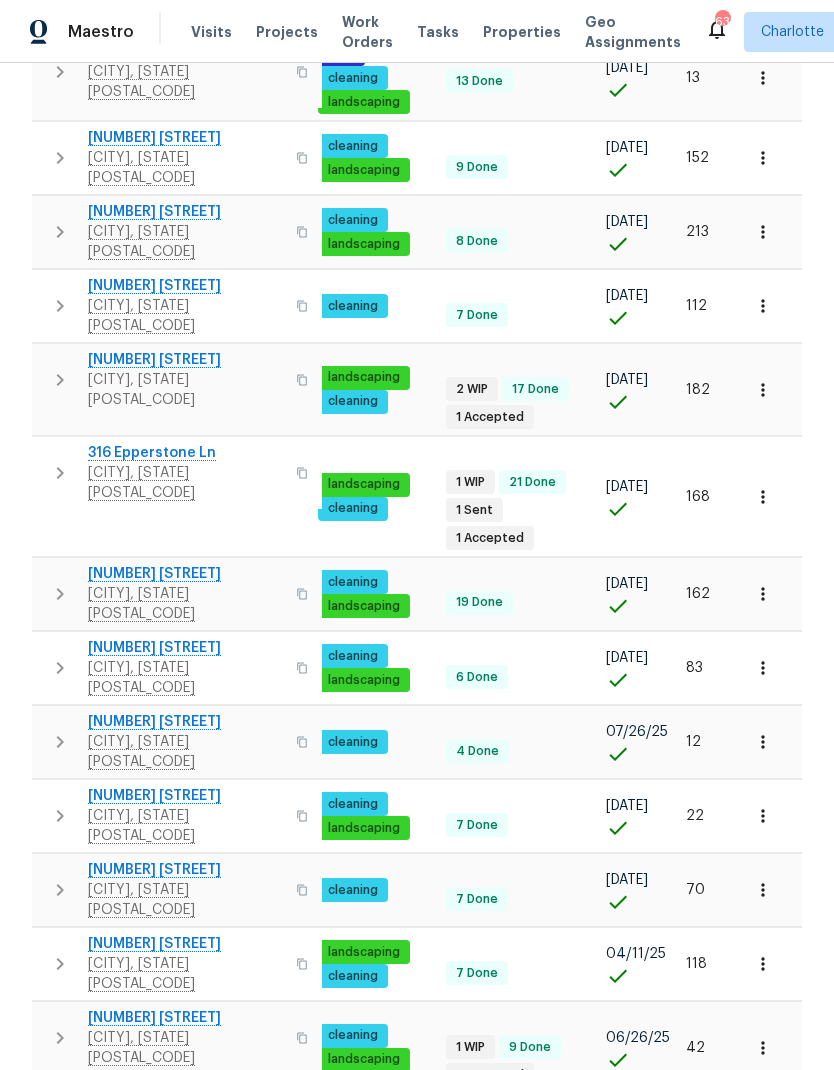click on "Mark Seen" at bounding box center (733, 1512) 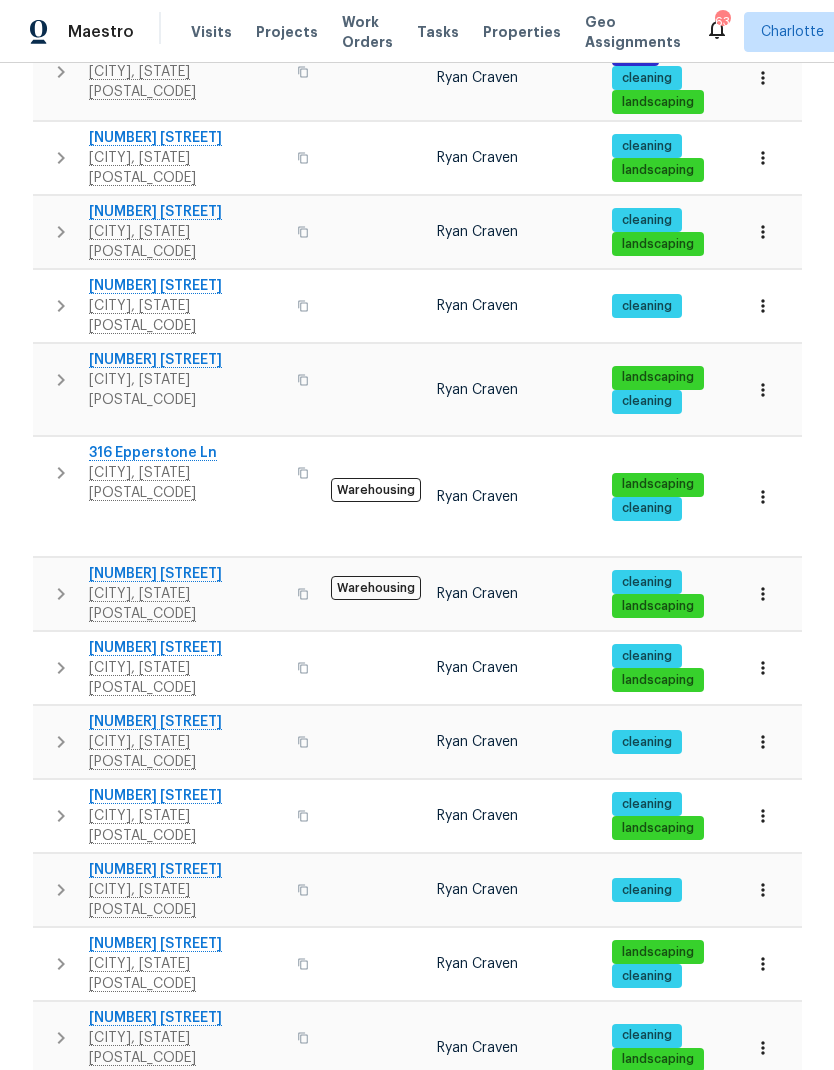 click 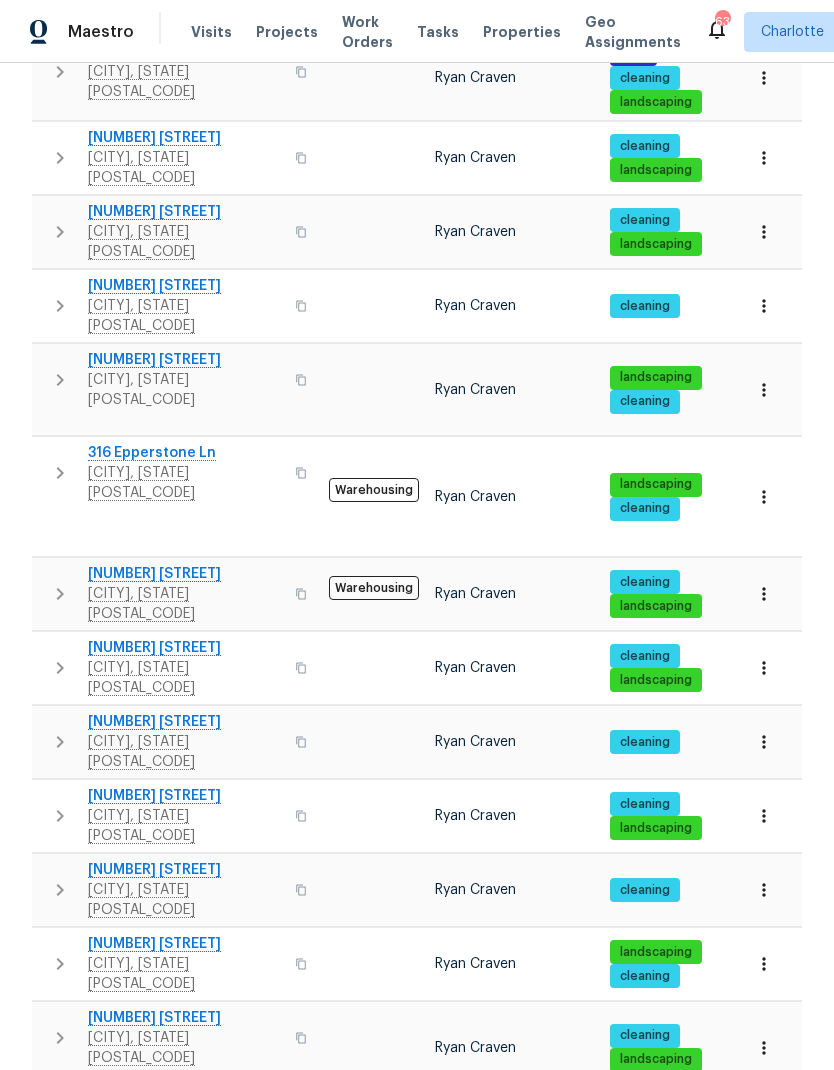 click on "2" at bounding box center [522, 1495] 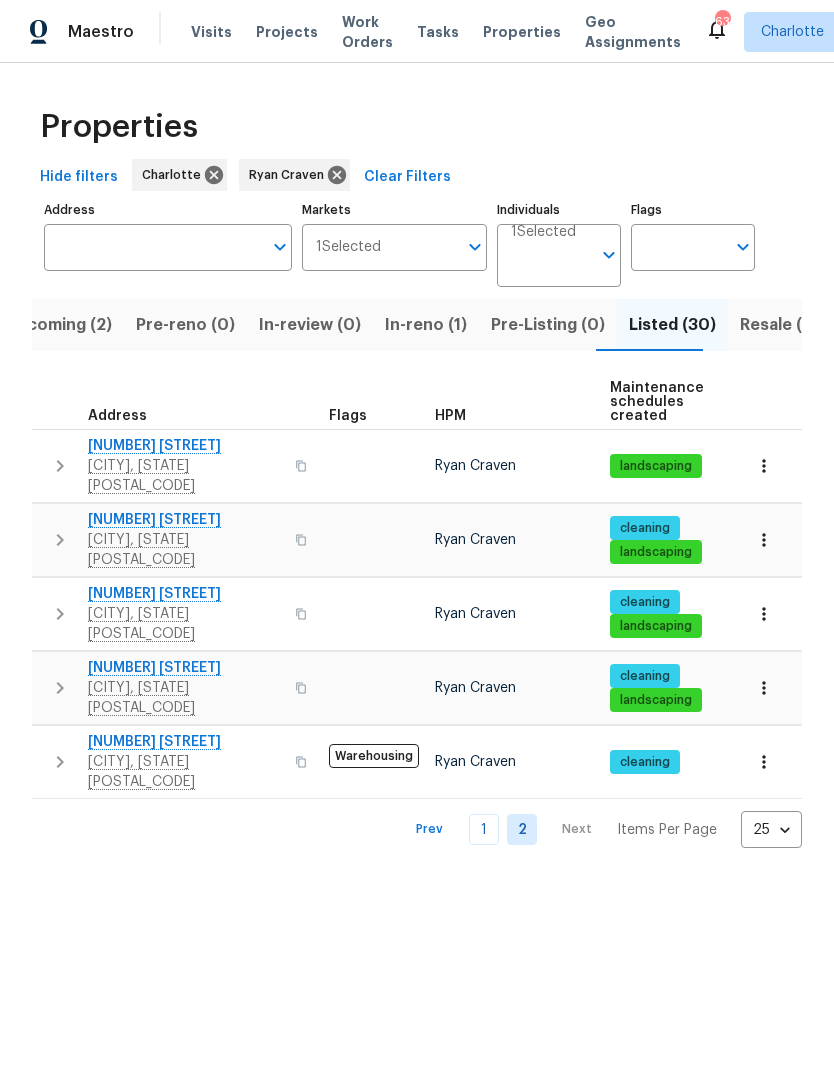 click at bounding box center (60, 466) 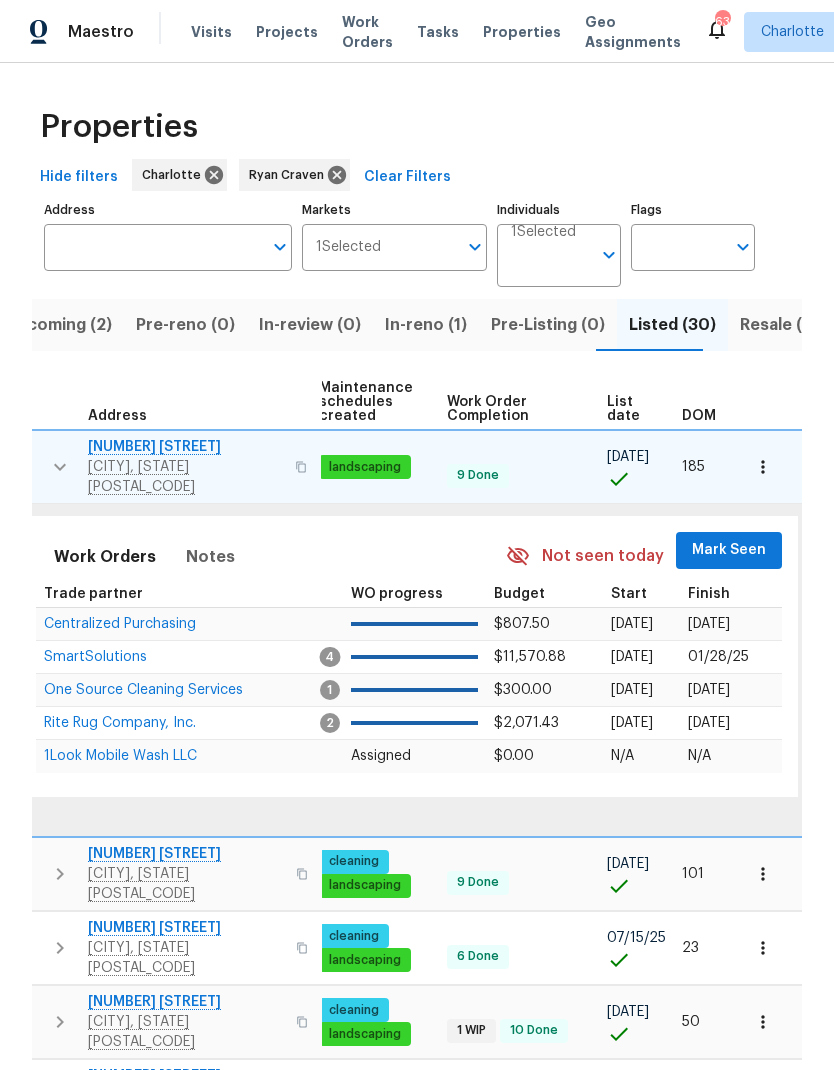 click on "Mark Seen" at bounding box center (729, 550) 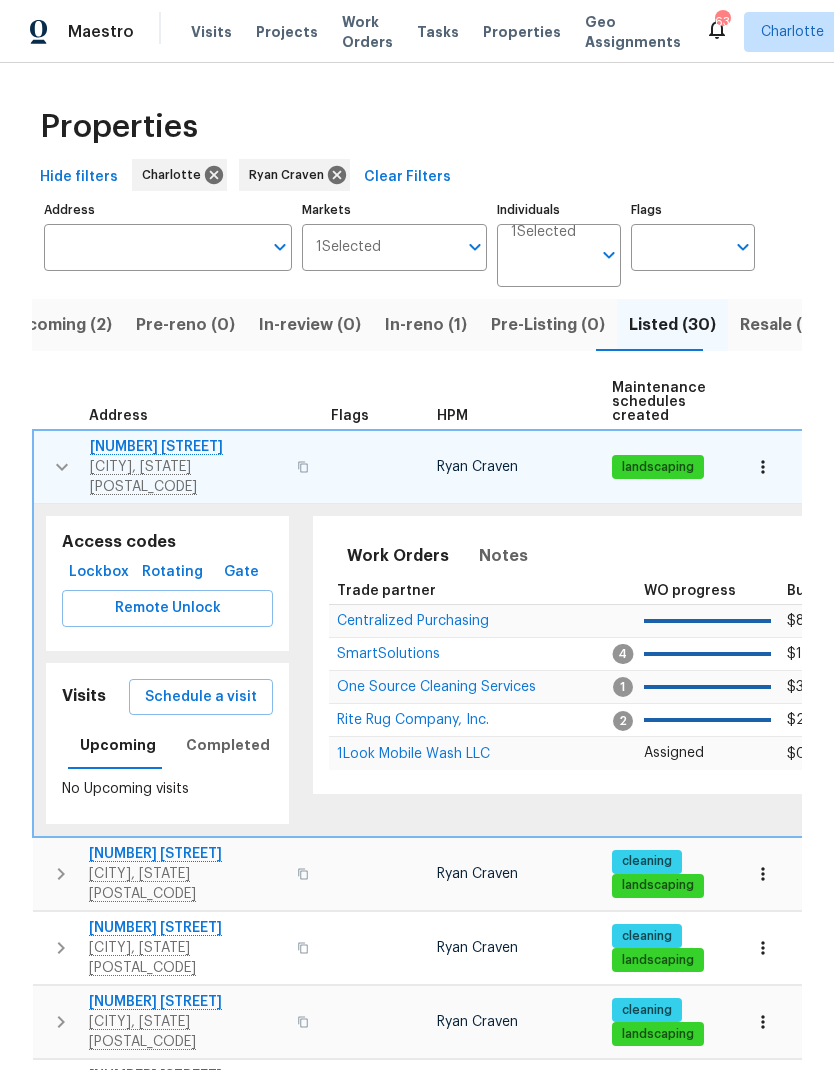 click on "[NUMBER] [STREET] [CITY], [STATE] [POSTAL_CODE]" at bounding box center [178, 467] 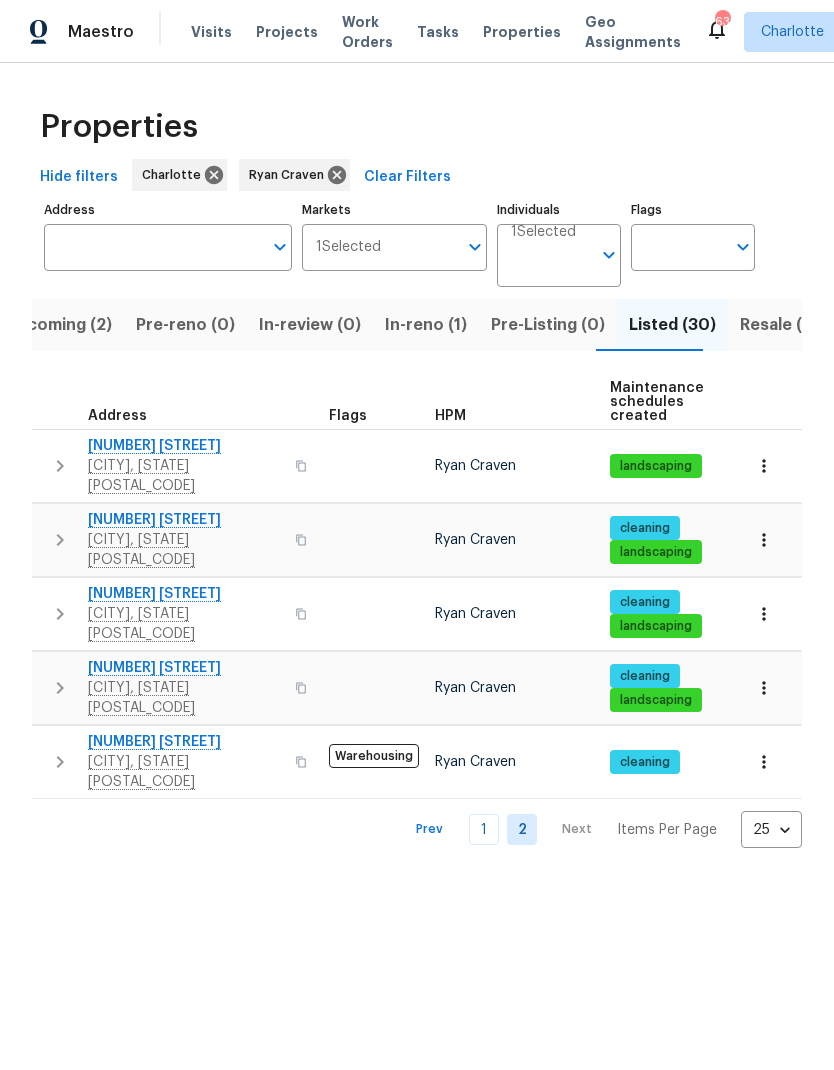 click 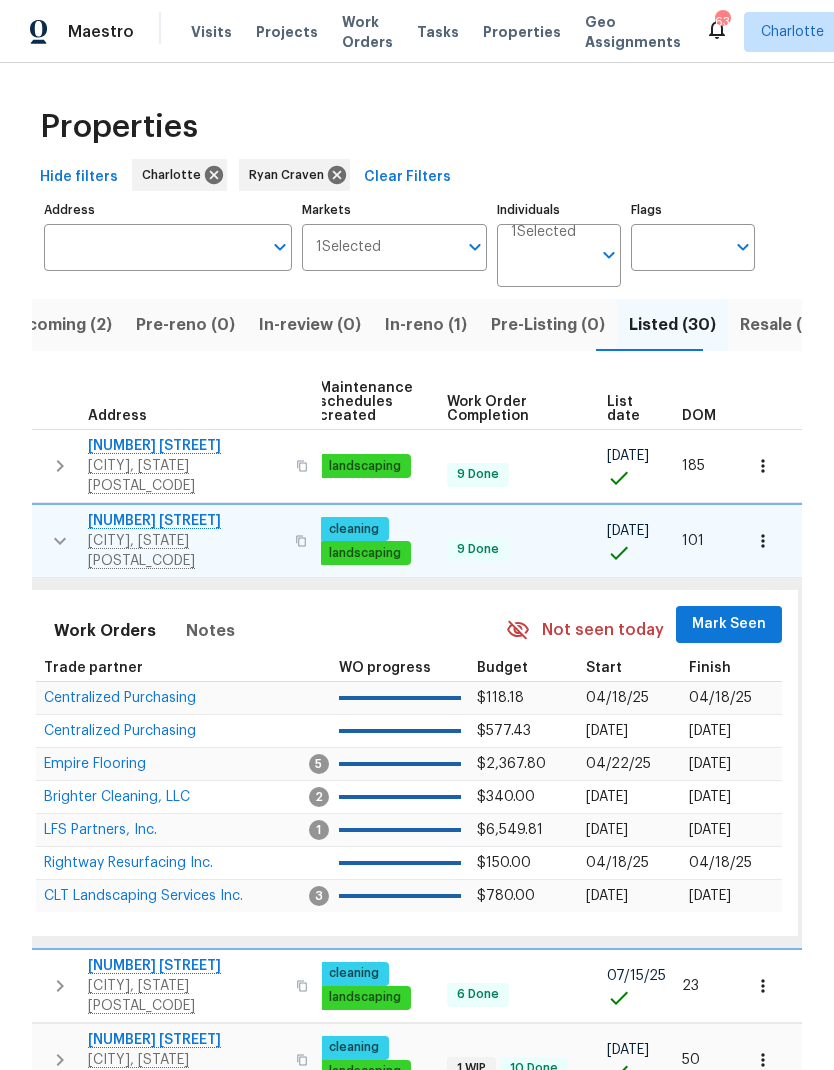 click on "Mark Seen" at bounding box center [729, 624] 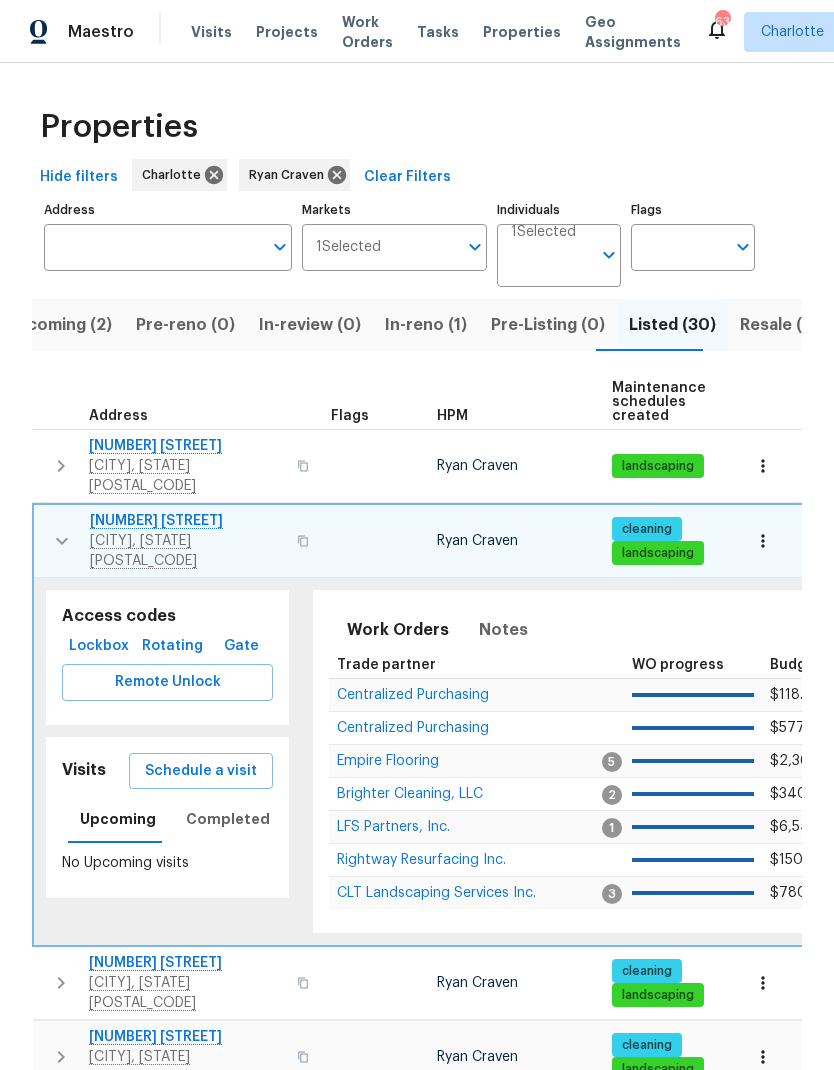 click 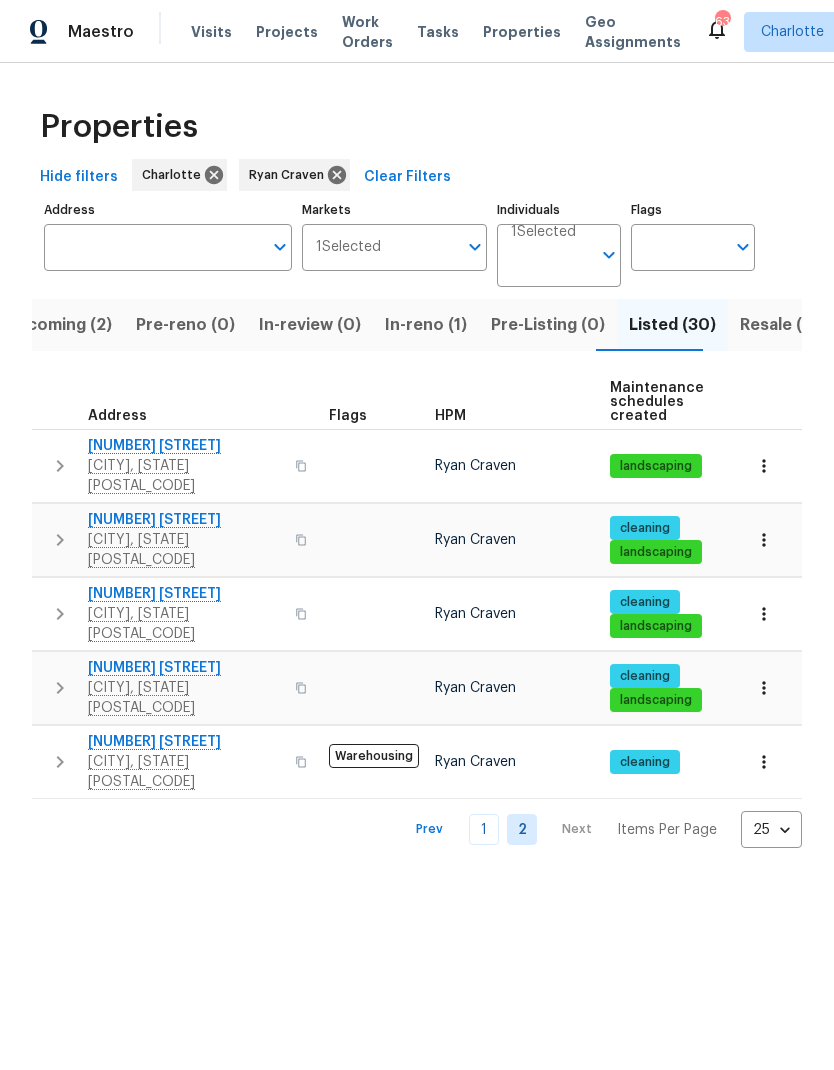 click 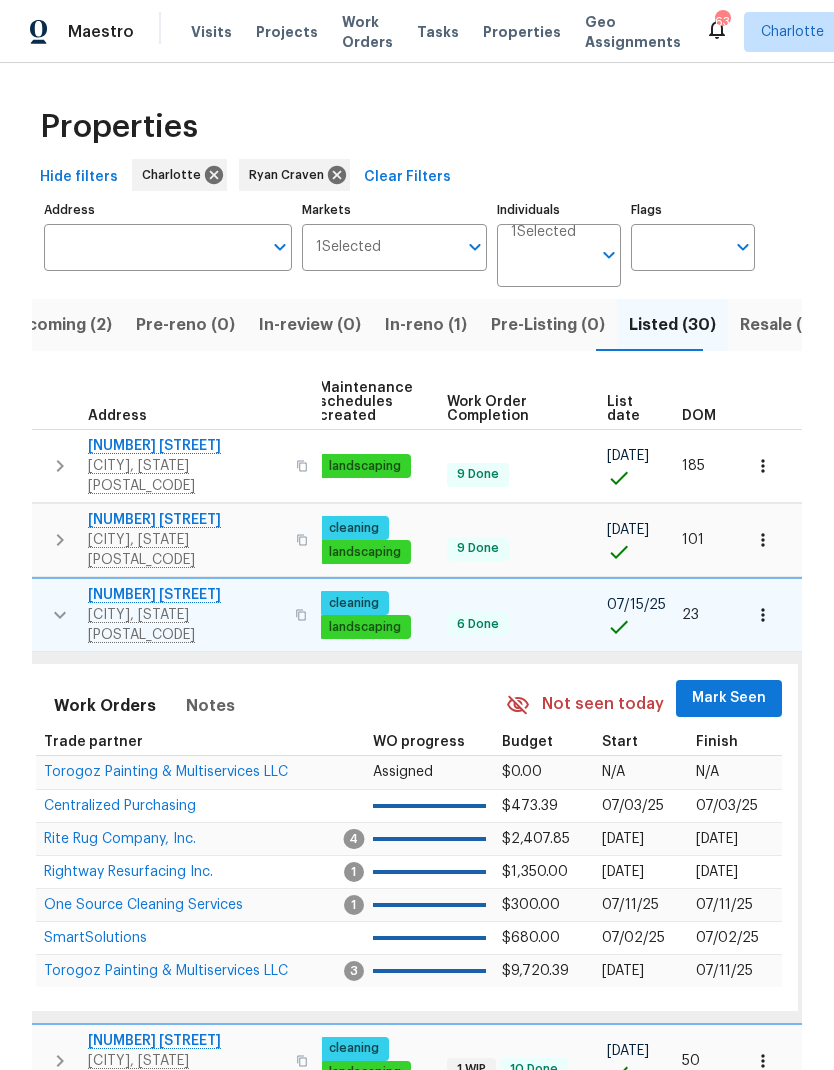 click on "Mark Seen" at bounding box center (729, 698) 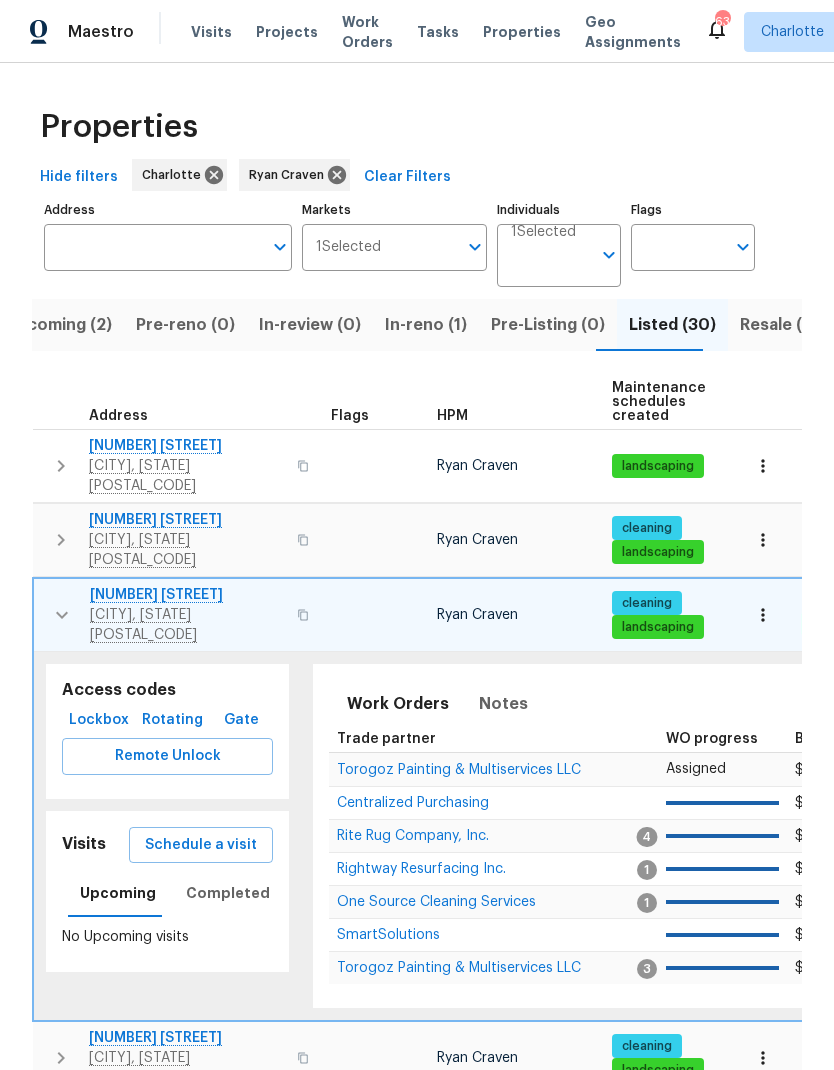 click 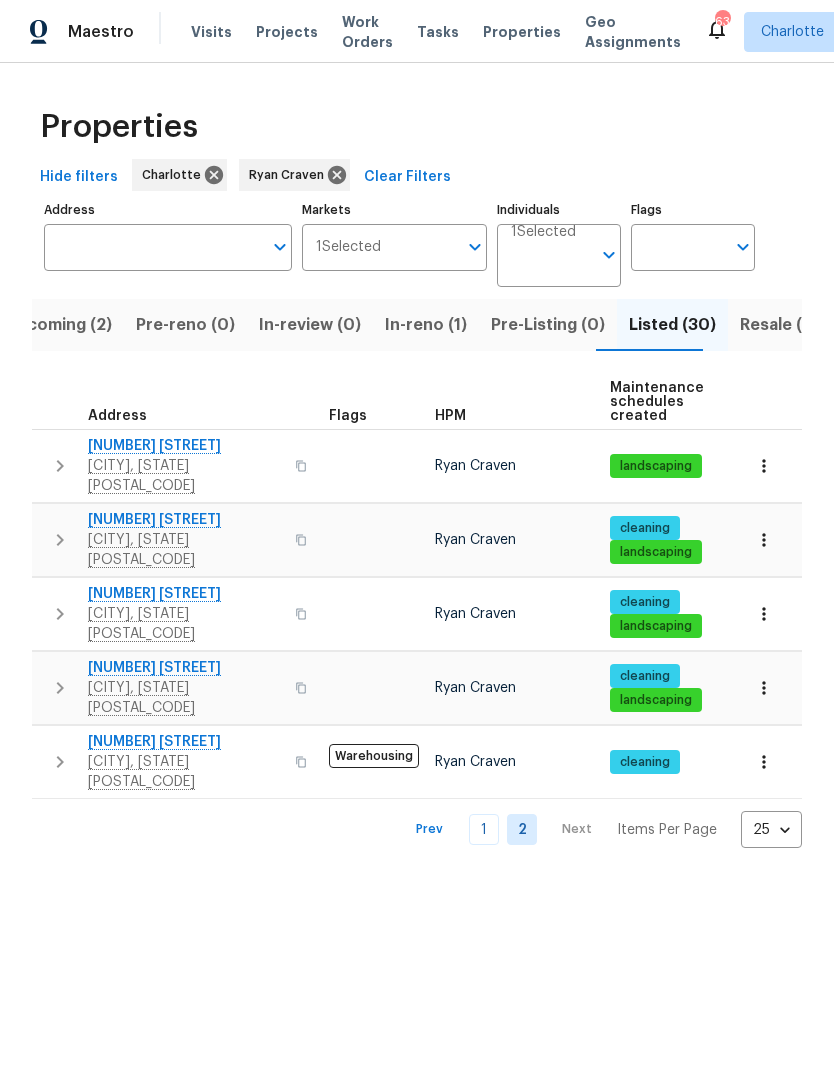 click at bounding box center (60, 688) 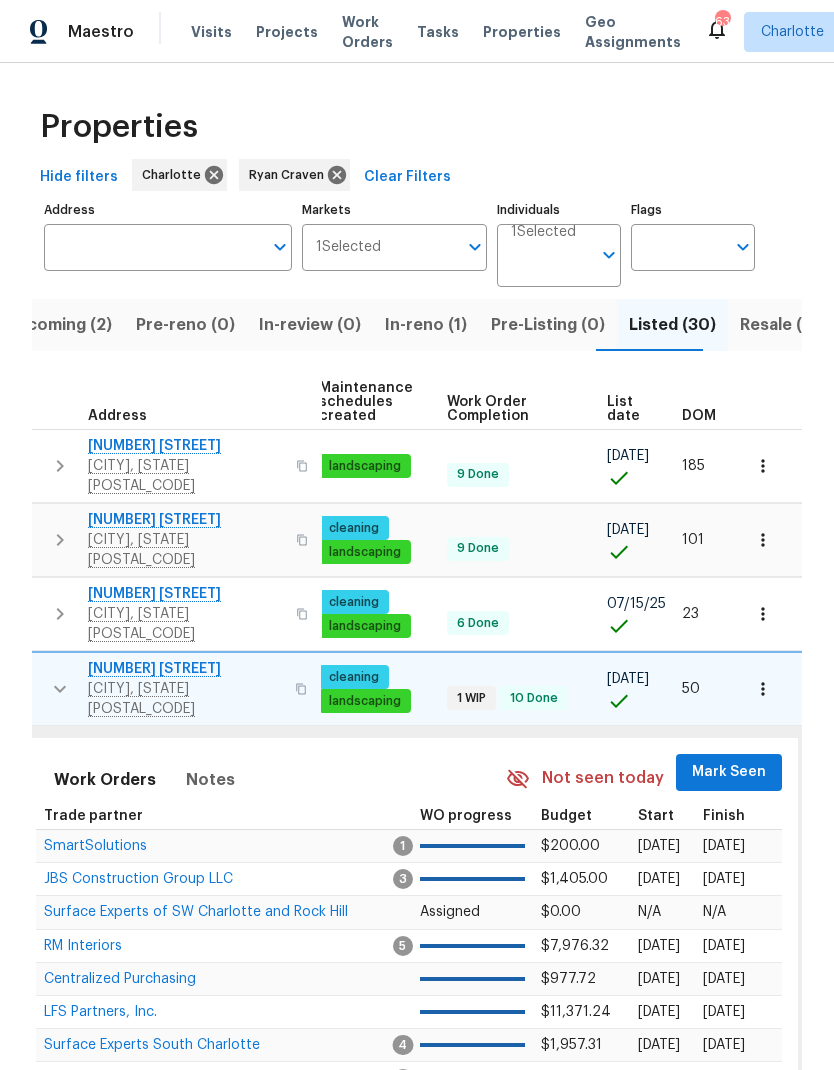 click on "Mark Seen" at bounding box center (729, 772) 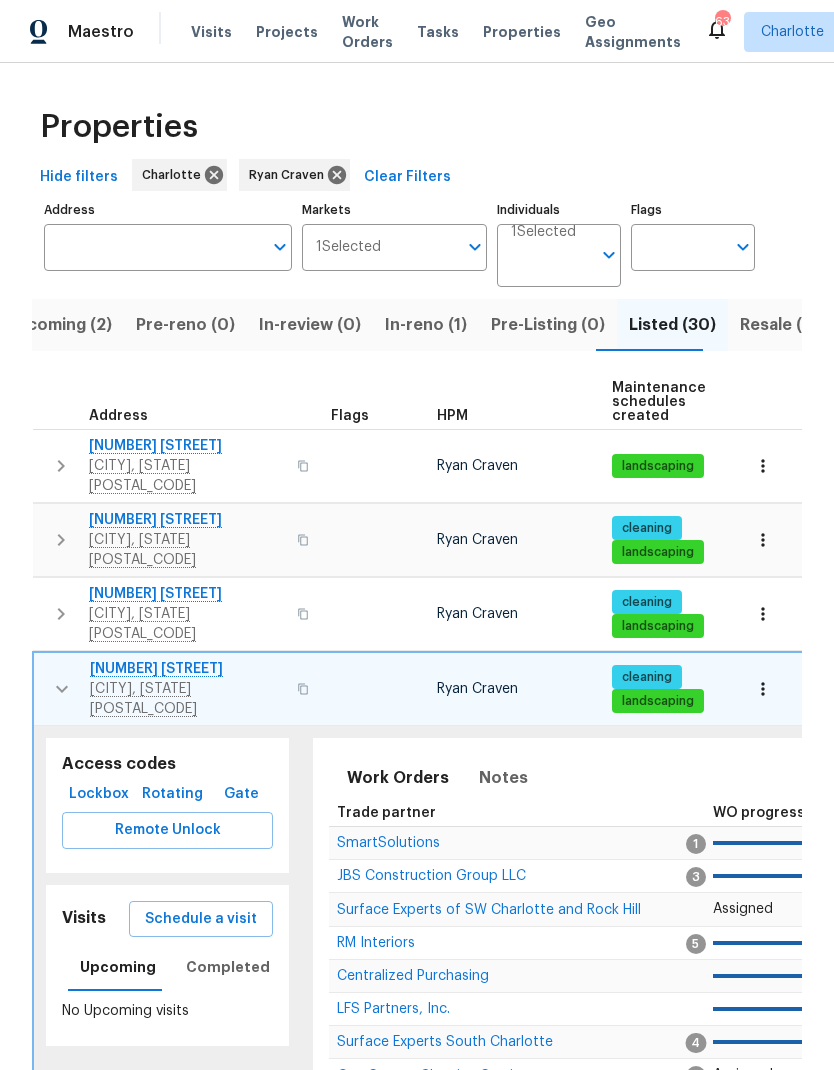 click at bounding box center (62, 689) 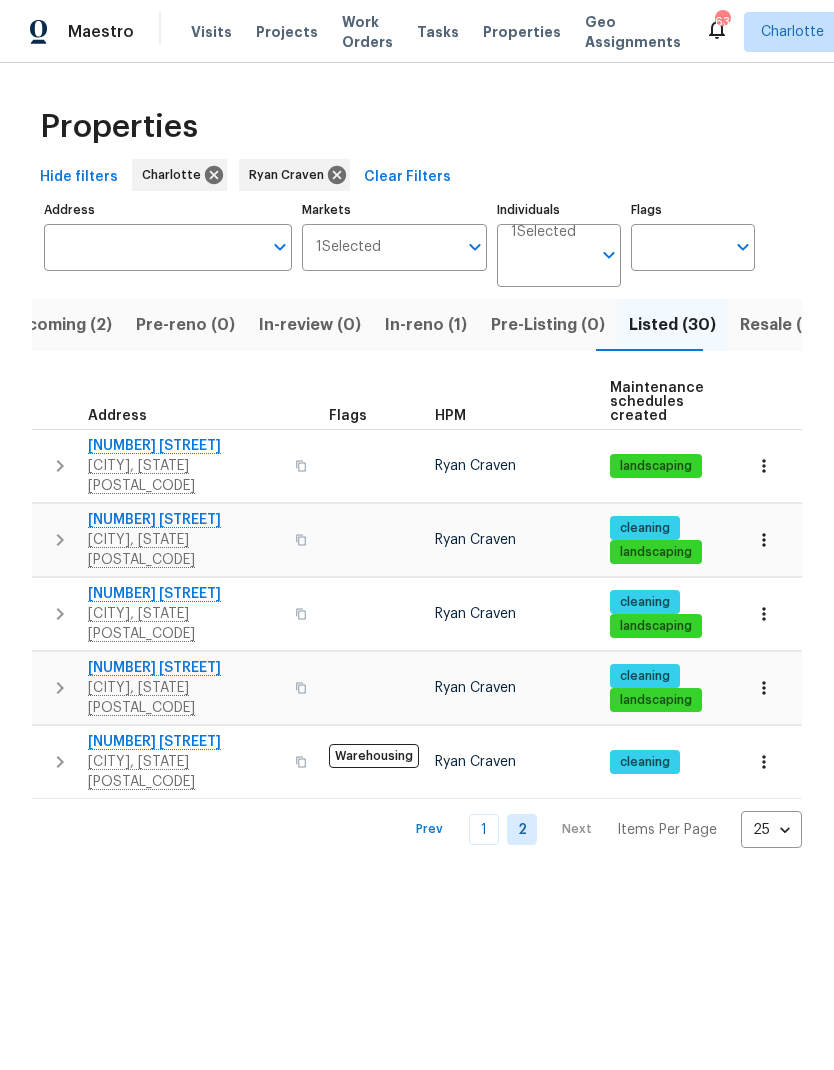 click at bounding box center [60, 762] 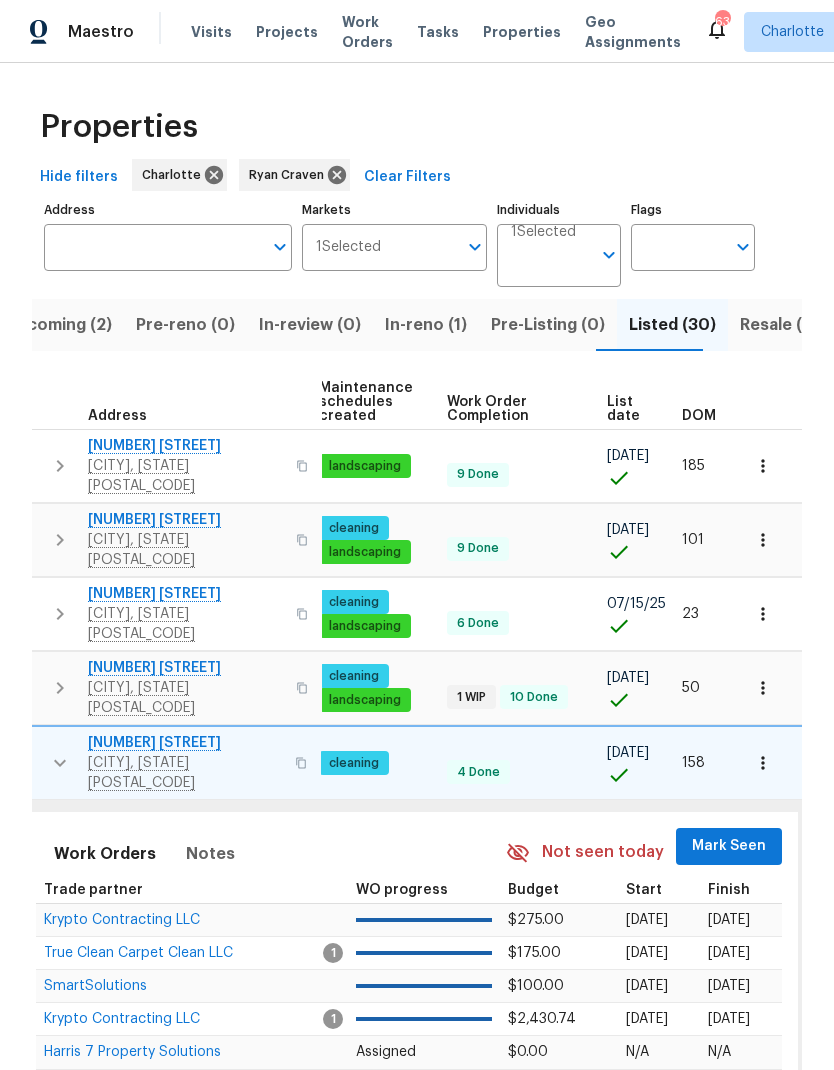 click on "Mark Seen" at bounding box center (729, 846) 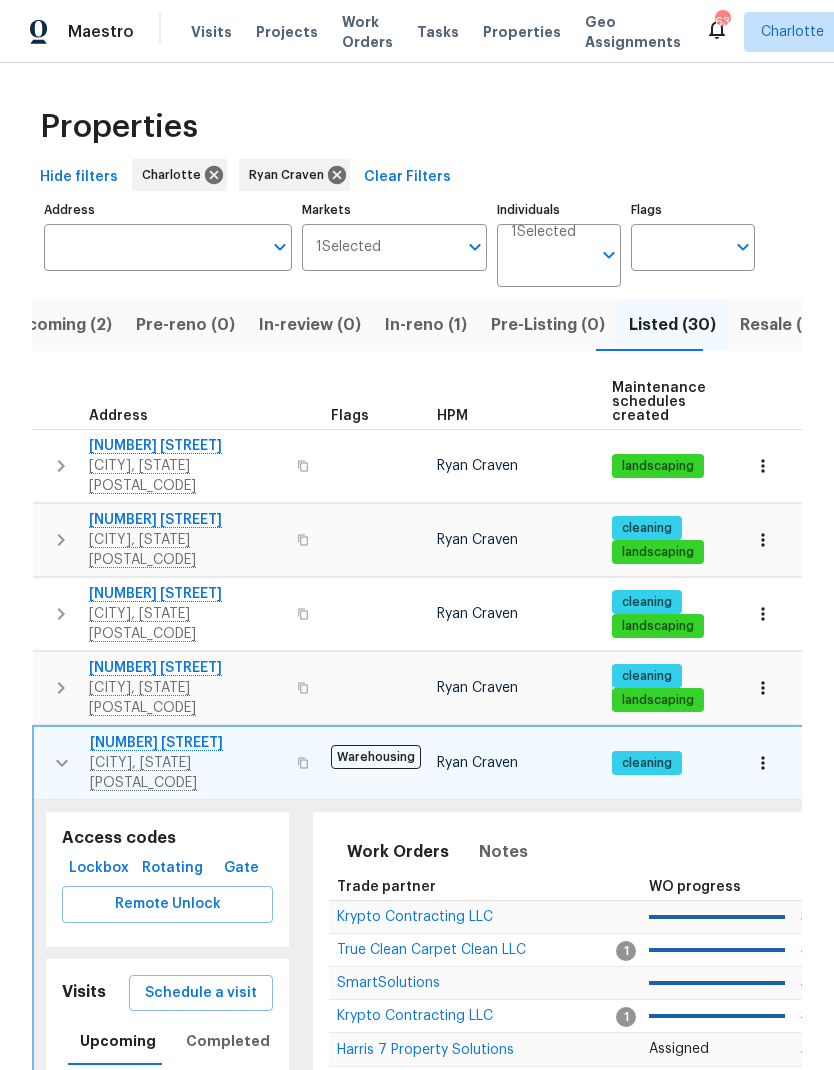 click at bounding box center (62, 763) 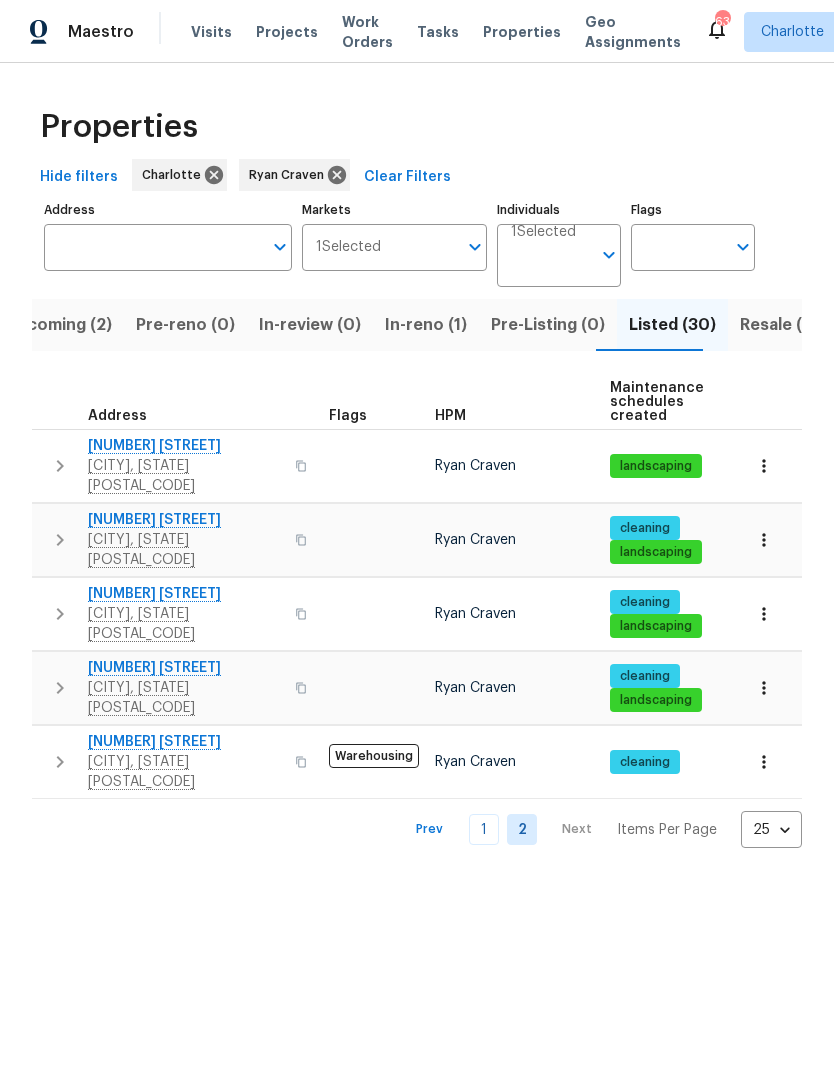 click on "In-reno (1)" at bounding box center [426, 325] 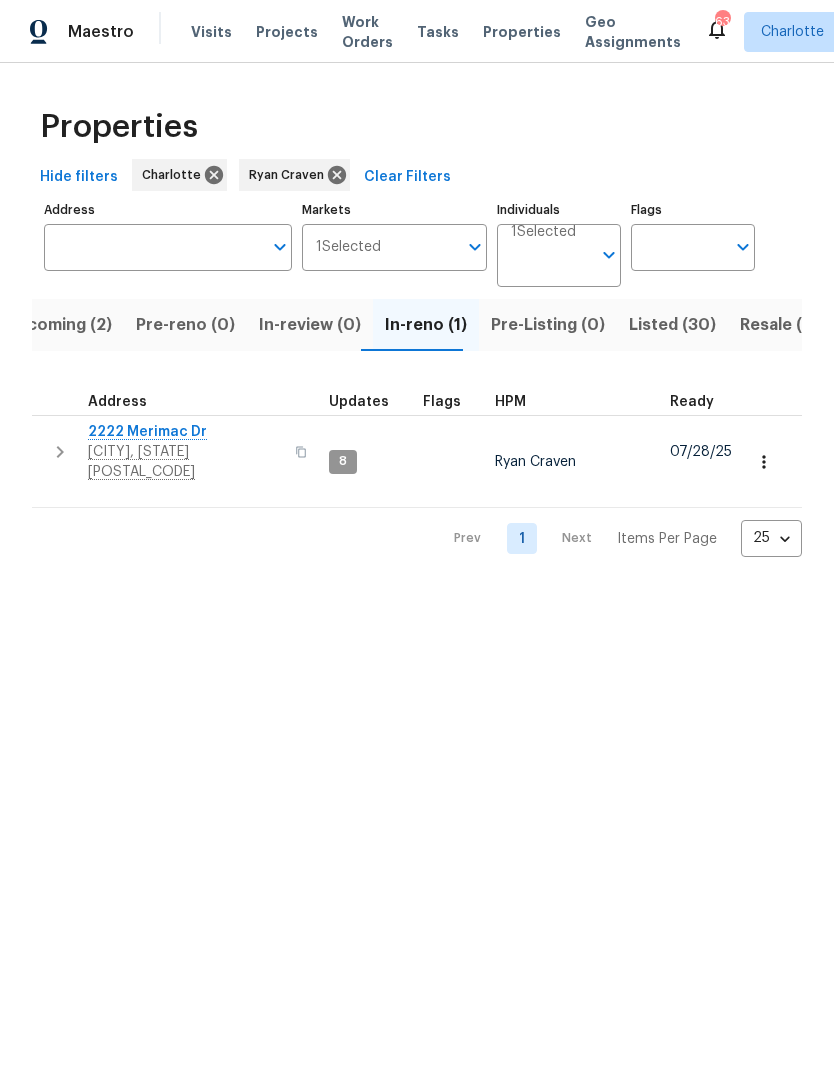 scroll, scrollTop: 0, scrollLeft: 0, axis: both 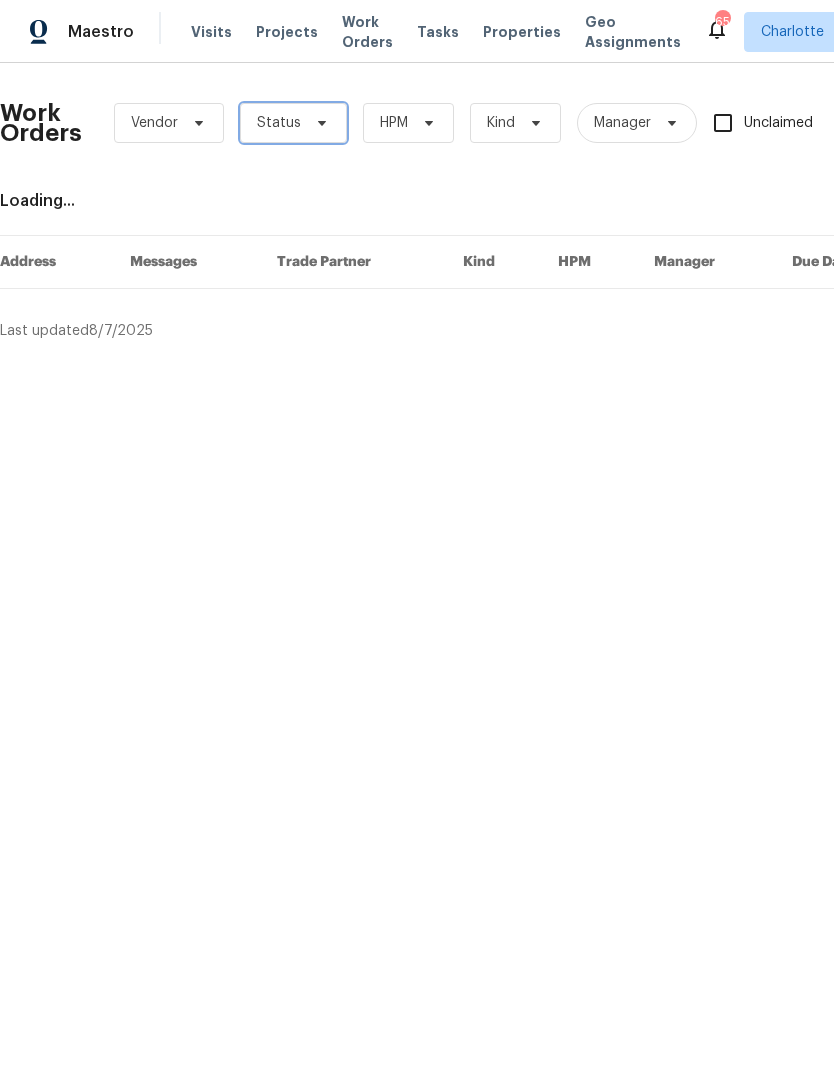 click 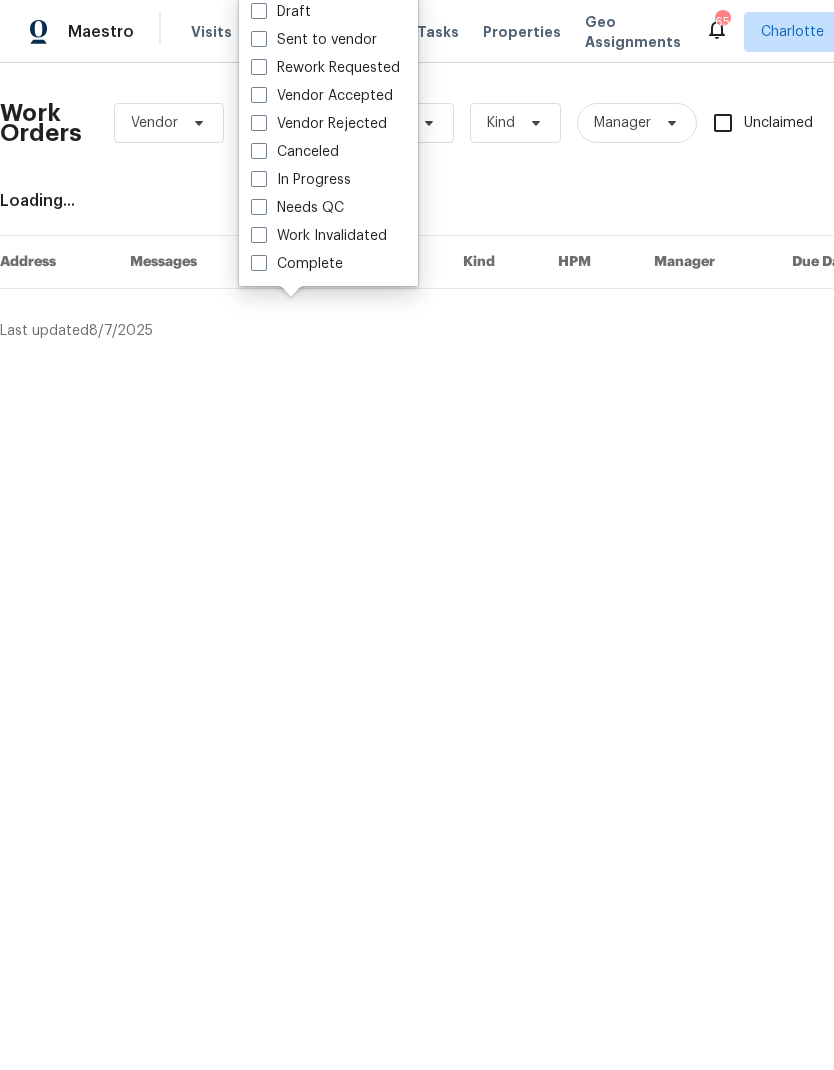 click on "Needs QC" at bounding box center (297, 208) 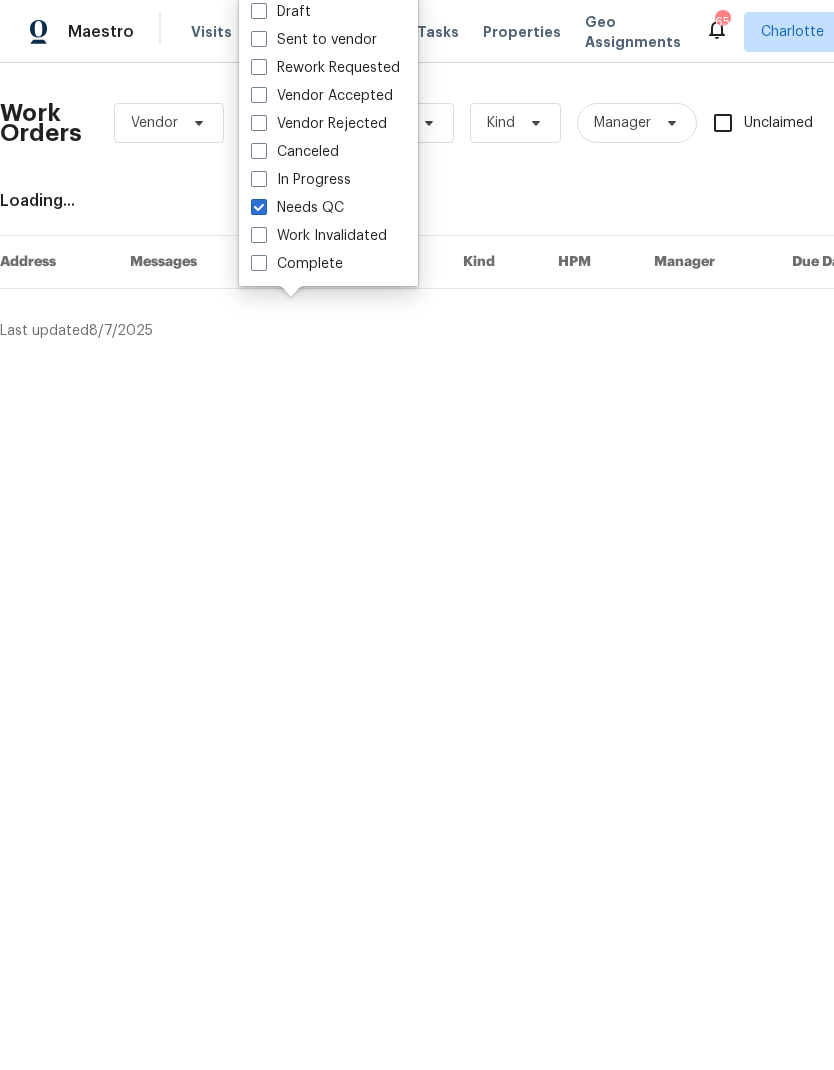 checkbox on "true" 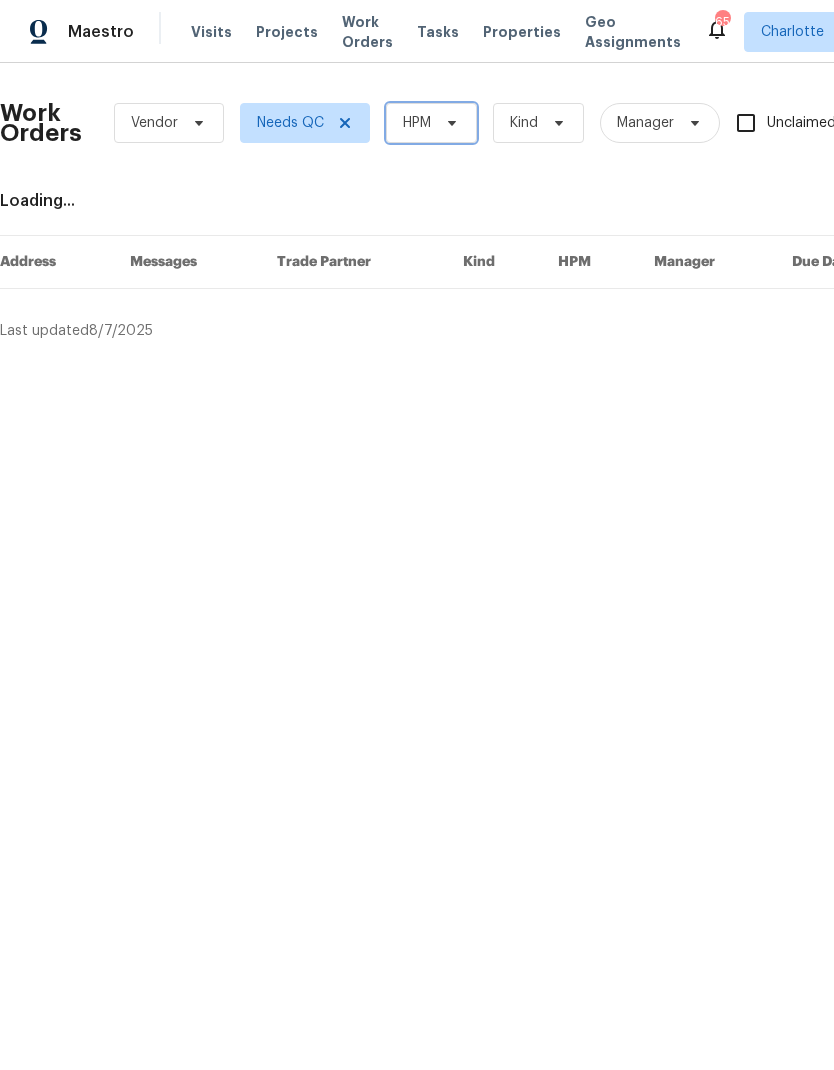 click 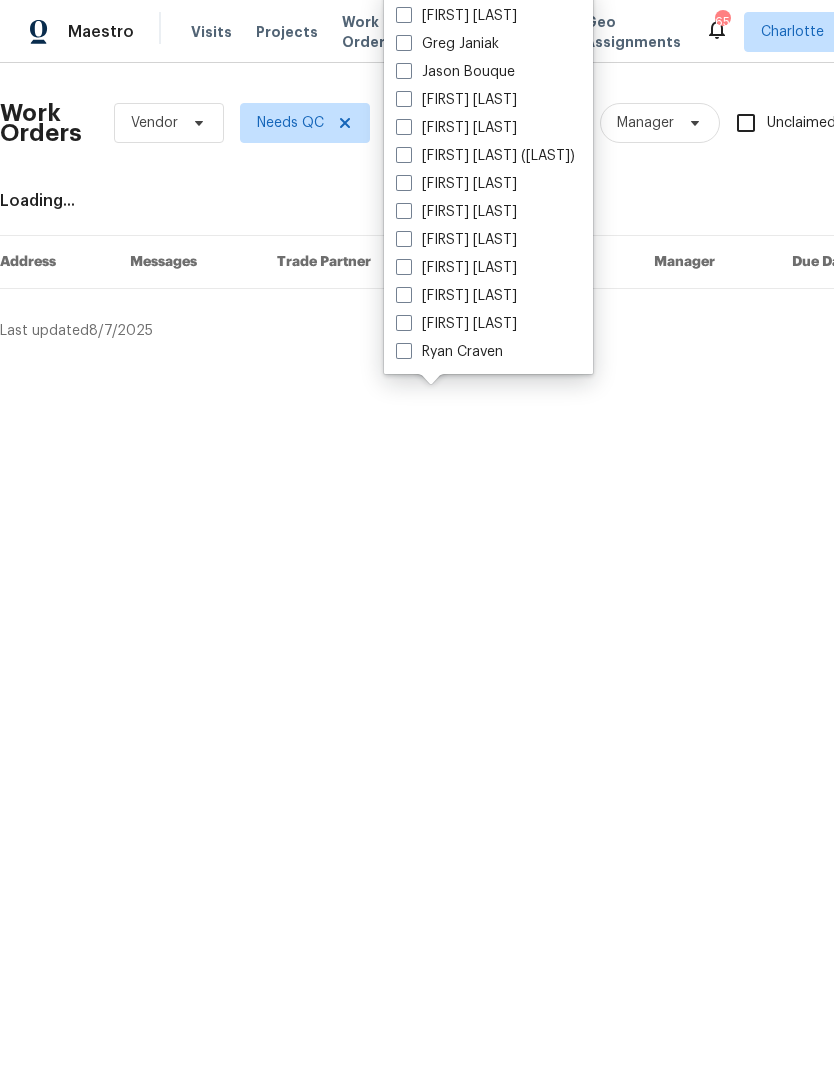 scroll, scrollTop: 248, scrollLeft: 0, axis: vertical 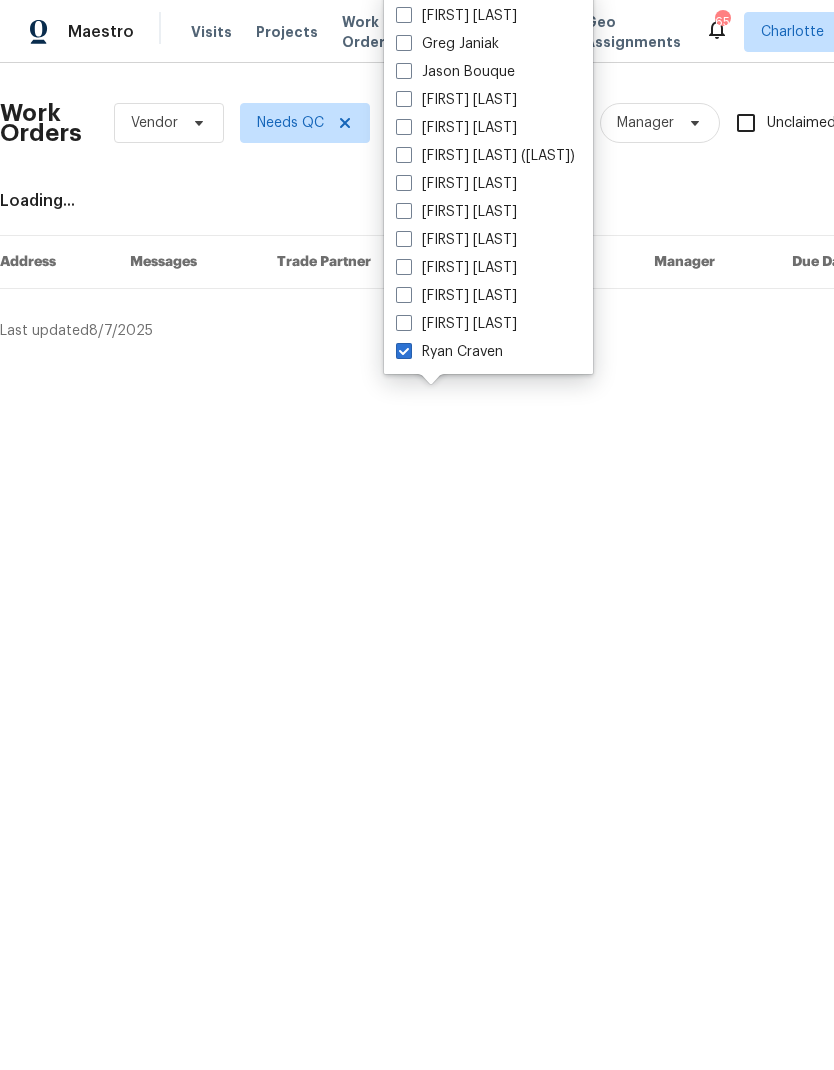 checkbox on "true" 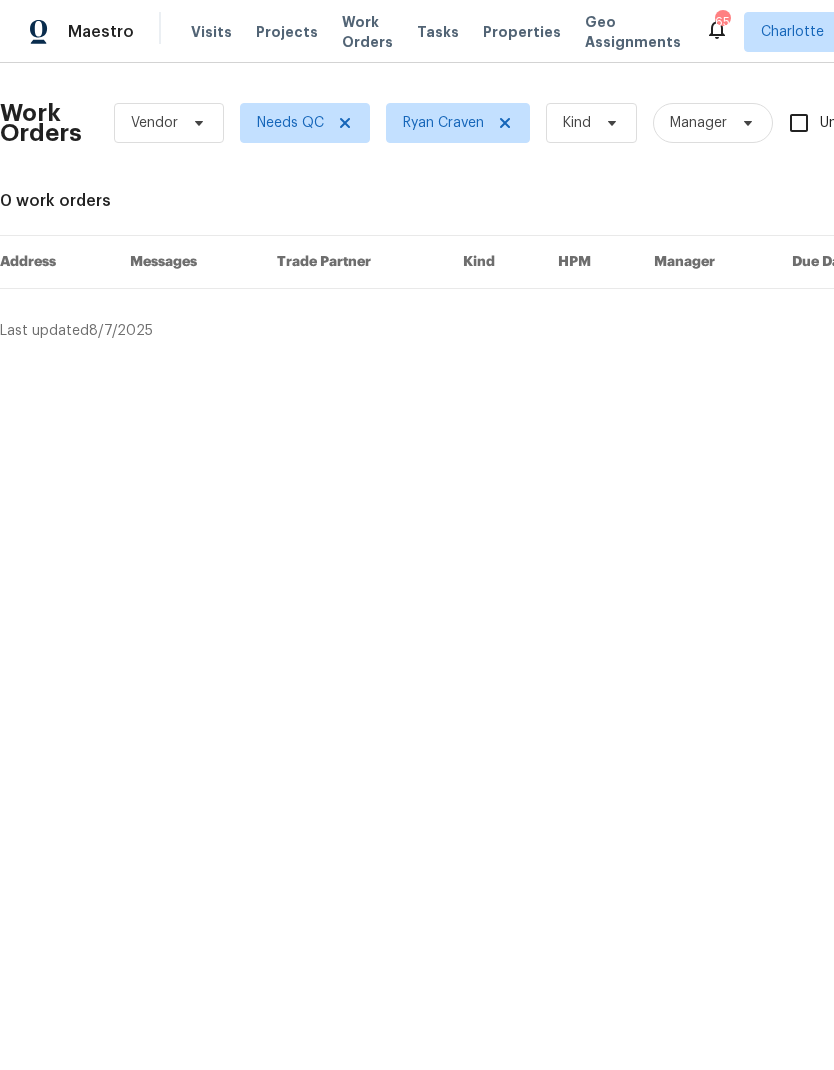 click on "Maestro" at bounding box center [101, 32] 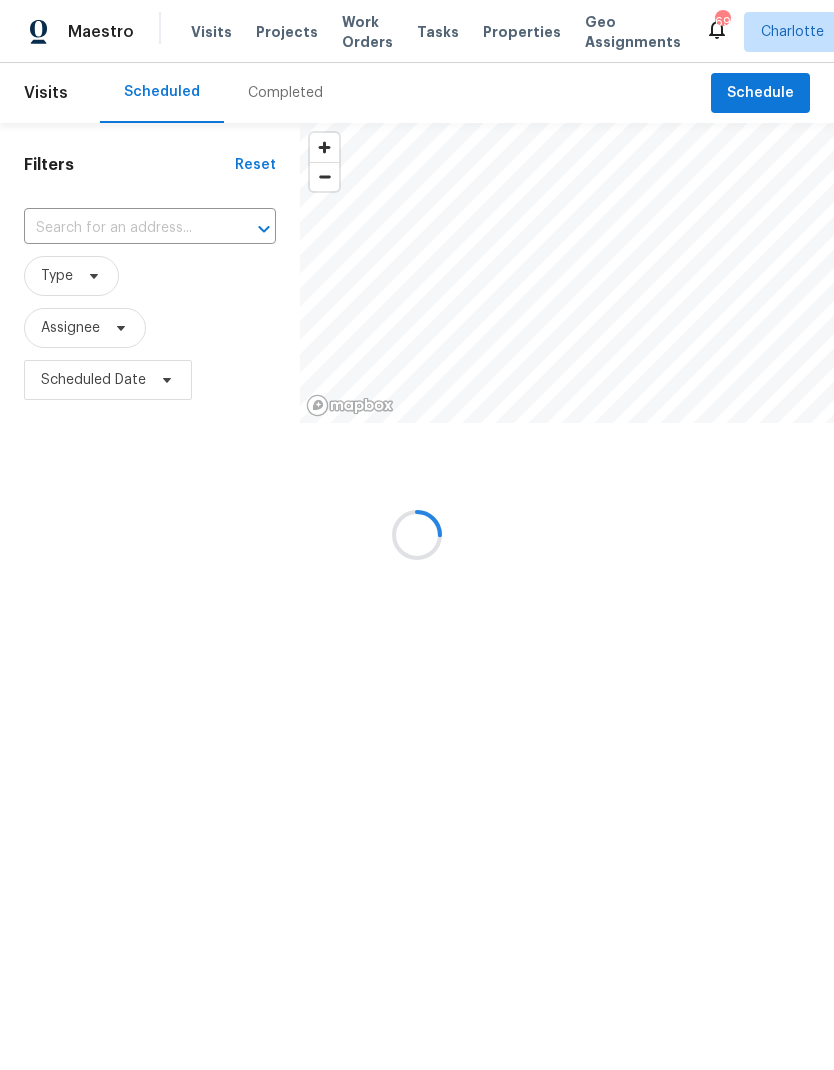 scroll, scrollTop: 0, scrollLeft: 0, axis: both 